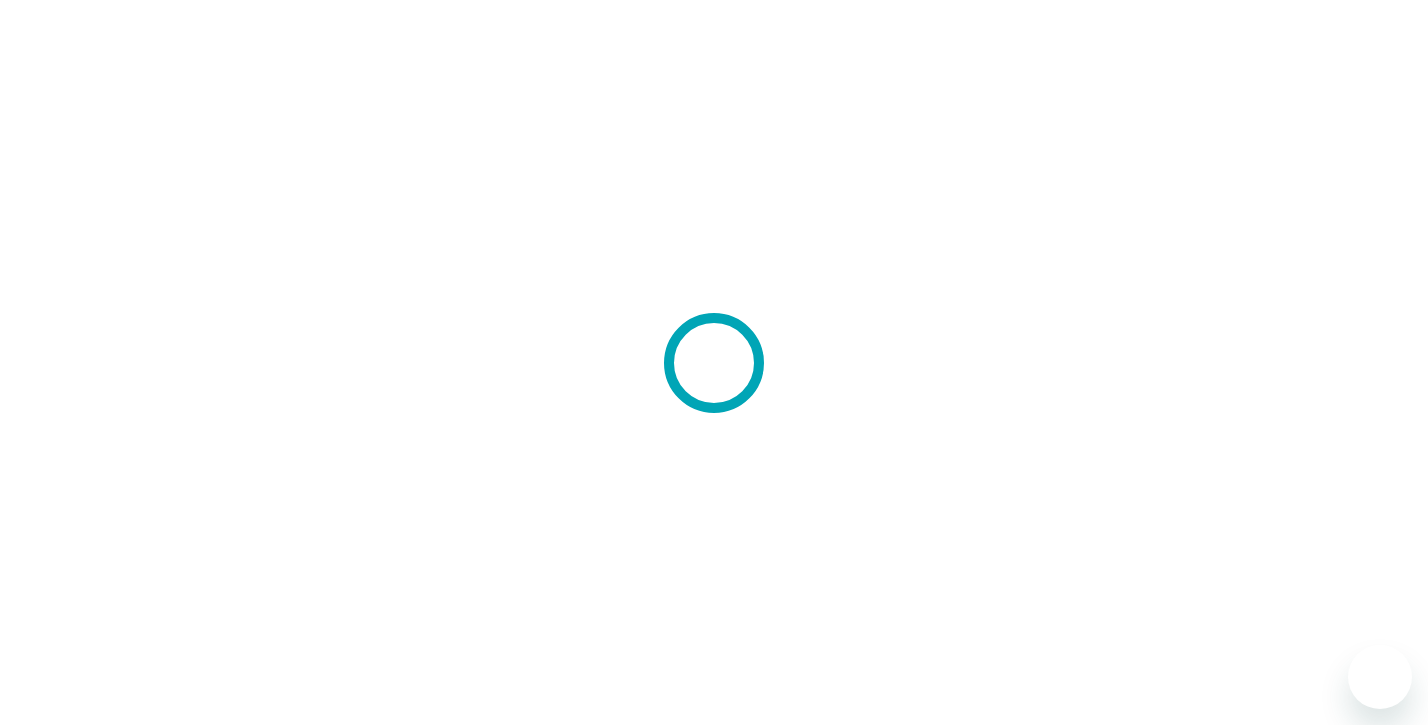 scroll, scrollTop: 0, scrollLeft: 0, axis: both 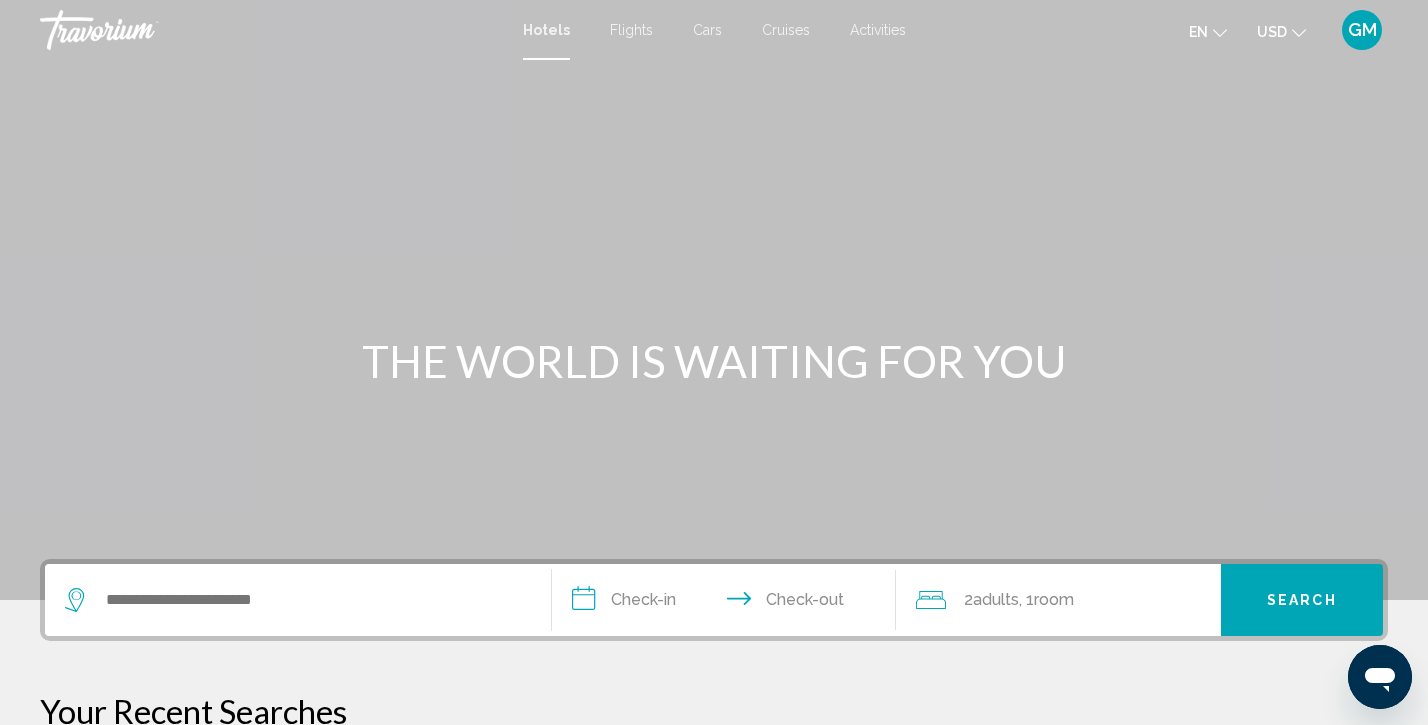 click at bounding box center (714, 300) 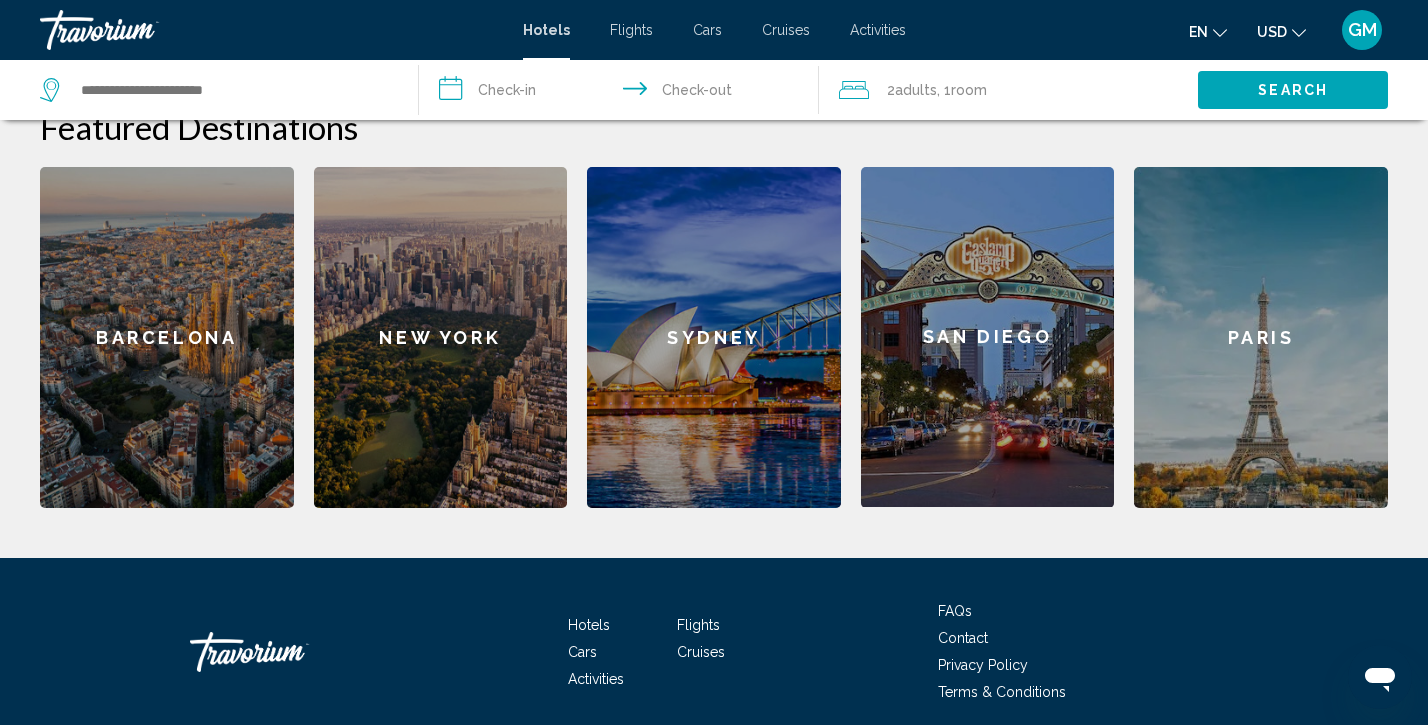 scroll, scrollTop: 795, scrollLeft: 0, axis: vertical 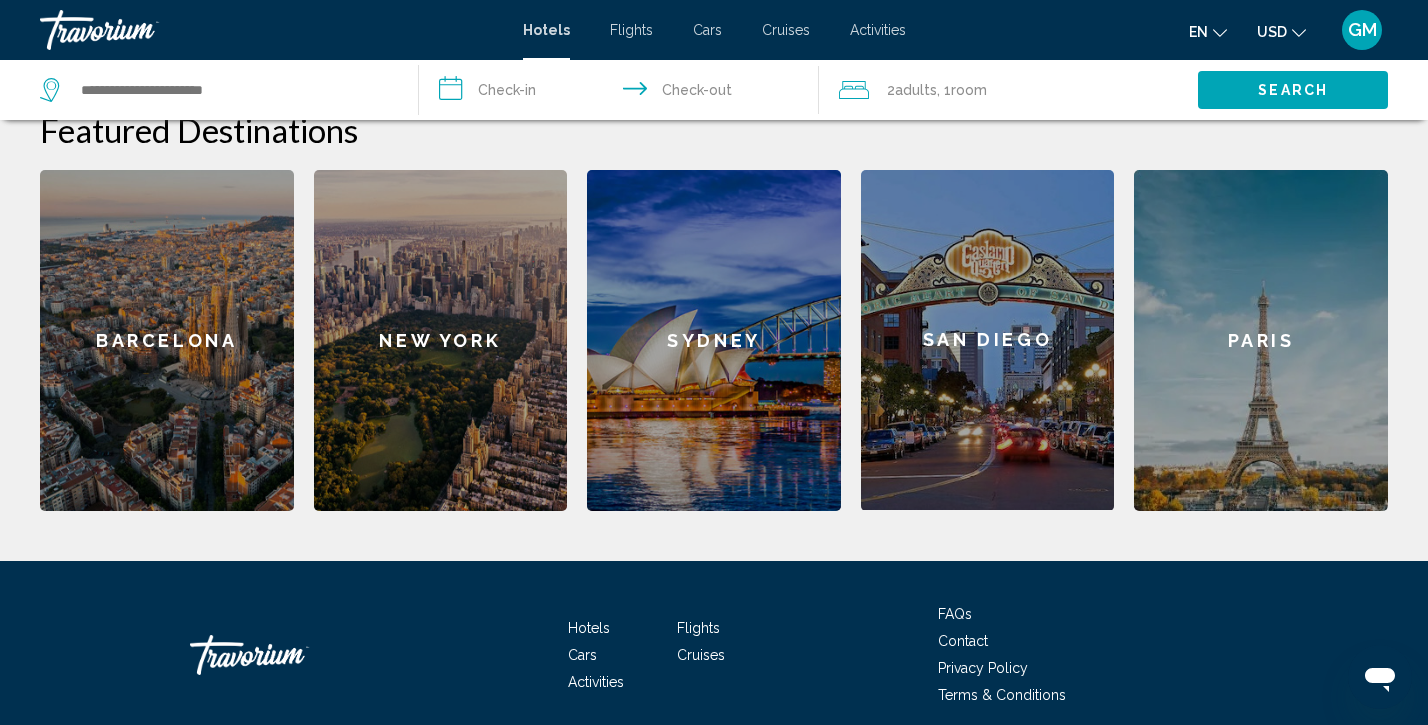 click on "Cars" at bounding box center (582, 655) 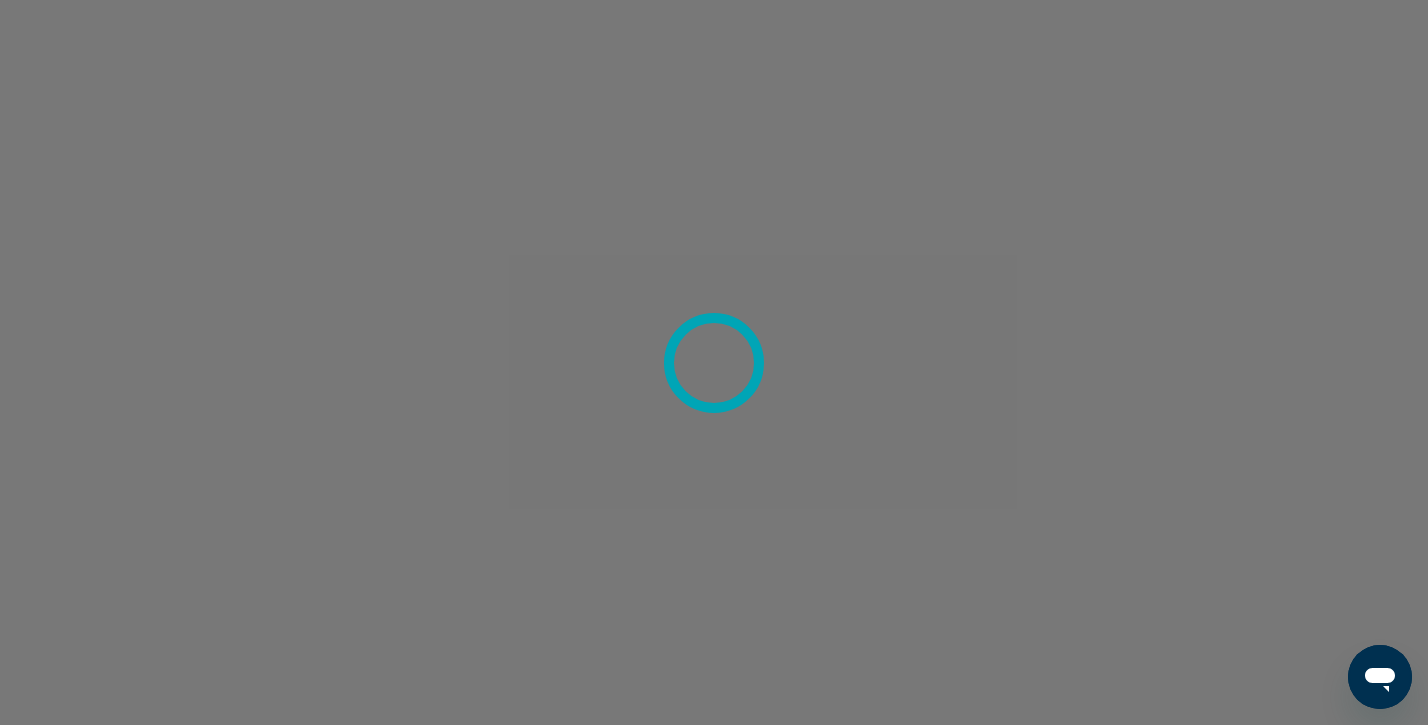 scroll, scrollTop: 0, scrollLeft: 0, axis: both 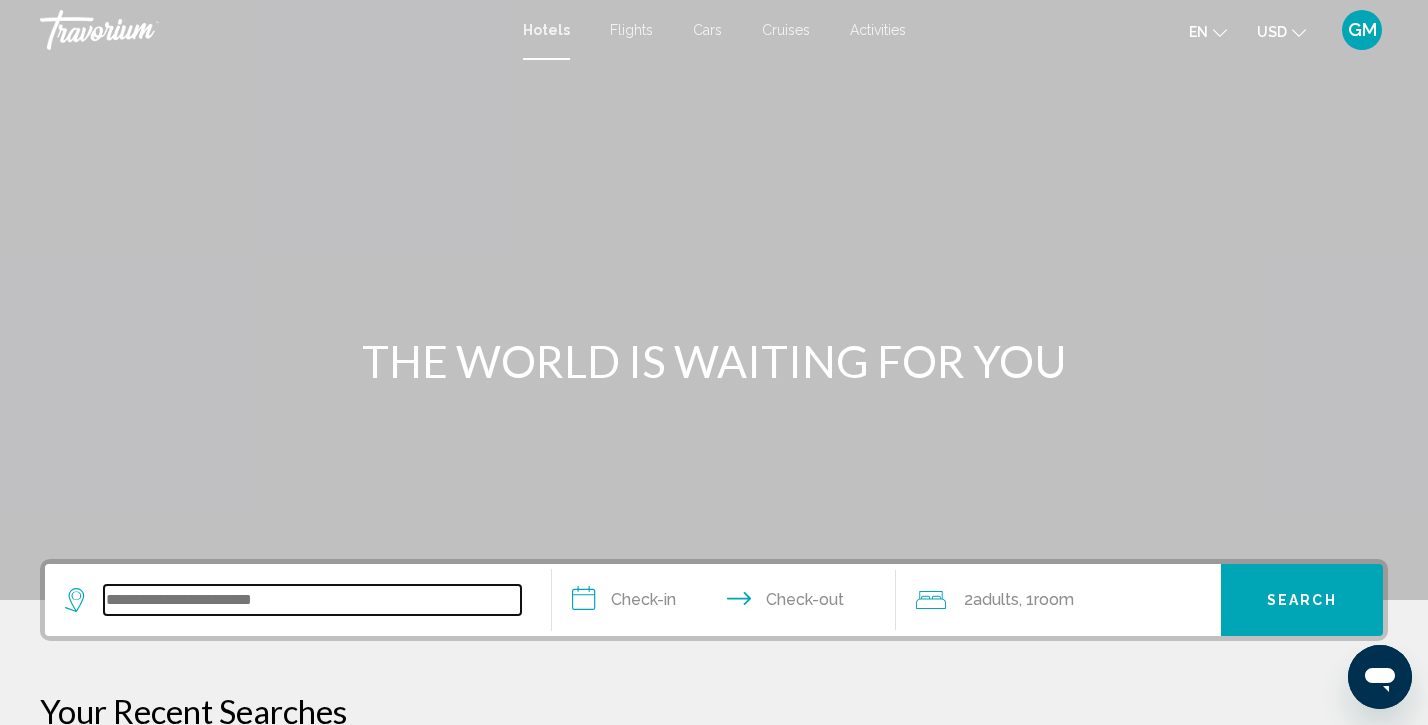 click at bounding box center (312, 600) 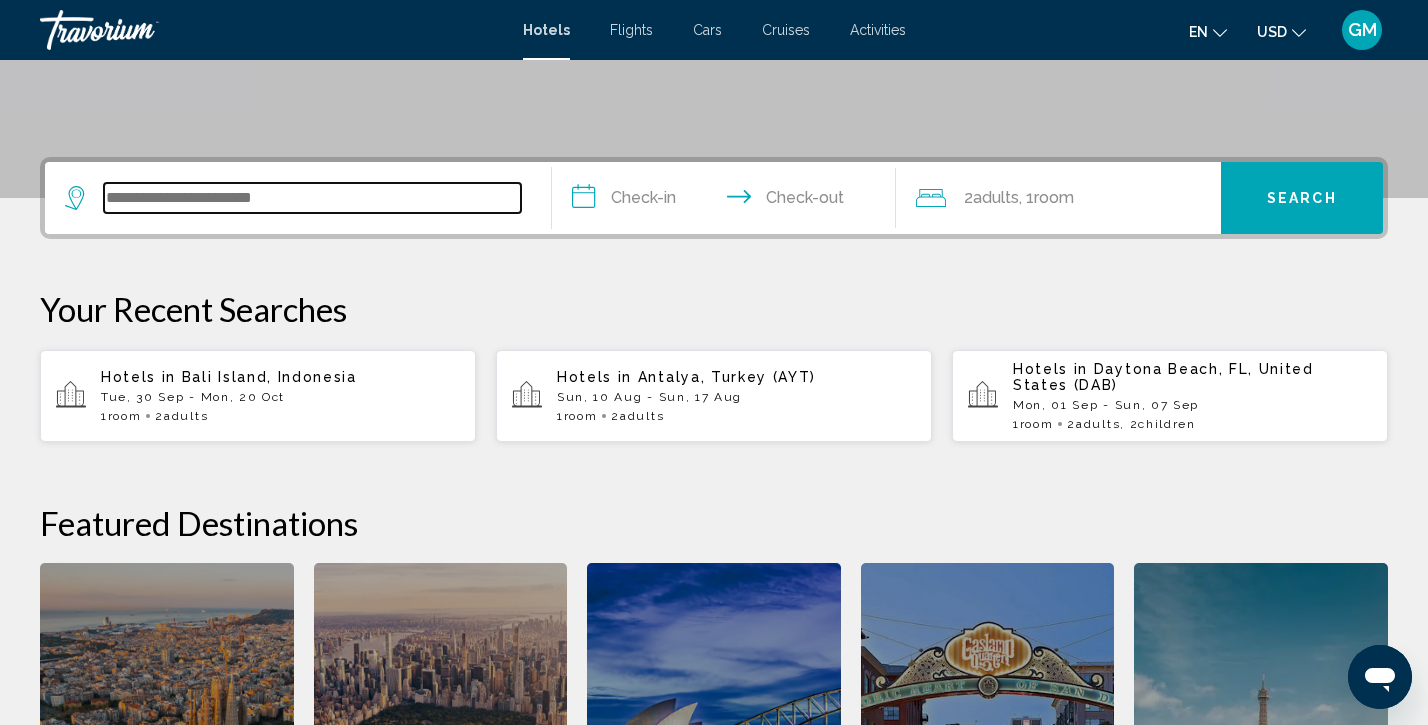 scroll, scrollTop: 494, scrollLeft: 0, axis: vertical 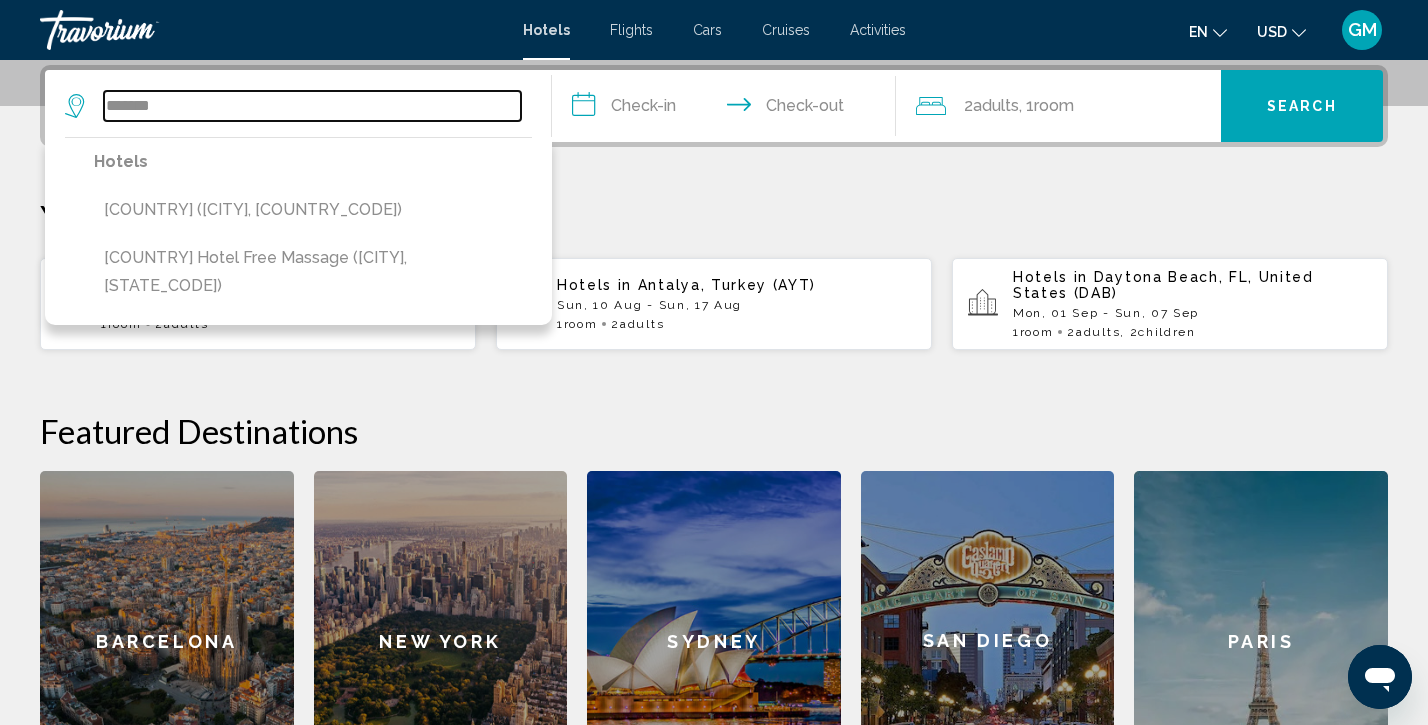 click on "*******" at bounding box center [312, 106] 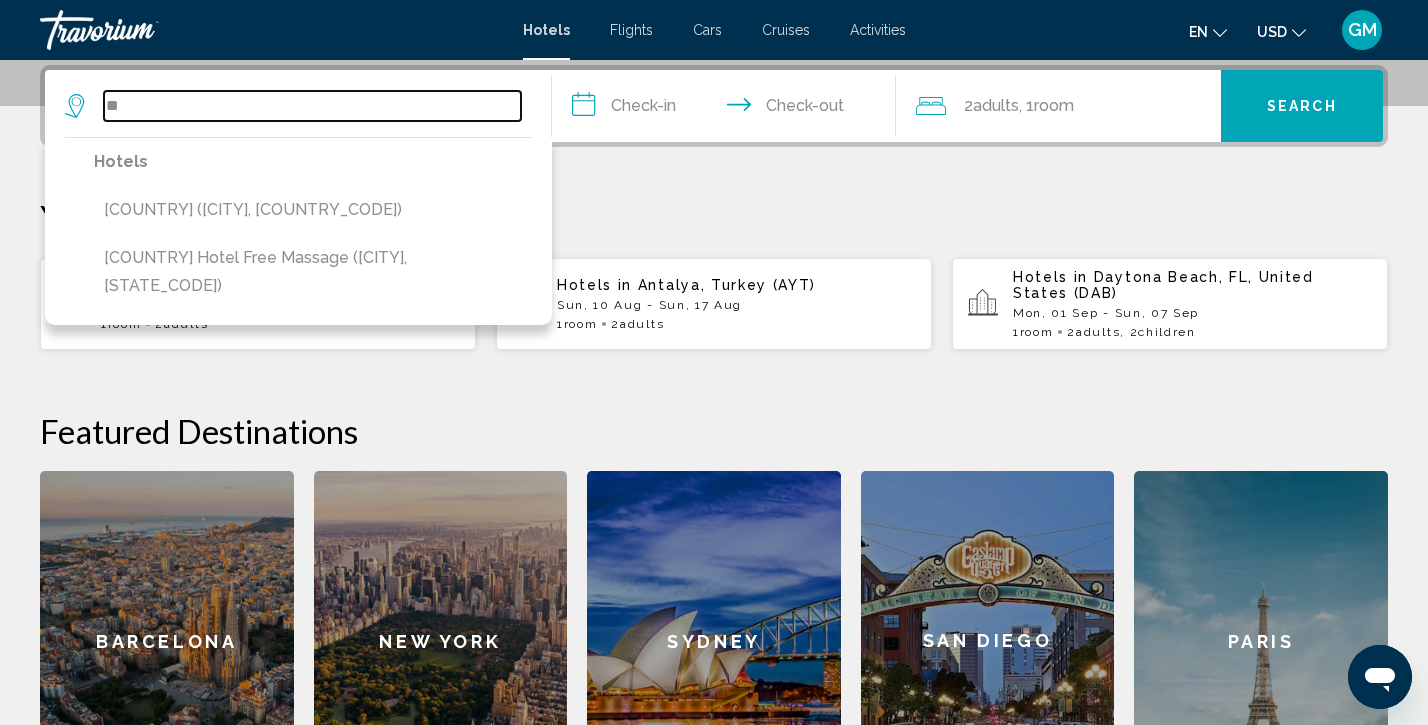 type on "*" 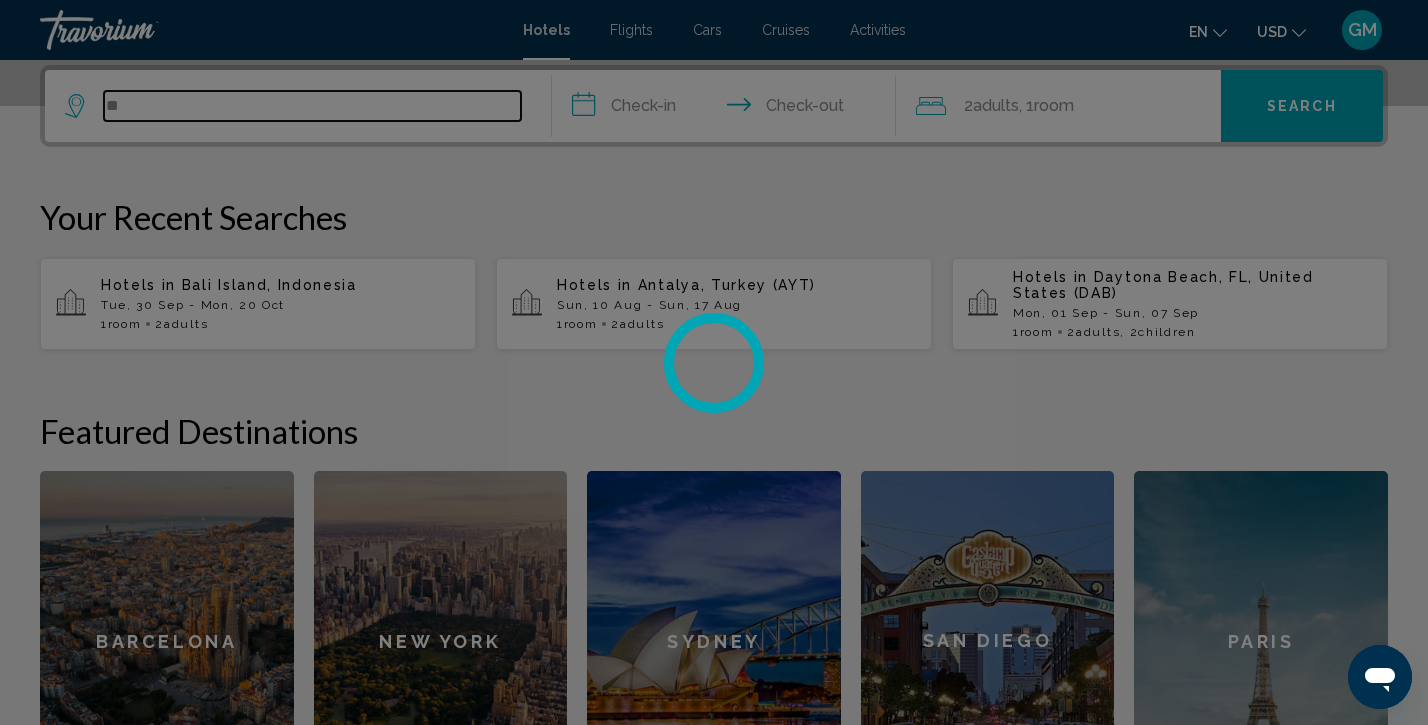type on "*" 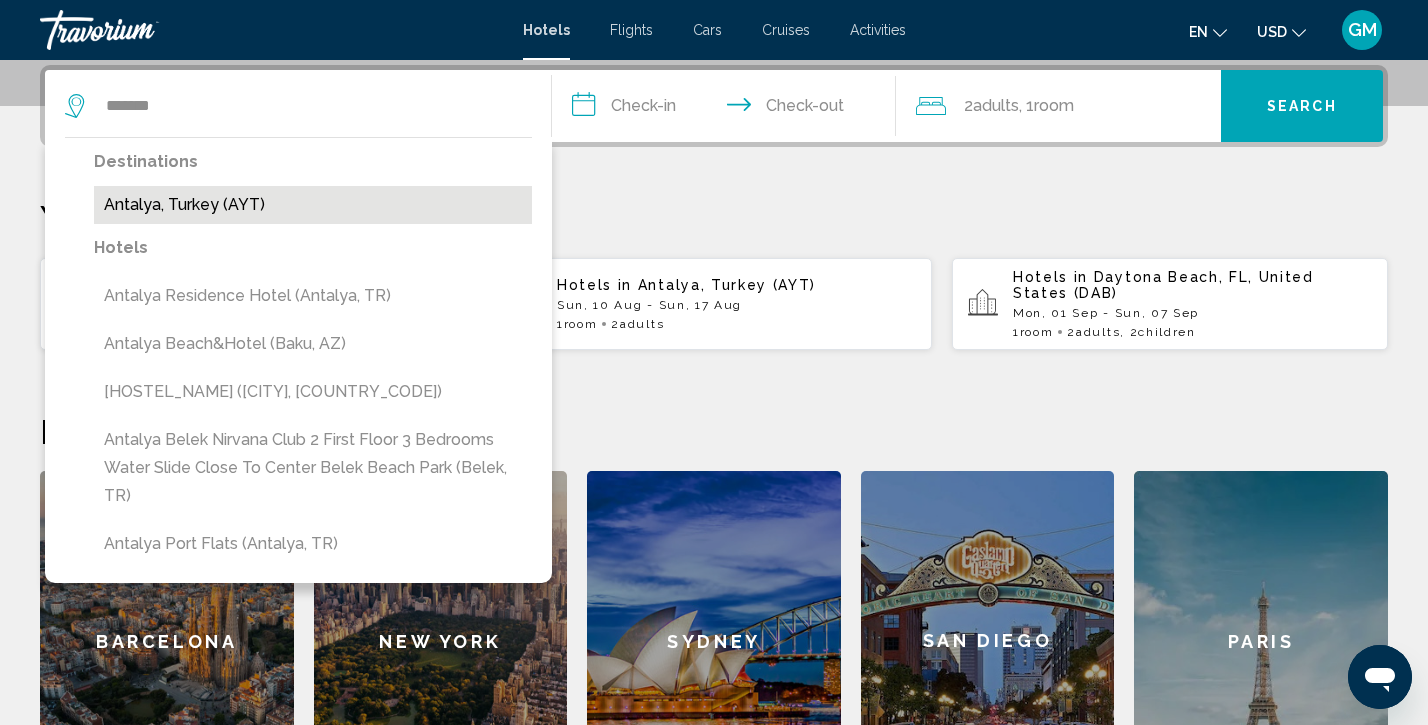 click on "Antalya, Turkey (AYT)" at bounding box center (313, 205) 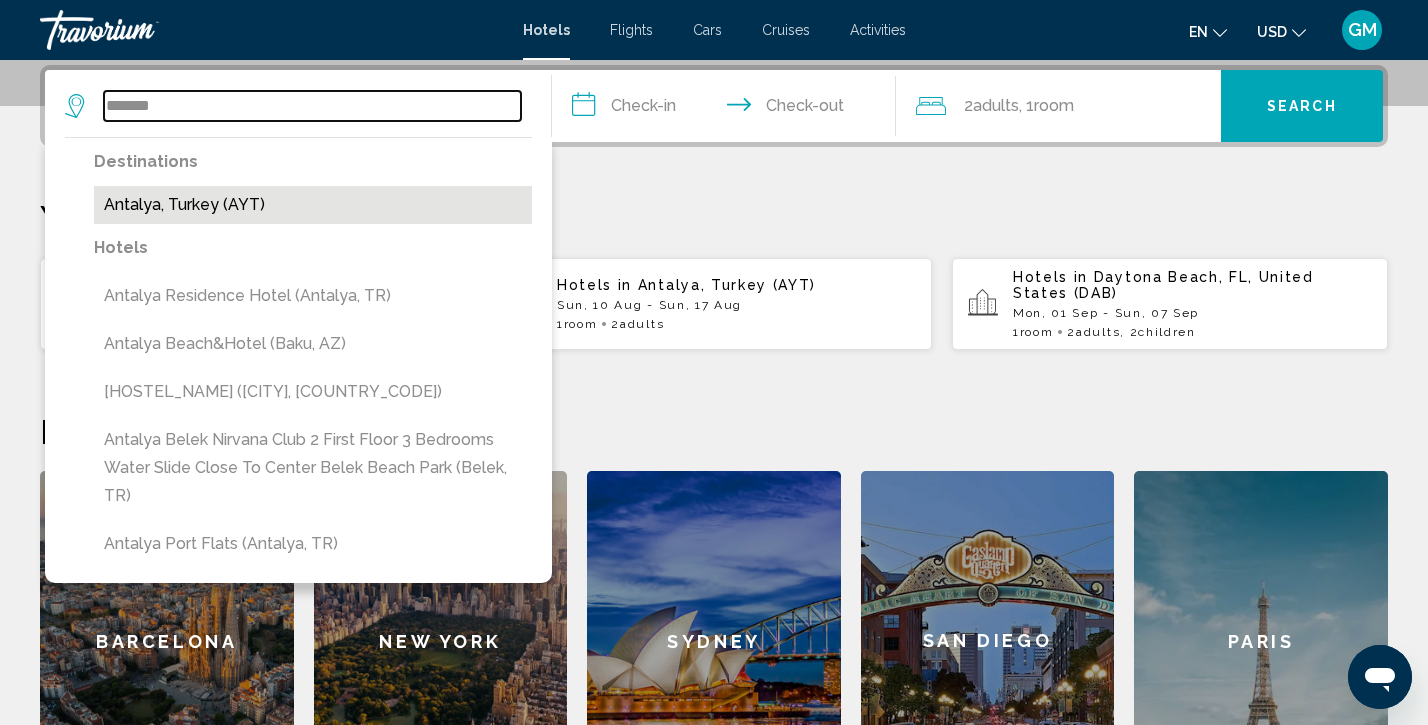 type on "**********" 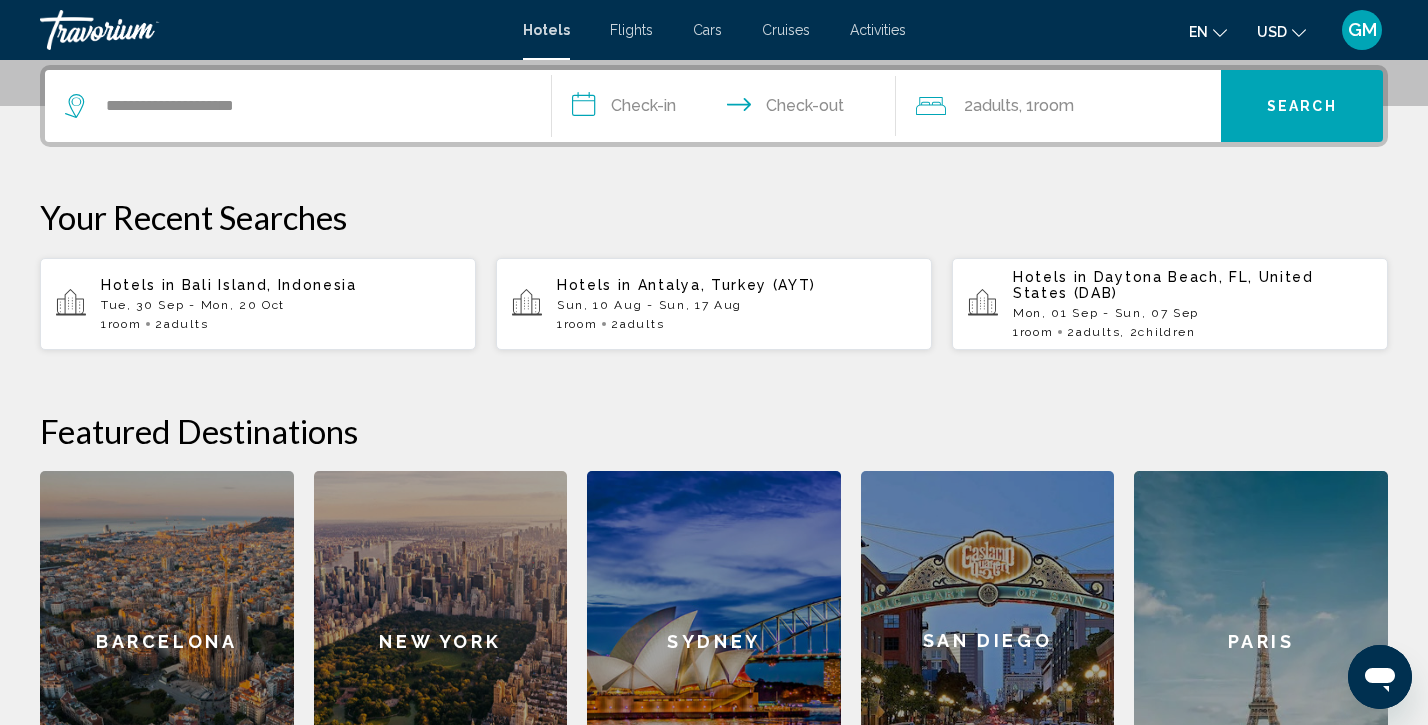 click on "**********" at bounding box center [728, 109] 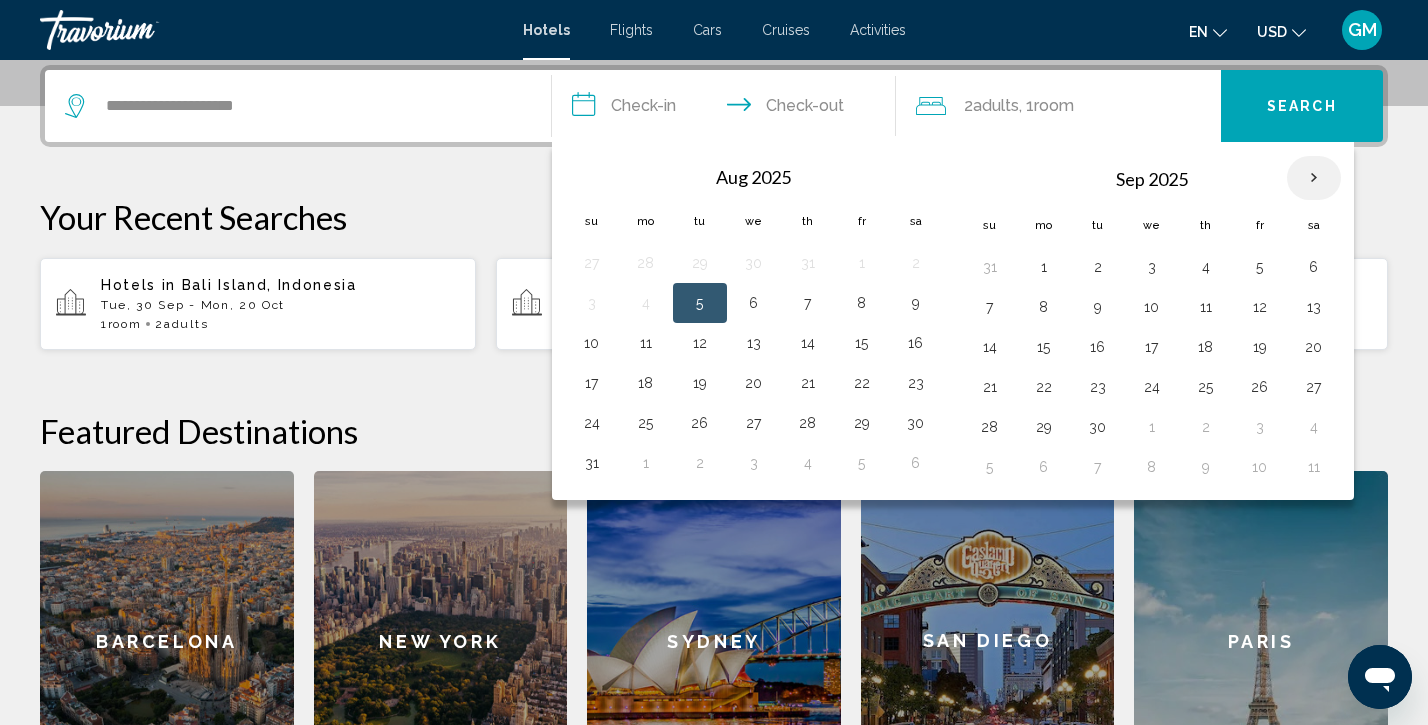 click at bounding box center (1314, 178) 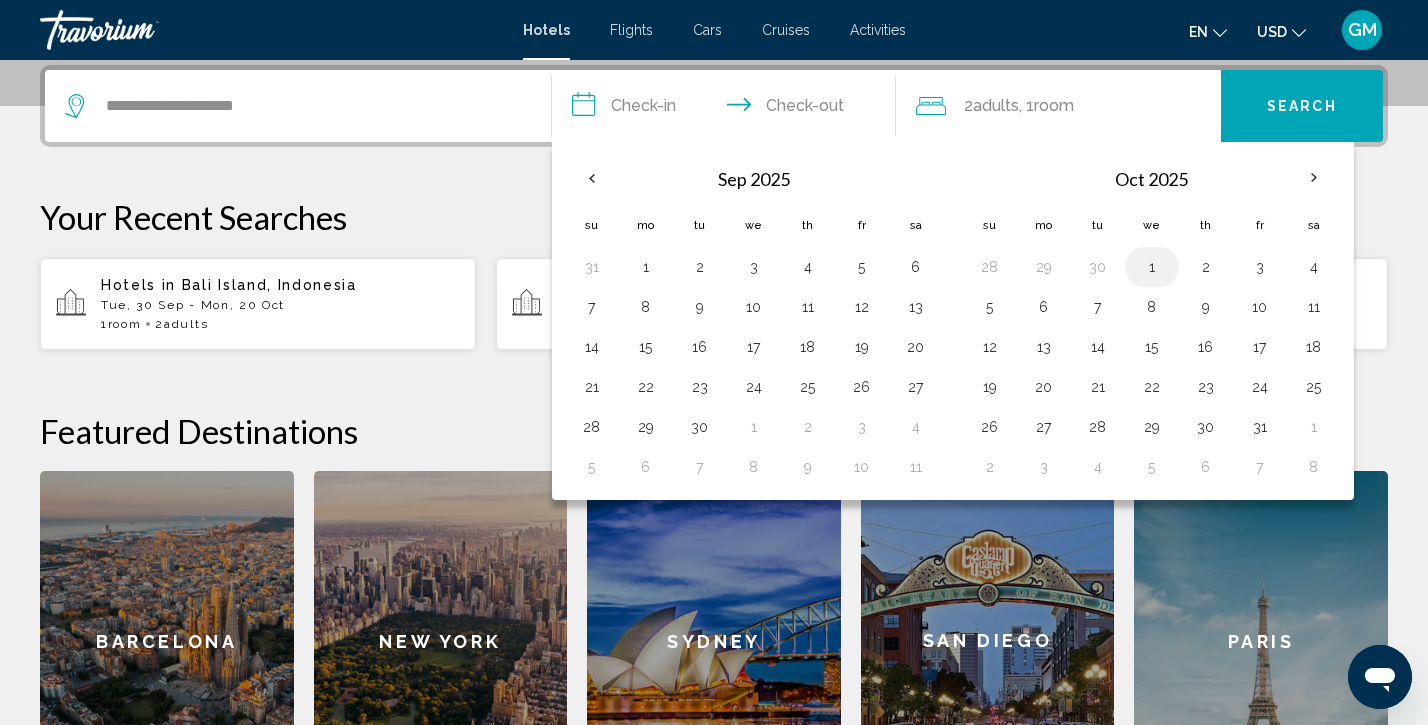 click on "1" at bounding box center (1152, 267) 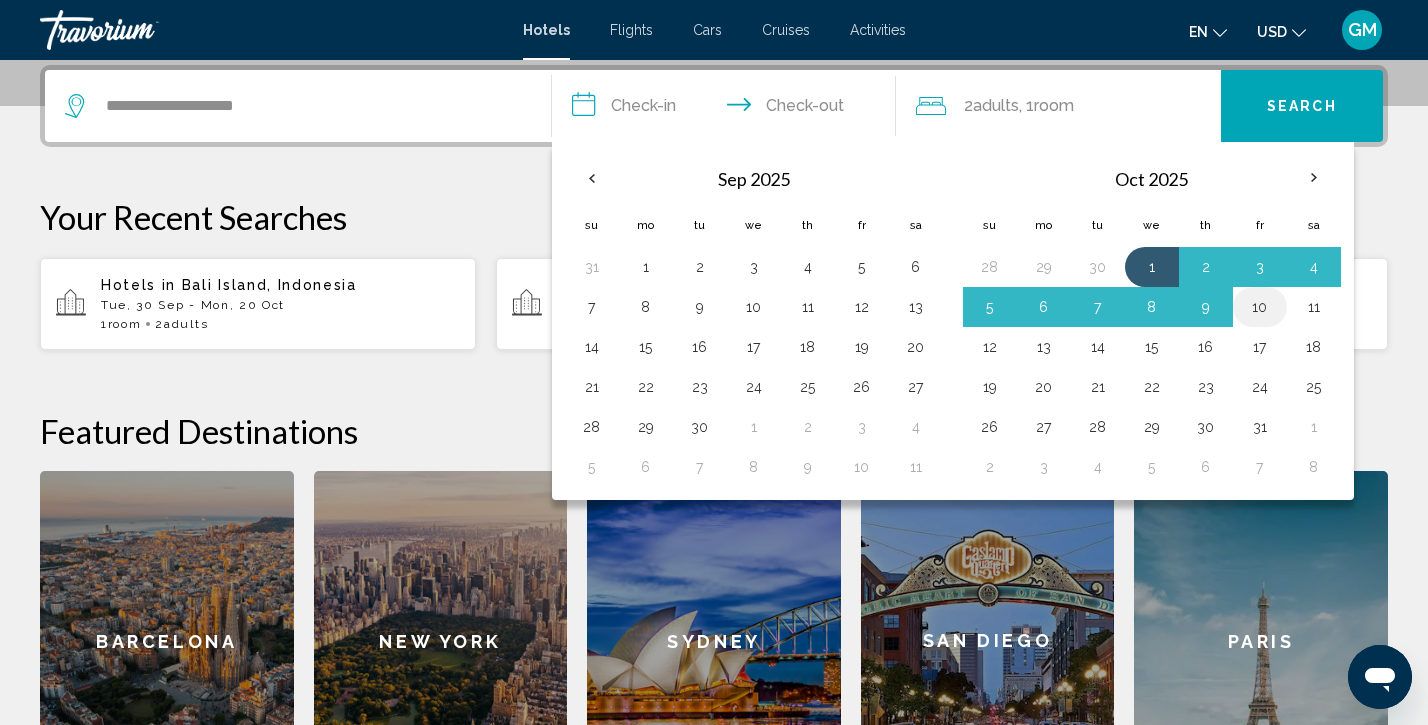 click on "10" at bounding box center (1260, 307) 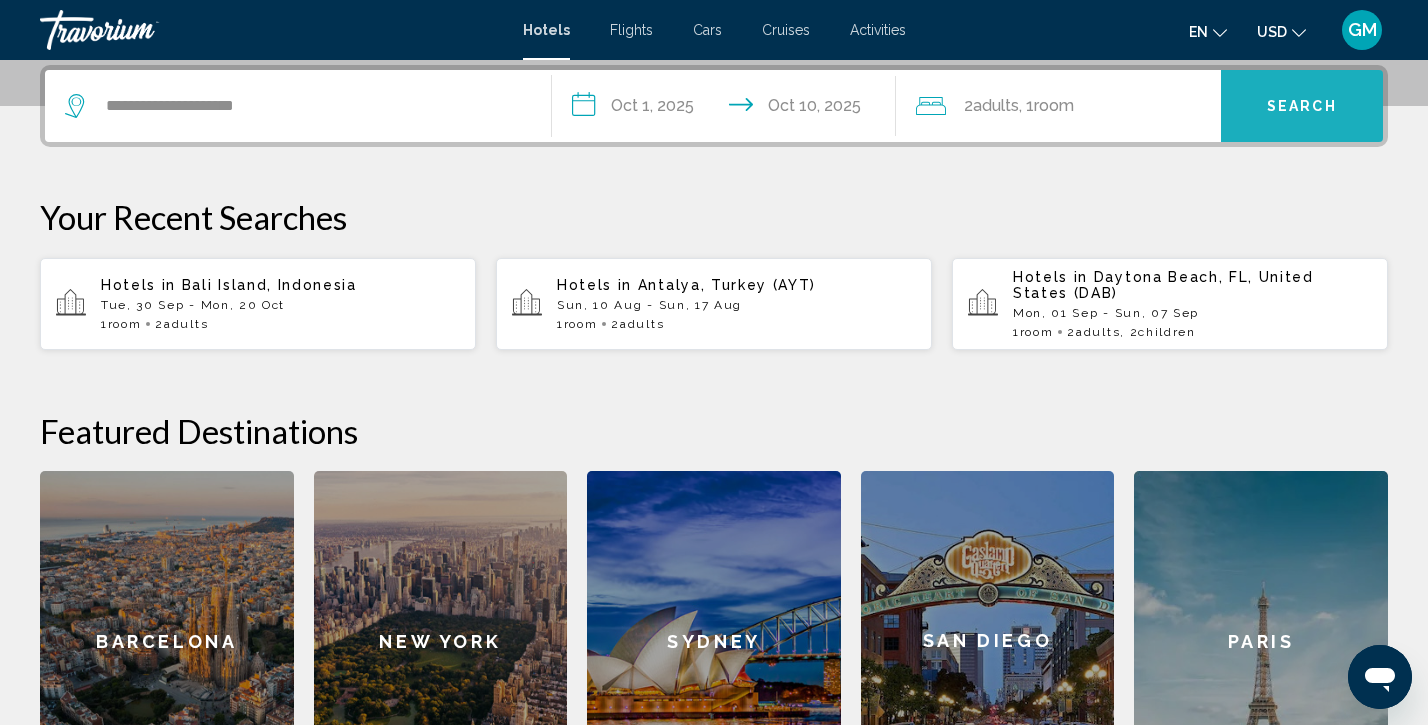 click on "Search" at bounding box center [1302, 107] 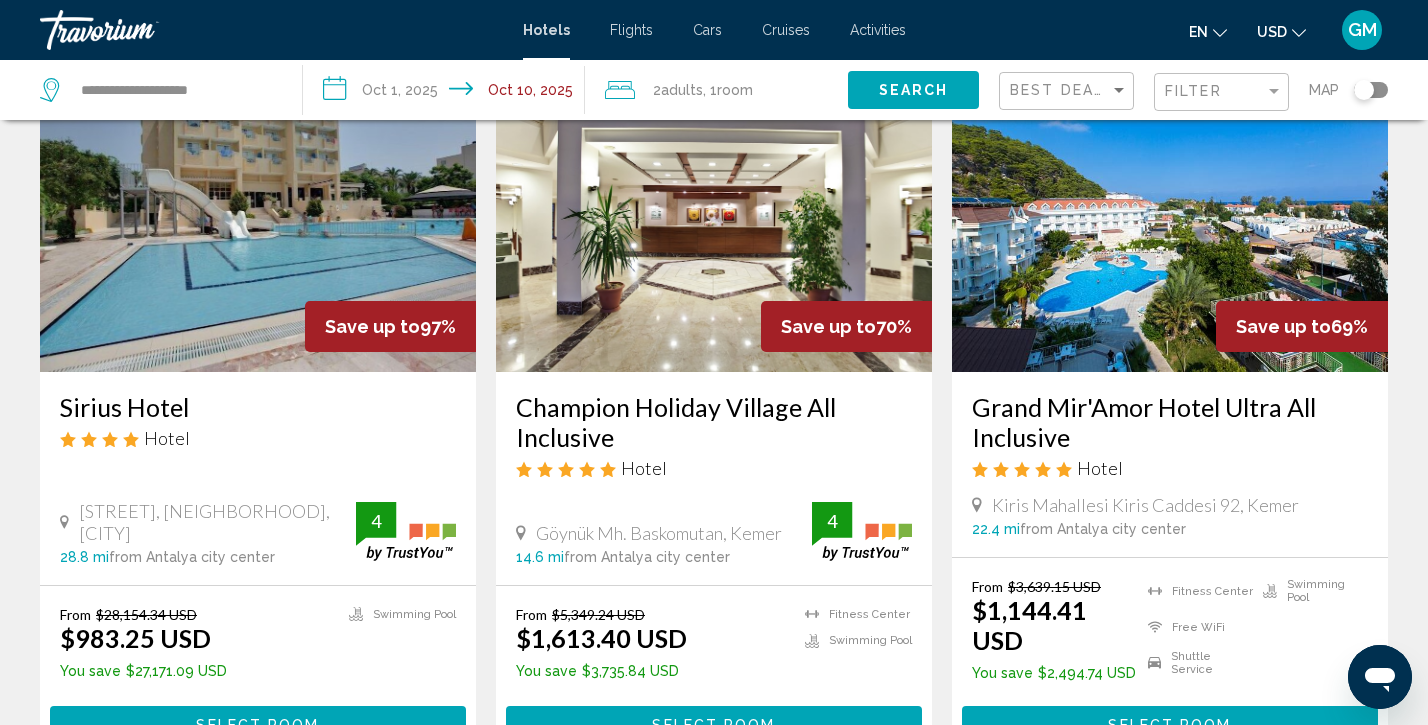 scroll, scrollTop: 147, scrollLeft: 0, axis: vertical 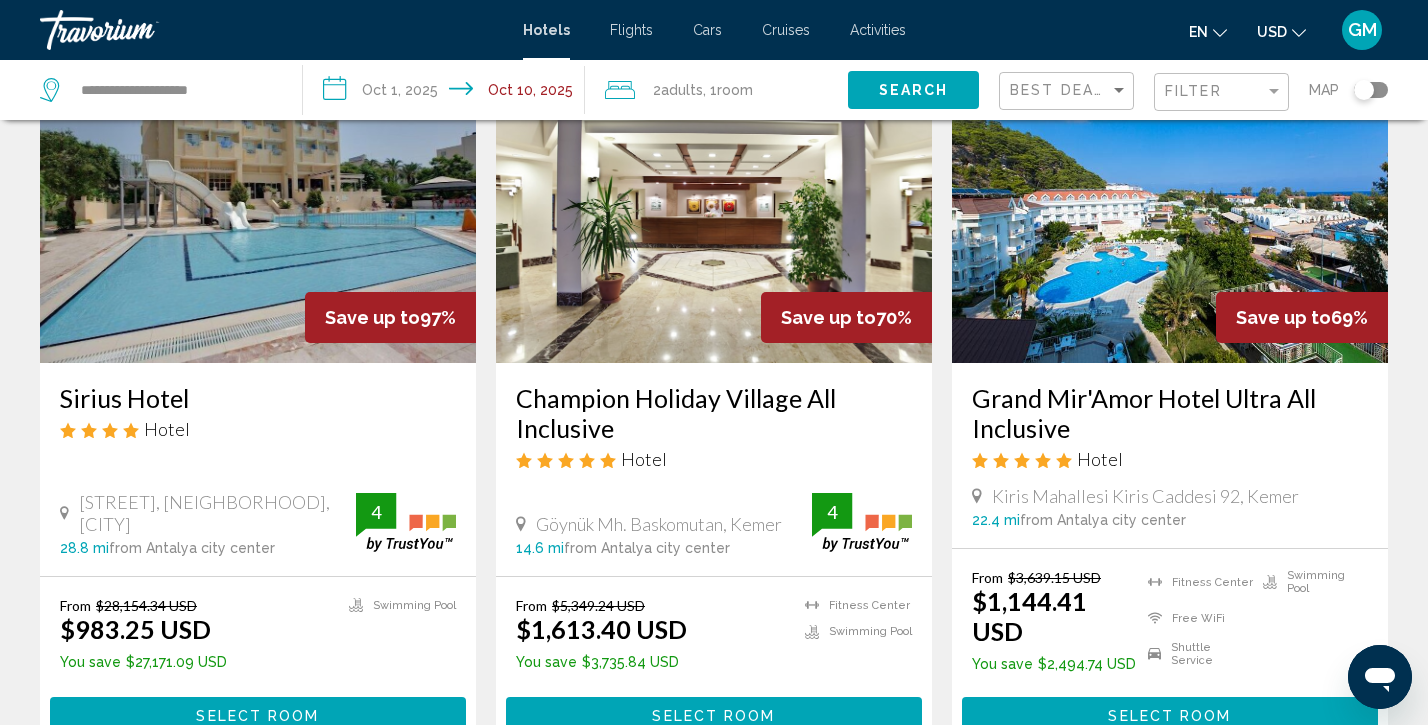 click on "Hotel Search Results  -   667  places to spend your time Save up to  97%   [HOTEL NAME]
Hotel
[STREET] [NUMBER] [CITY], [POSTAL CODE] [STATE]  [DISTANCE]  from [CITY] city center from hotel 4 From $[PRICE] USD $[PRICE] USD  You save  $[PRICE] USD
Swimming Pool  4 Select Room Save up to  70%   [HOTEL NAME] All Inclusive
Hotel
[STREET], [CITY] 14.6 mi  from [CITY] city center from hotel 4 From $[PRICE] USD $[PRICE] USD  You save  $[PRICE] USD
Fitness Center
Swimming Pool  4 Select Room Save up to  69%   [HOTEL NAME] Ultra All Inclusive  Hotel" at bounding box center (714, 1559) 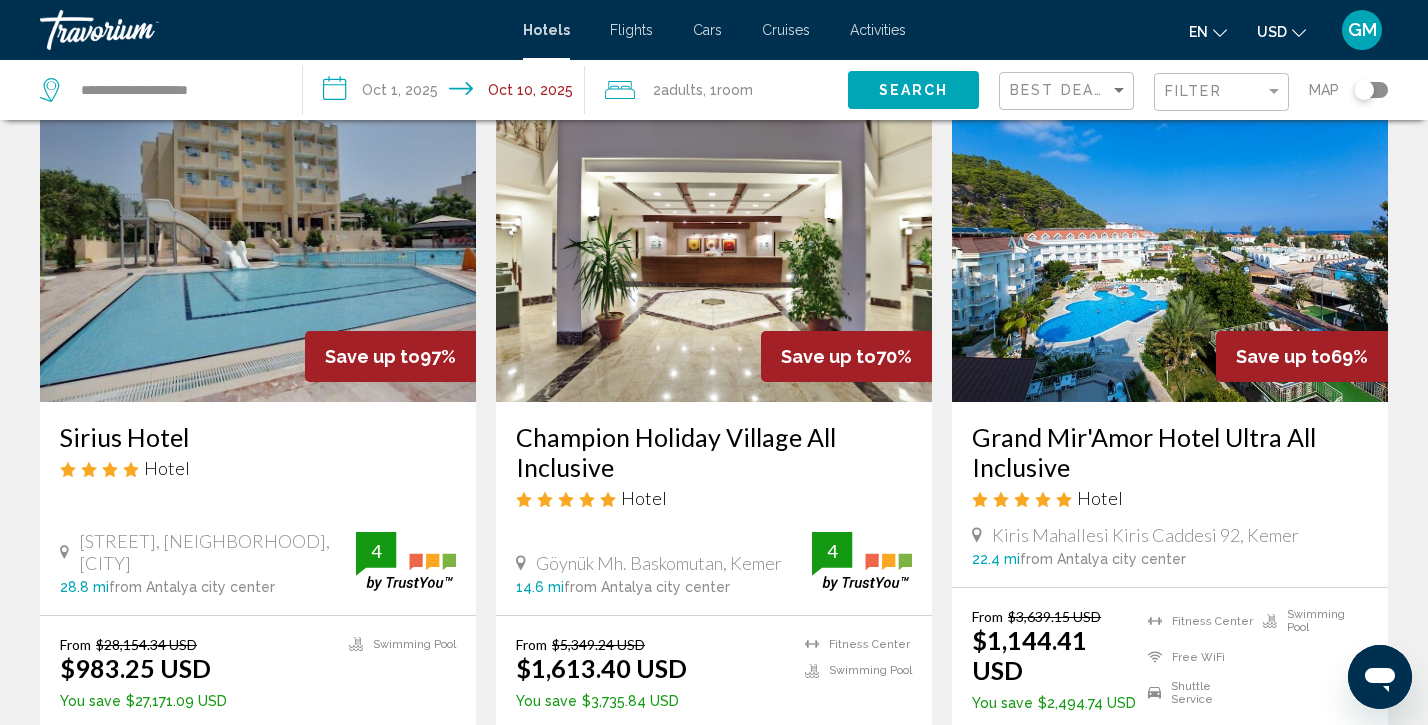 scroll, scrollTop: 140, scrollLeft: 0, axis: vertical 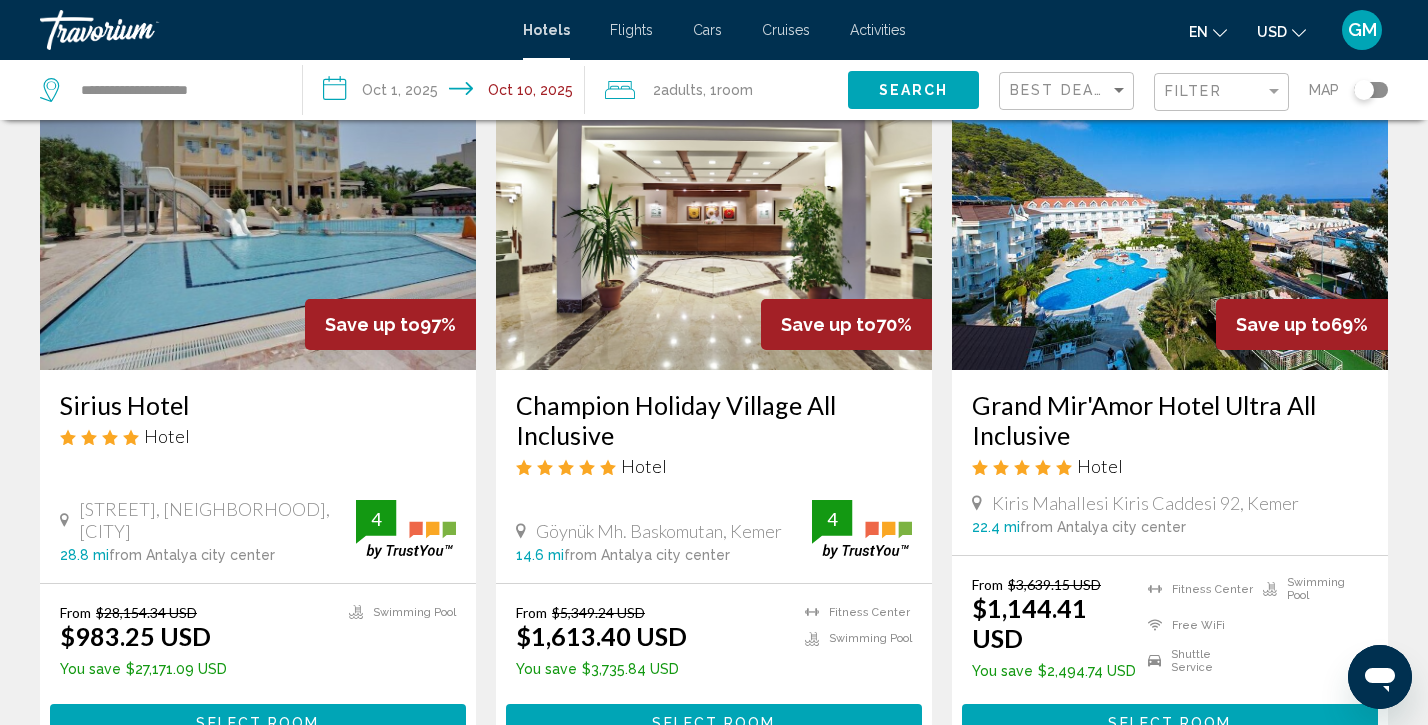 click on "Save up to  97%   Sirius Hotel
Hotel
[STREET], [NEIGHBORHOOD], [CITY] 28.8 mi  from [CITY] city center from hotel 4 From $28,154.34 USD $983.25 USD  You save  $27,171.09 USD
Swimming Pool  4 Select Room" at bounding box center [258, 405] 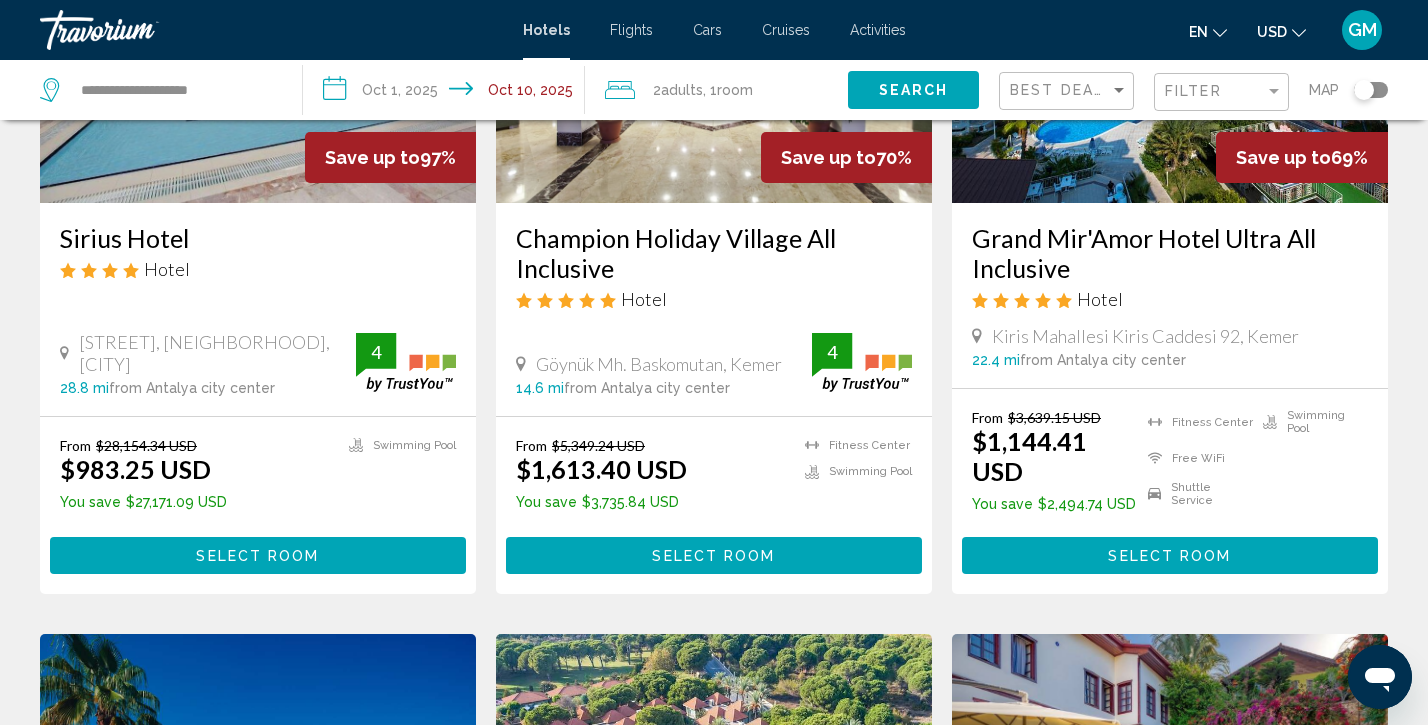 scroll, scrollTop: 313, scrollLeft: 0, axis: vertical 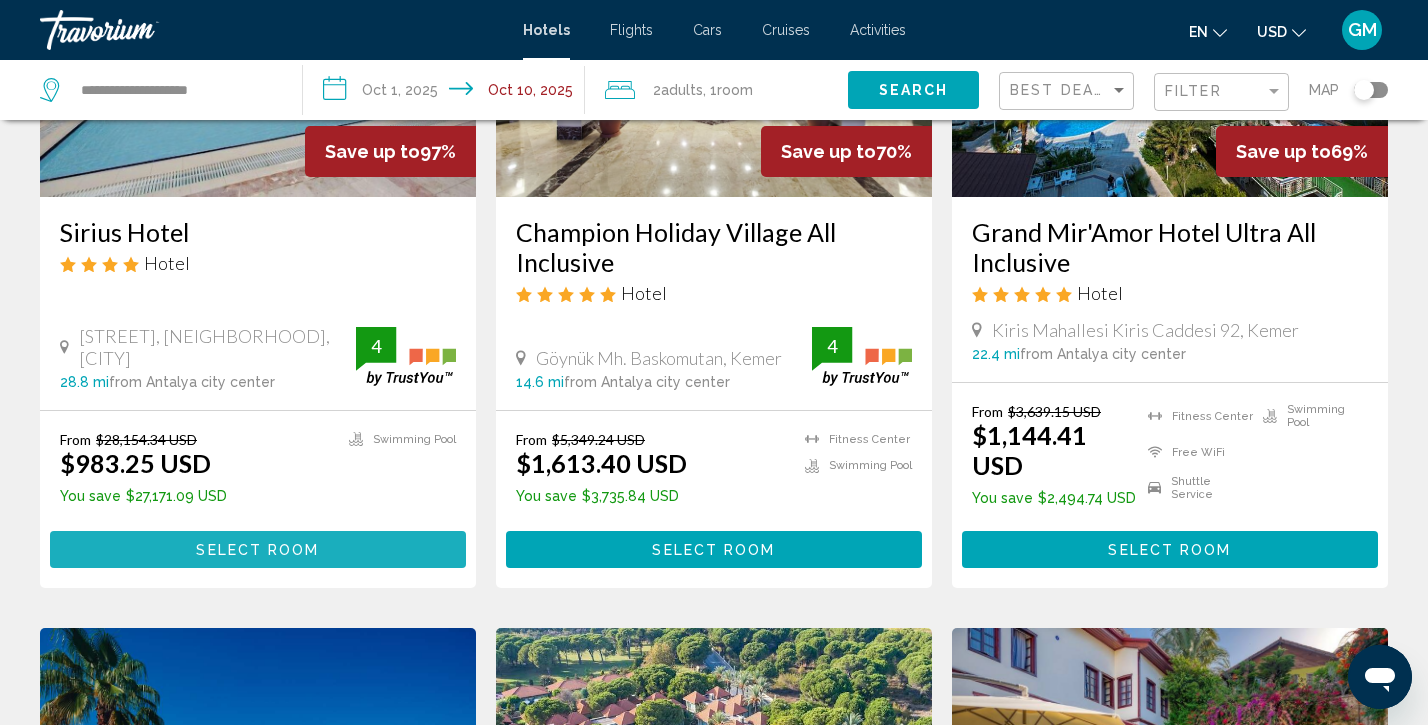 click on "Select Room" at bounding box center (257, 550) 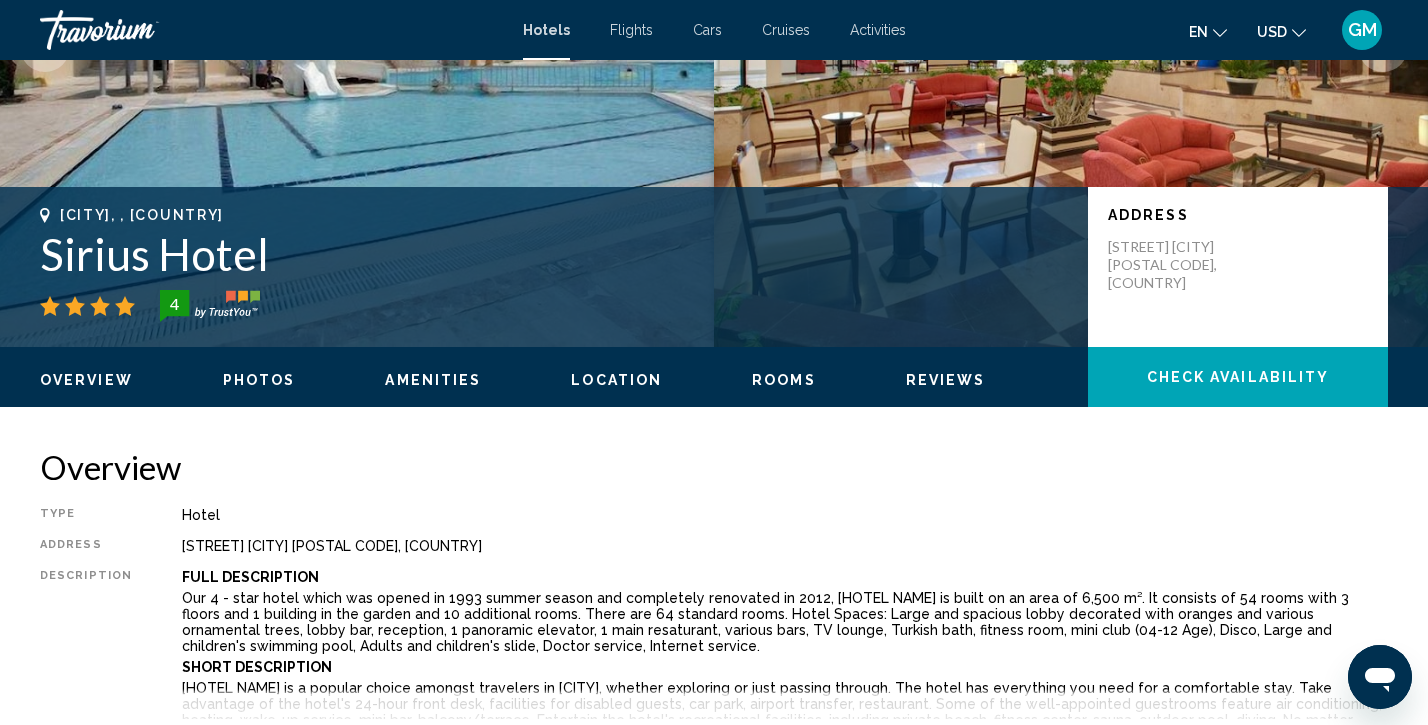 scroll, scrollTop: 0, scrollLeft: 0, axis: both 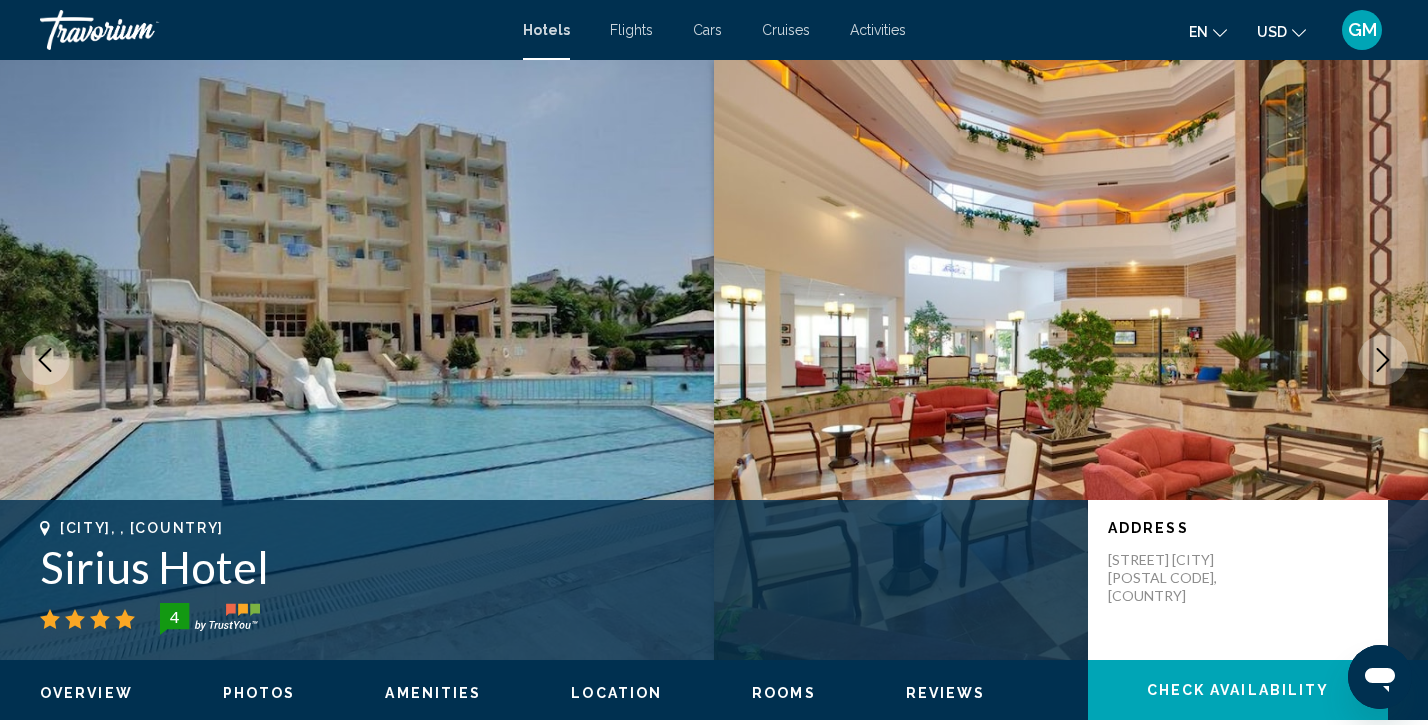 type 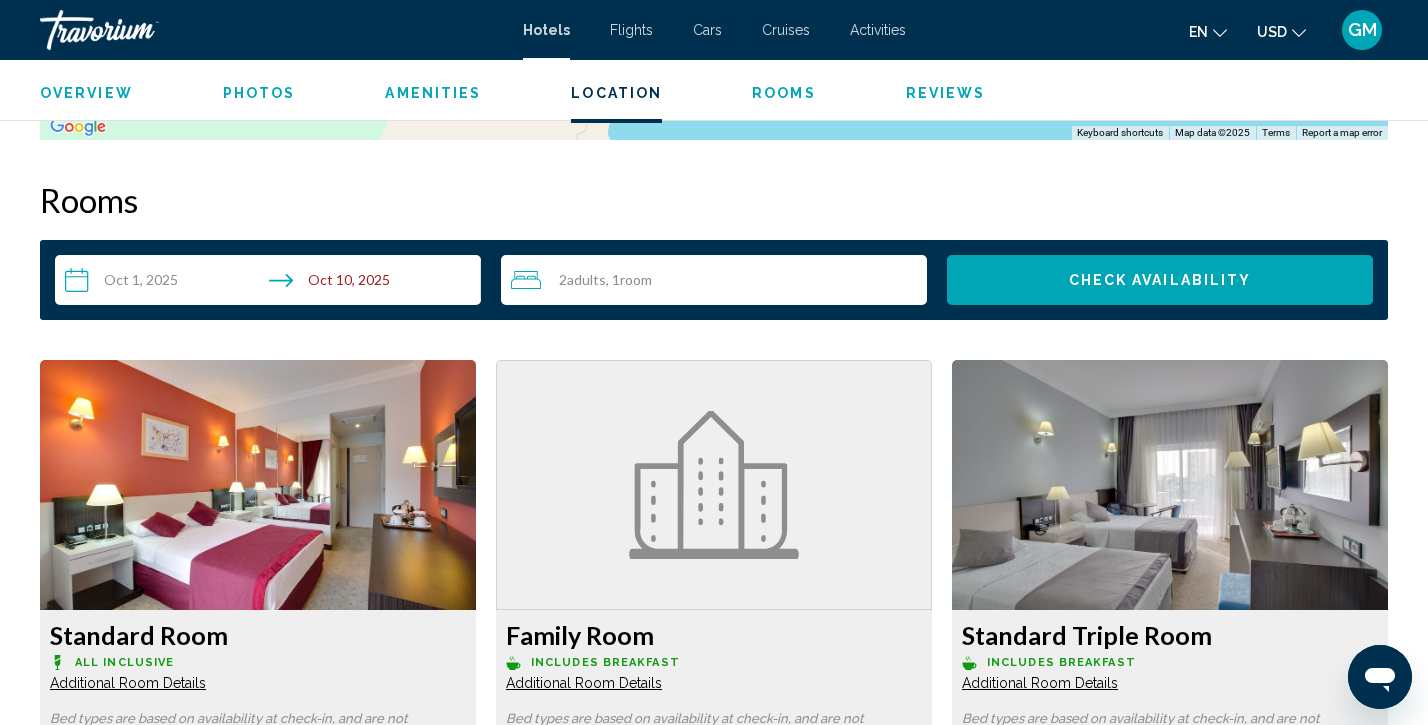 scroll, scrollTop: 2475, scrollLeft: 0, axis: vertical 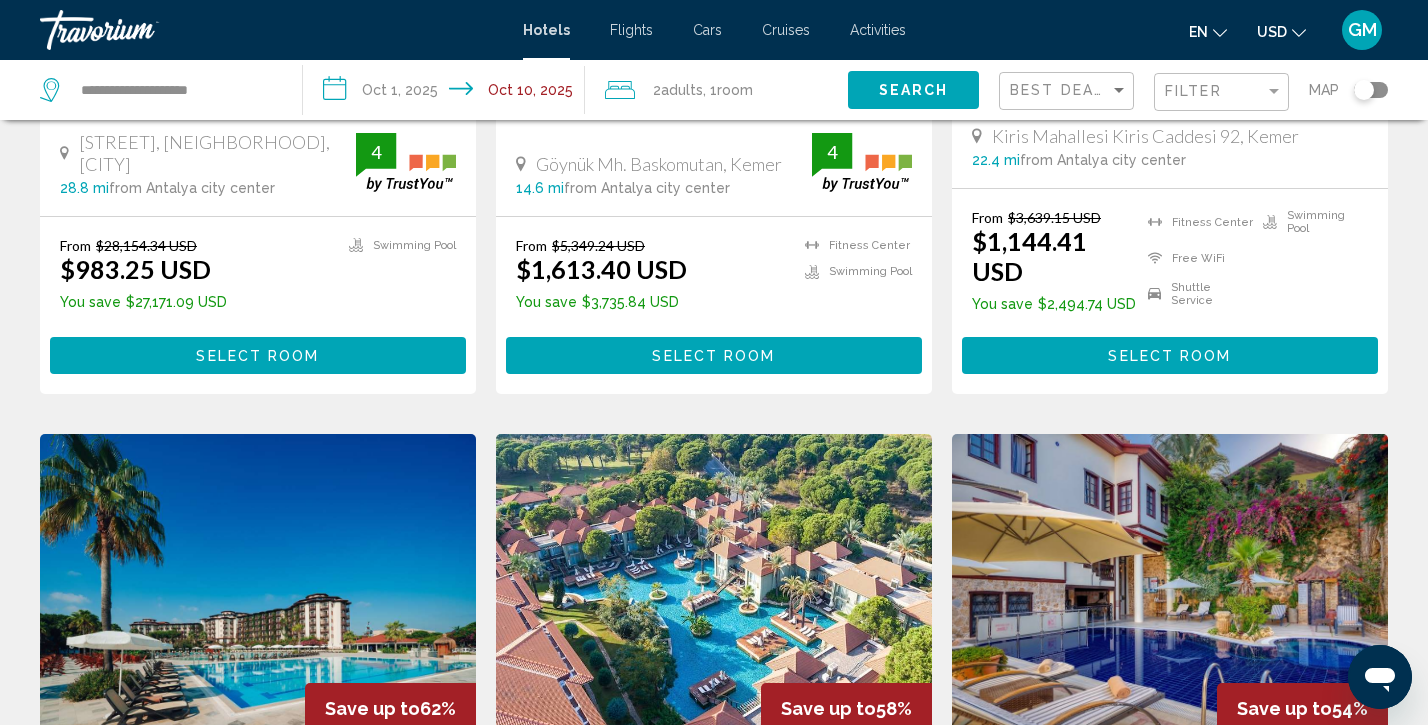 click on ", 1  Room rooms" 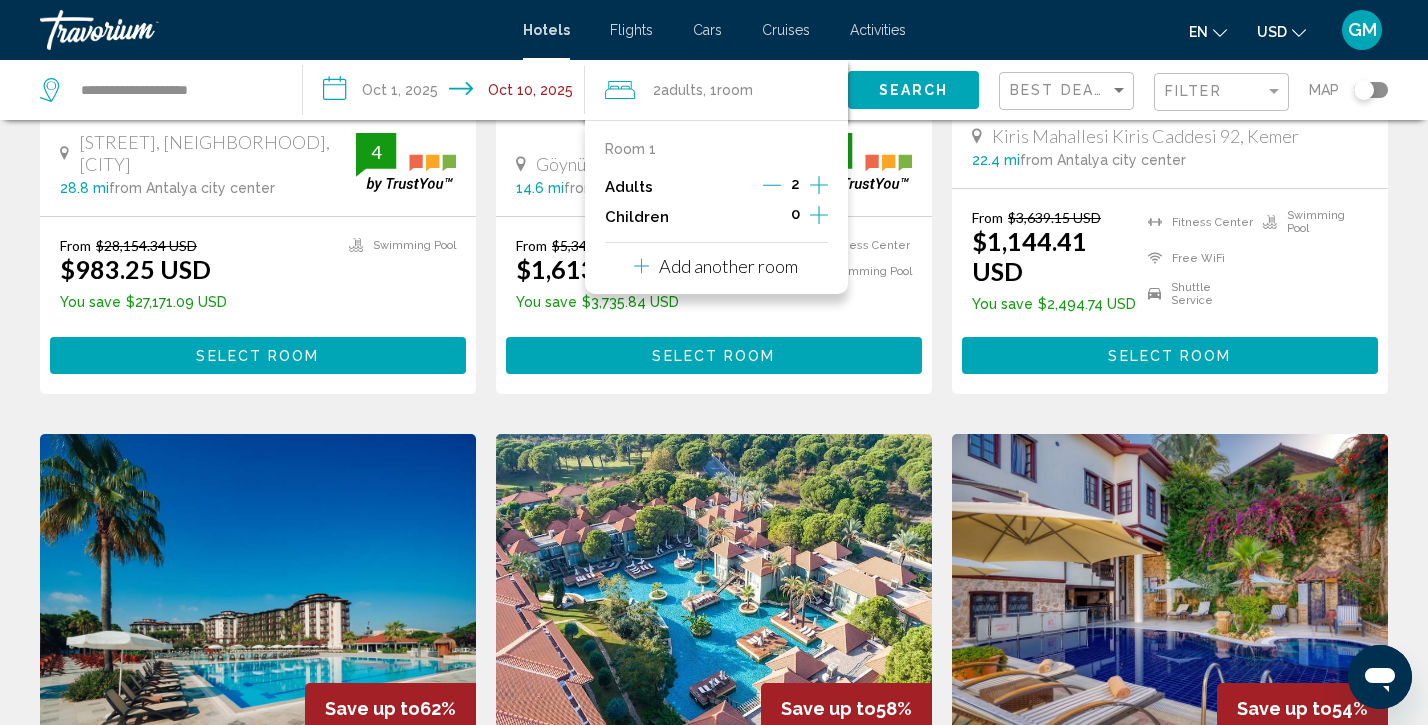 click 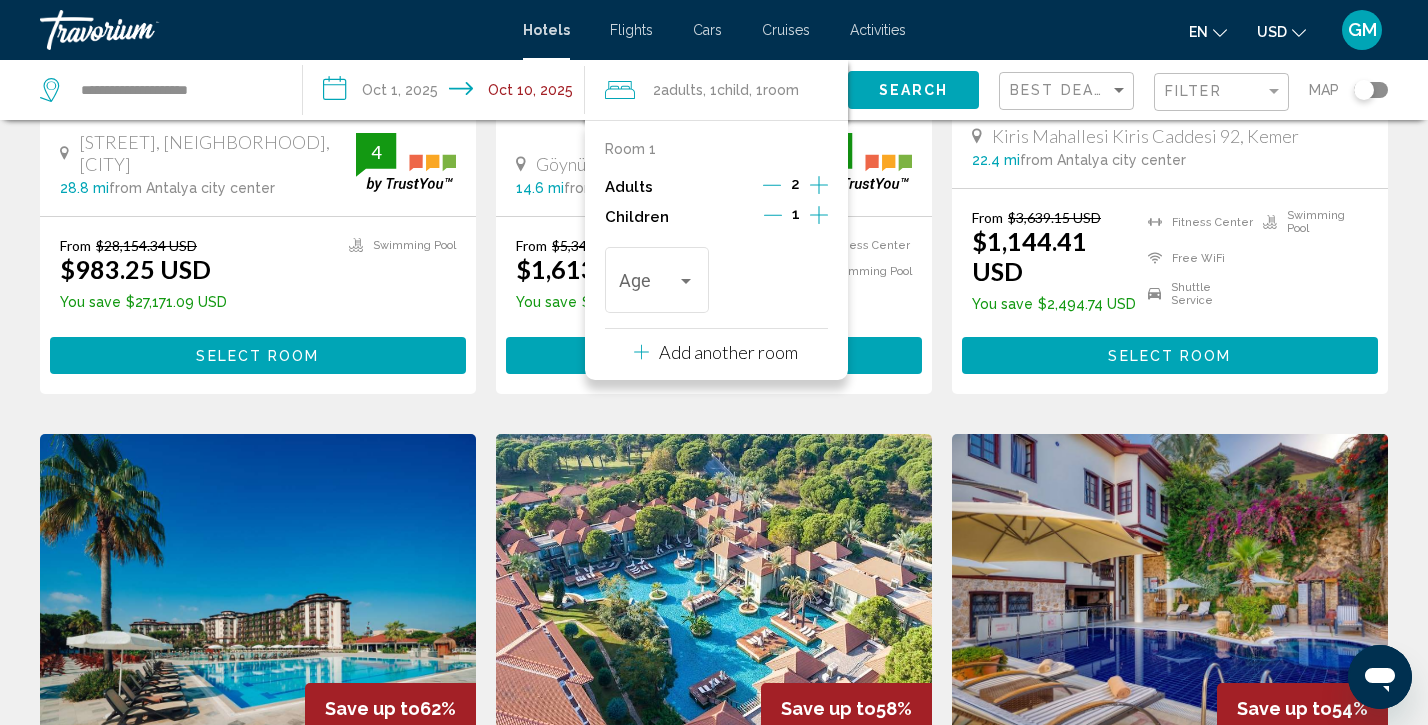 click 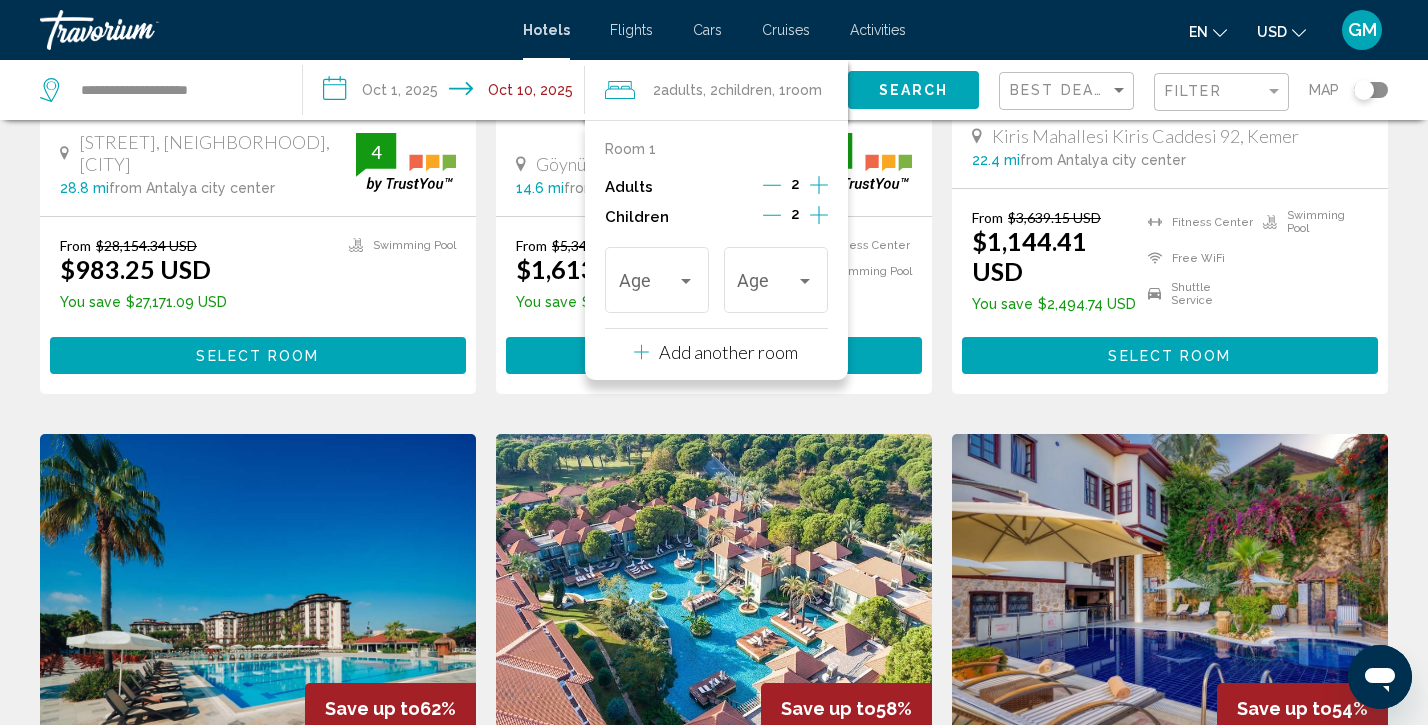 click 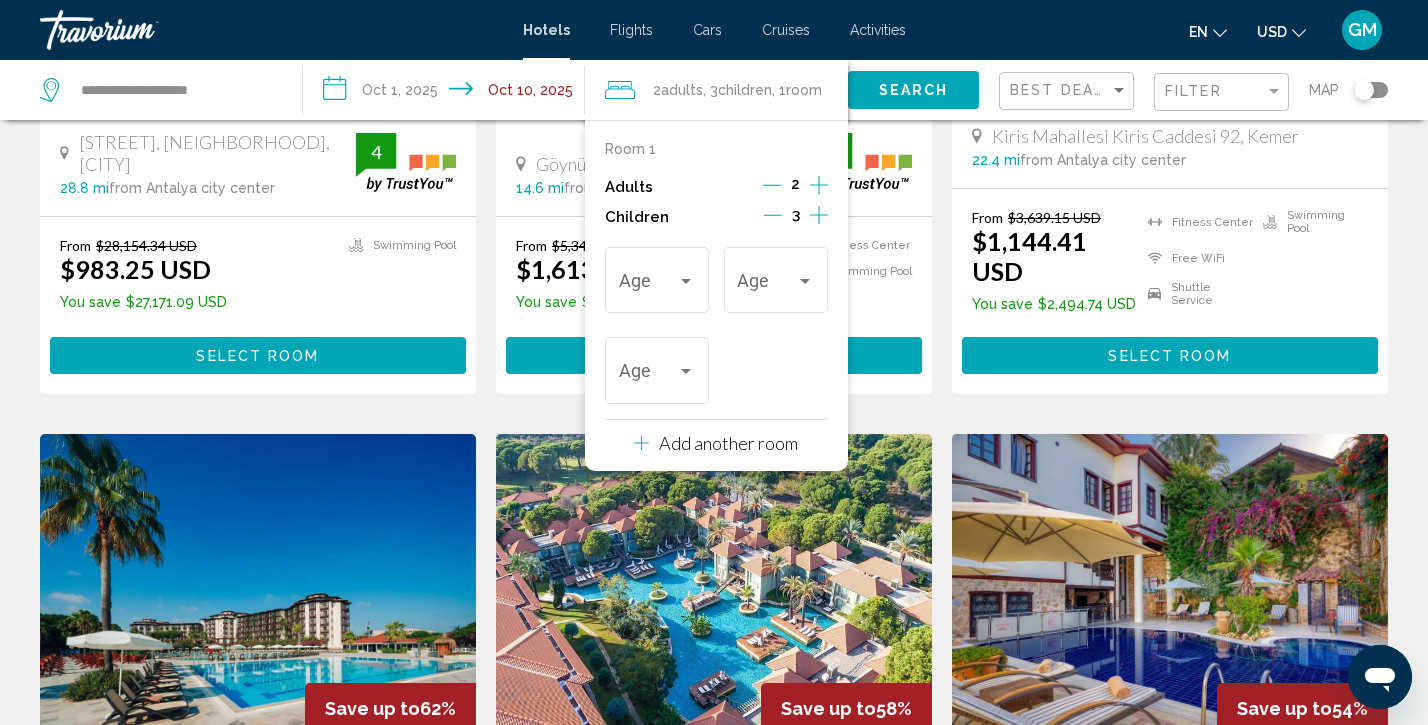 click on "Adults" 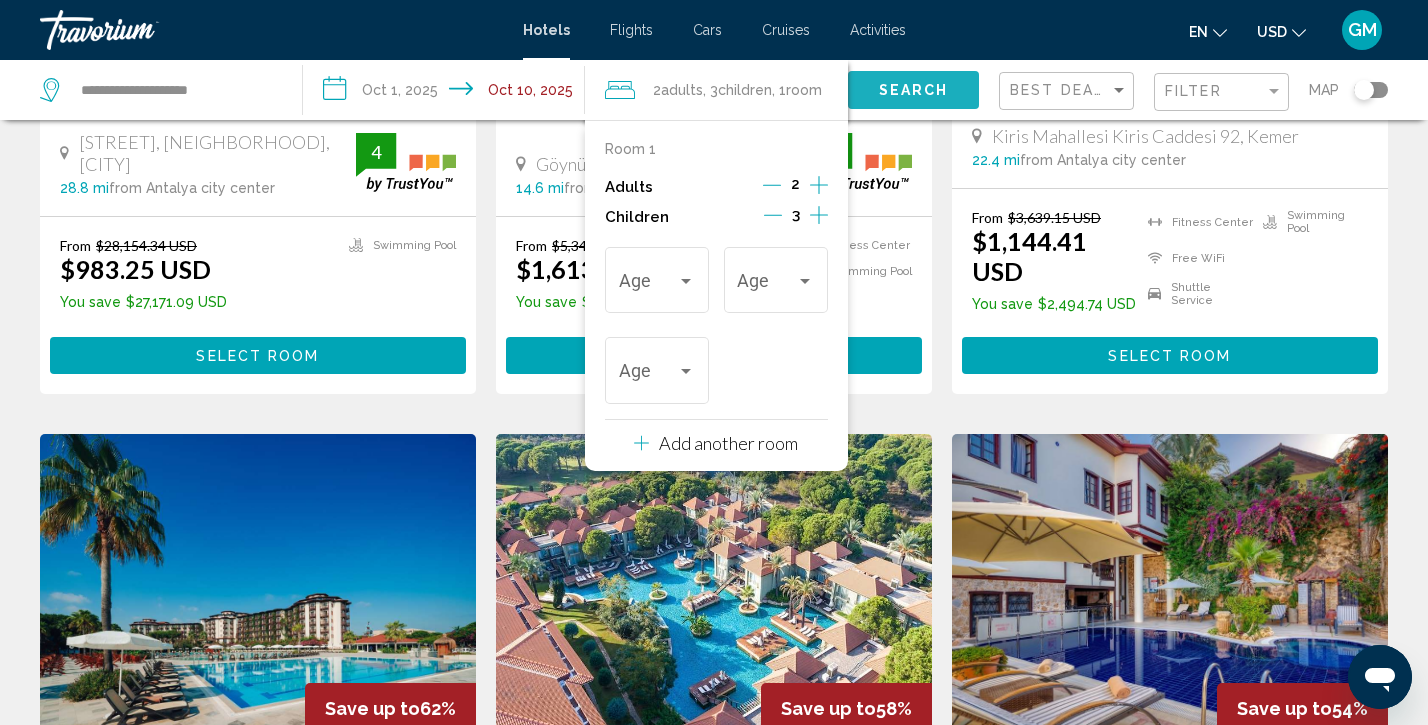 click on "Search" 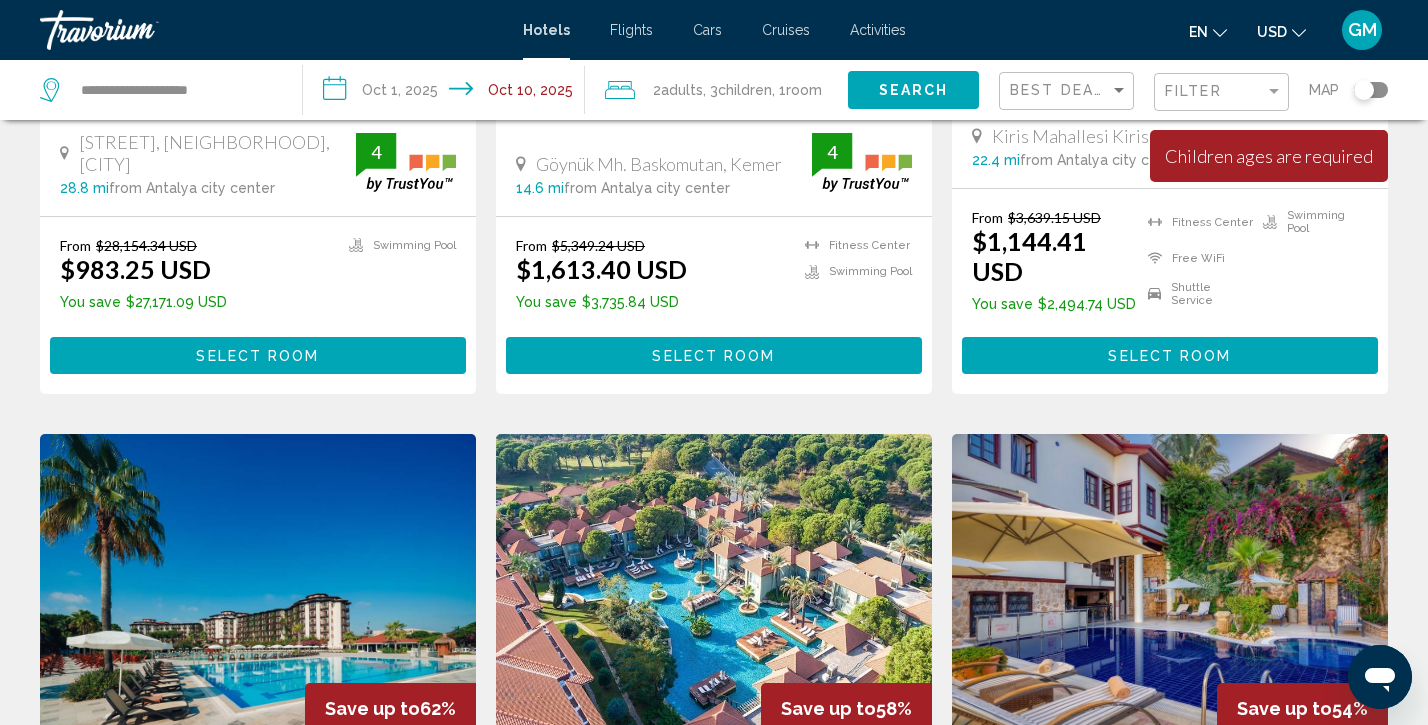 click on "Cars" at bounding box center [707, 30] 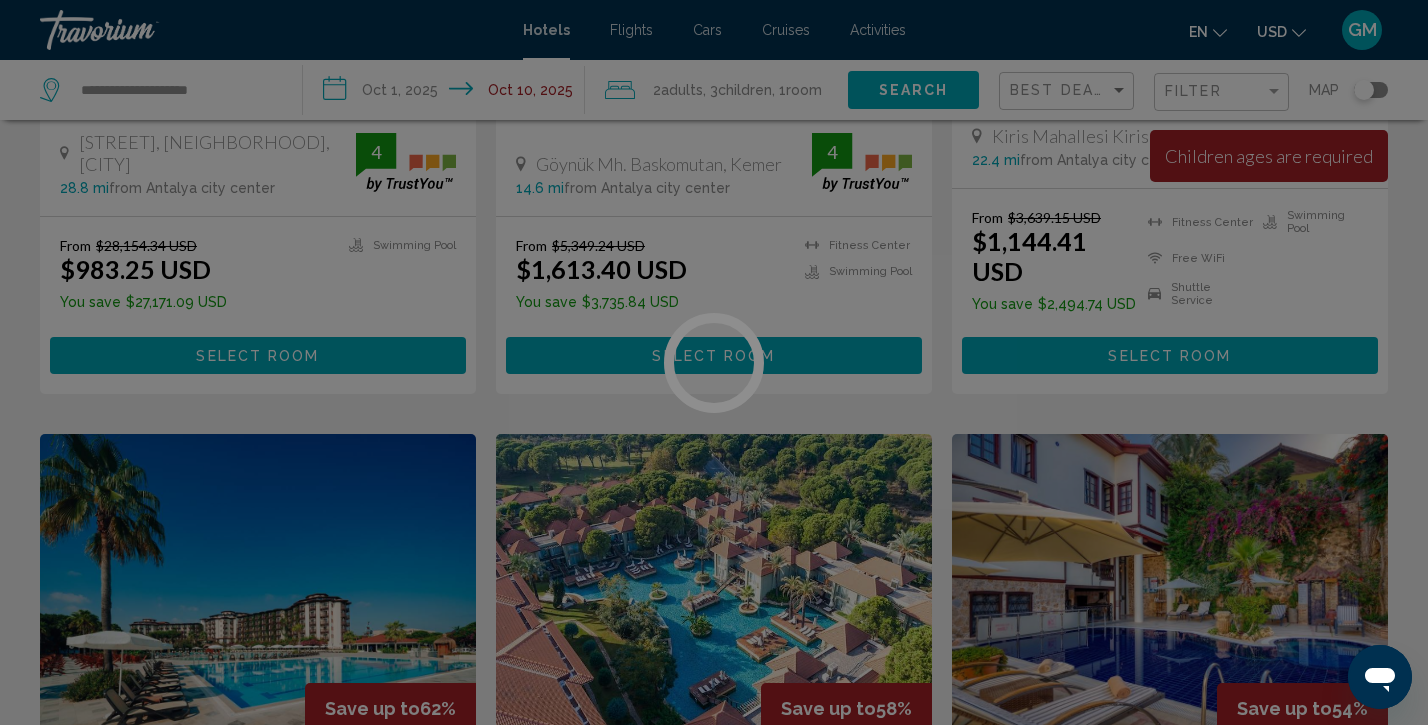 scroll, scrollTop: 0, scrollLeft: 0, axis: both 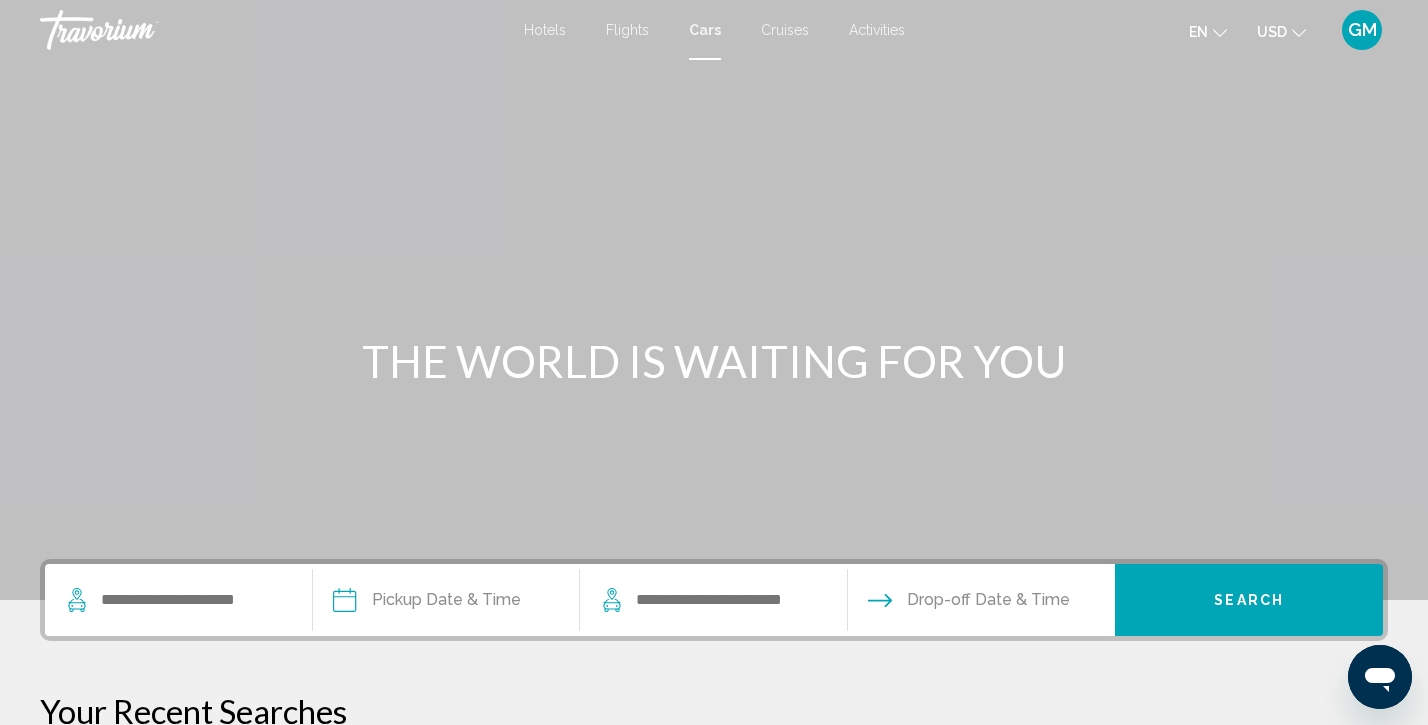 click at bounding box center (178, 600) 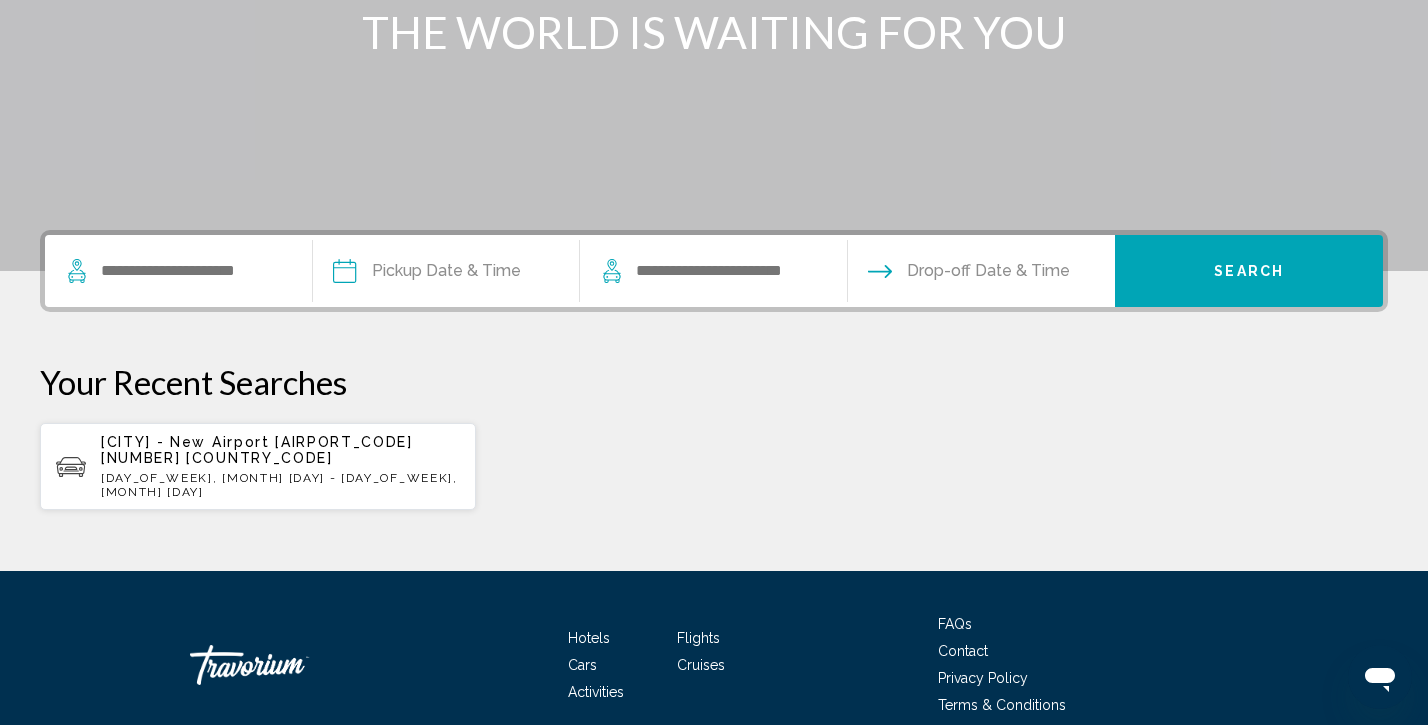 scroll, scrollTop: 393, scrollLeft: 0, axis: vertical 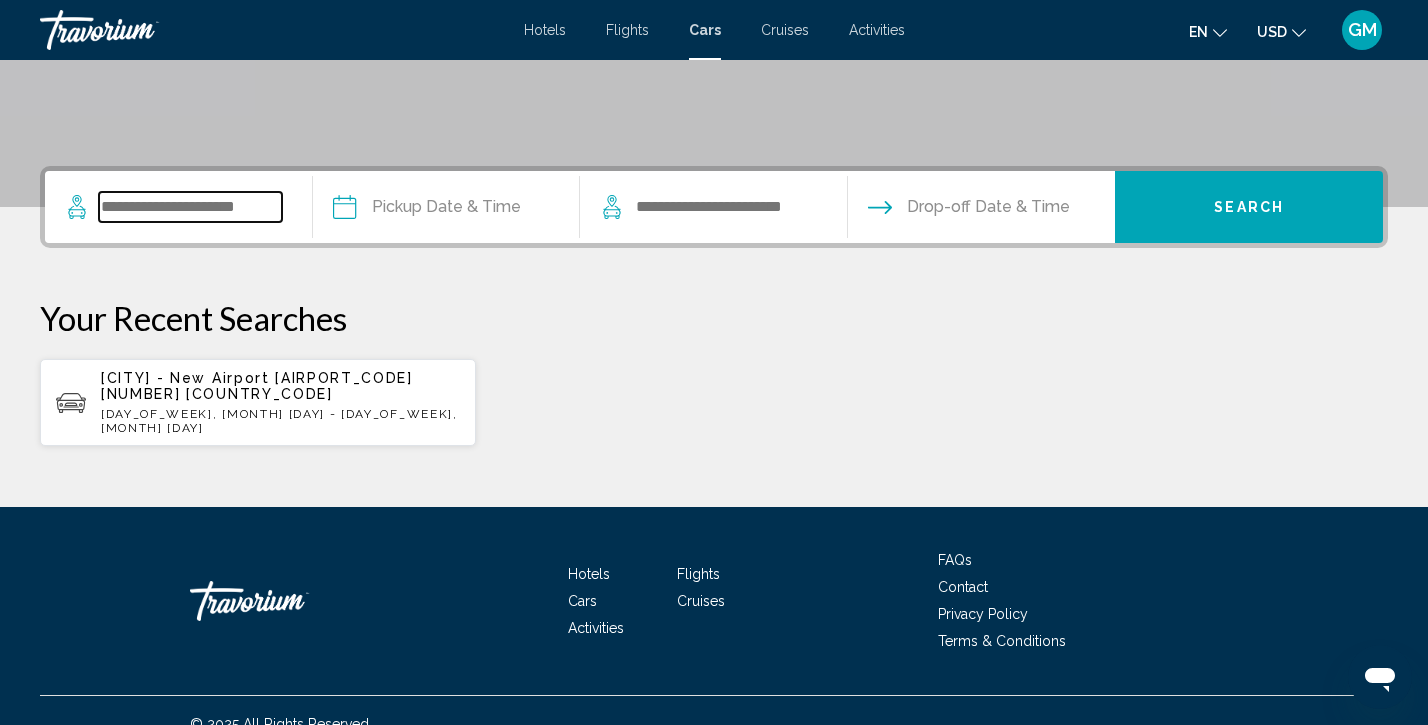 click at bounding box center (190, 207) 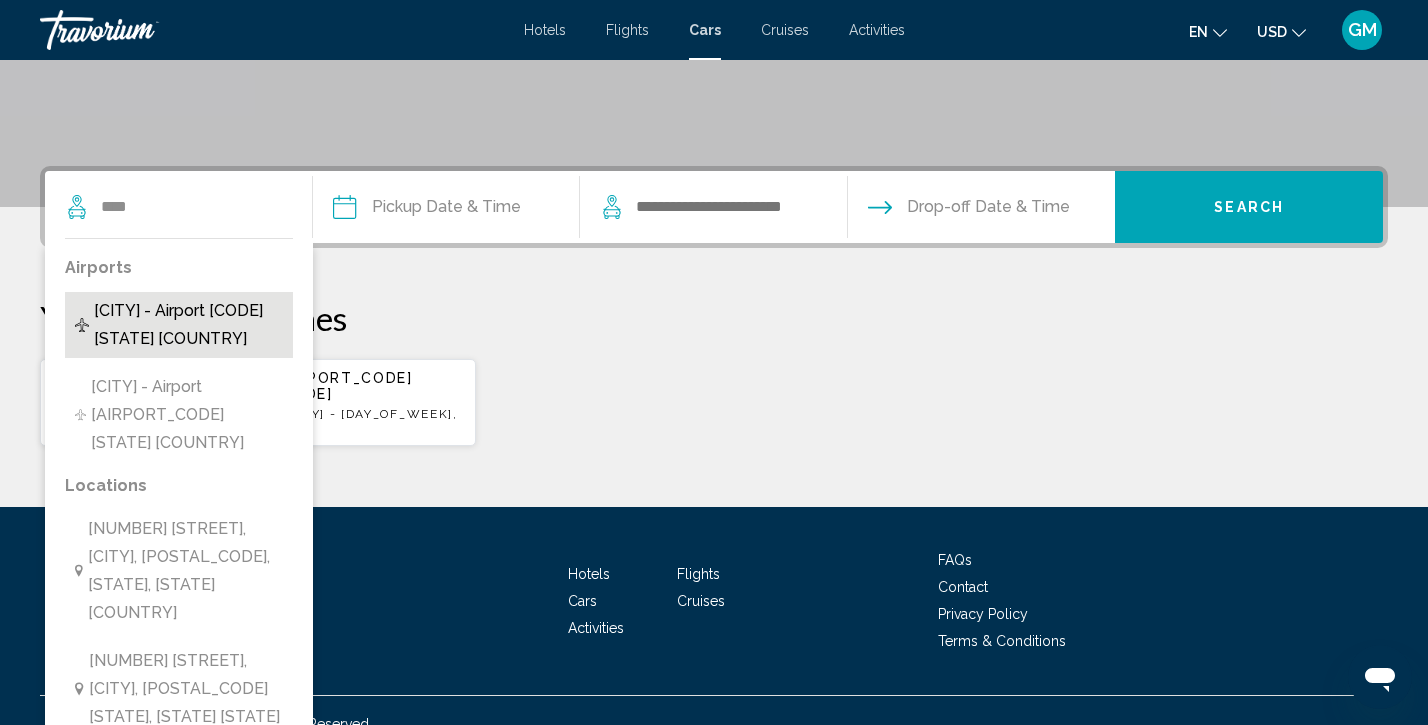 click on "[CITY] - Airport [CODE] [STATE] [COUNTRY]" at bounding box center [188, 325] 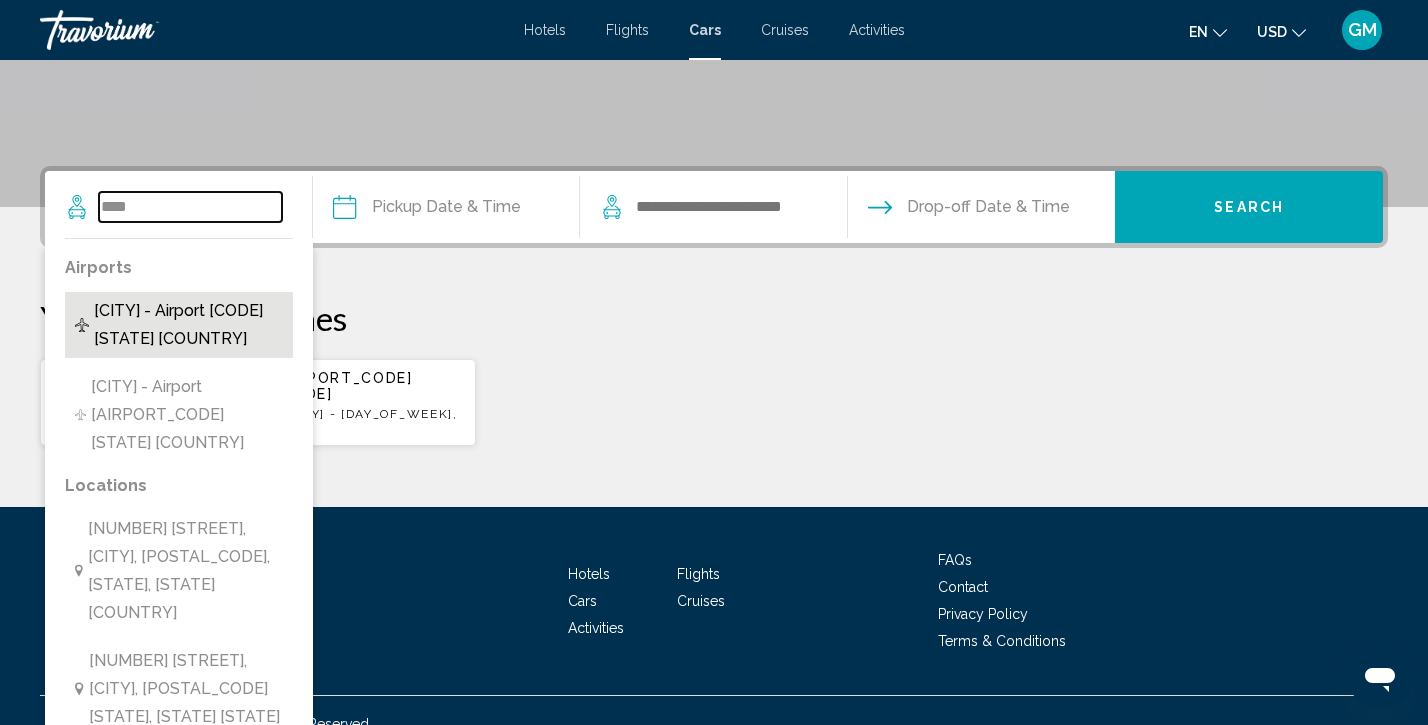 type on "**********" 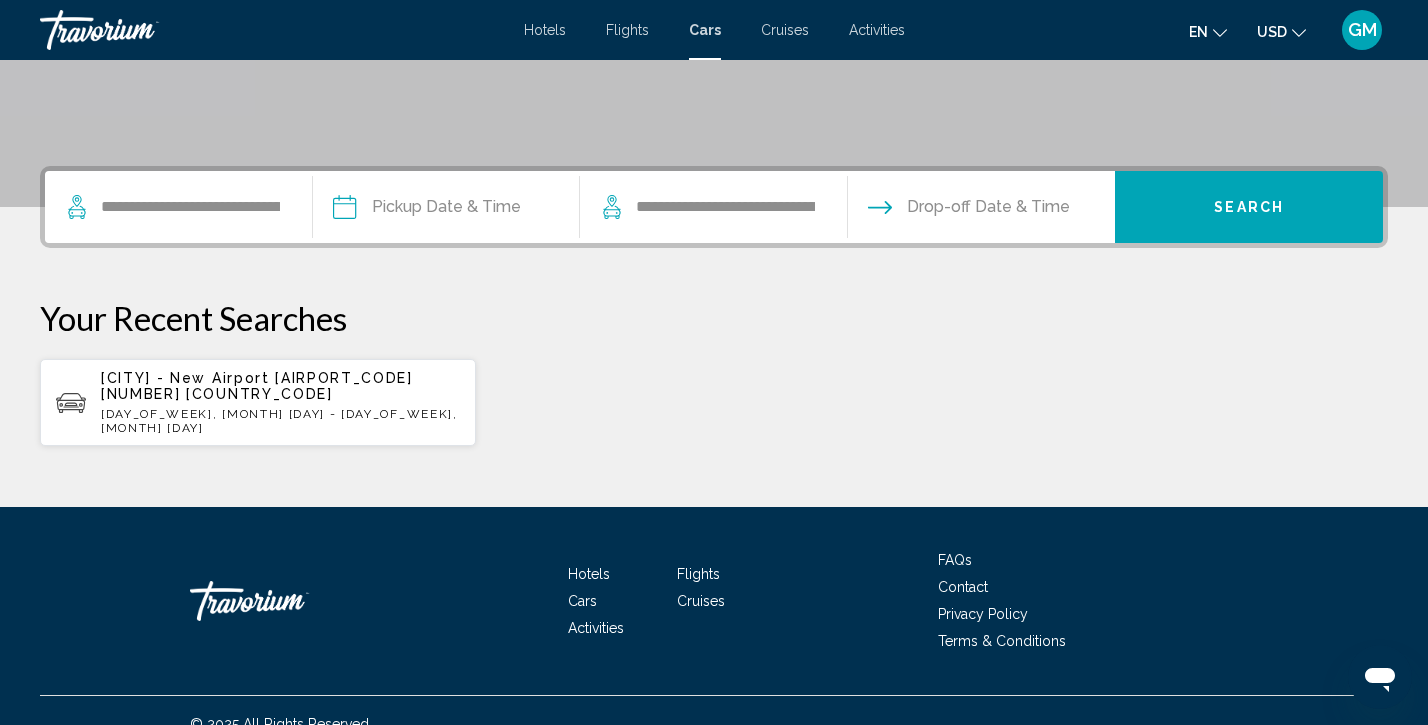 click at bounding box center [446, 210] 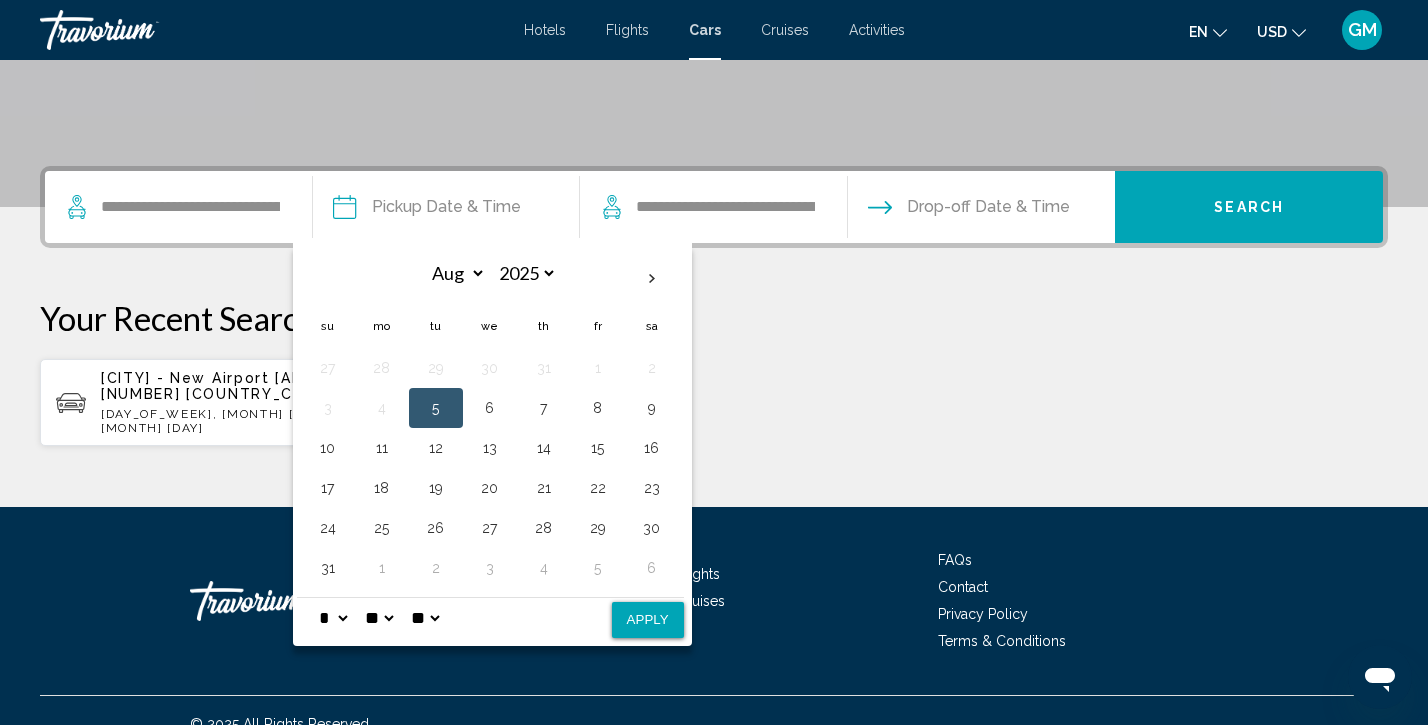 click on "5" at bounding box center [436, 408] 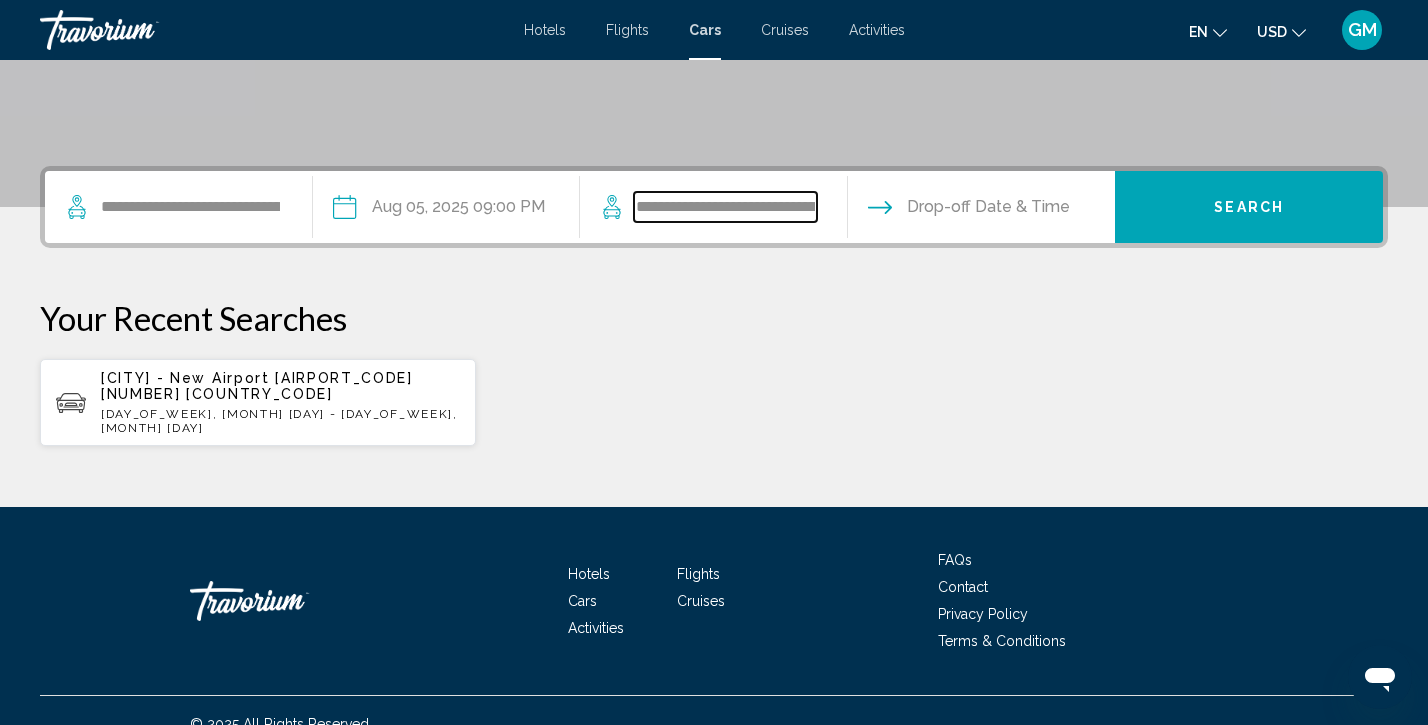 click on "**********" at bounding box center [725, 207] 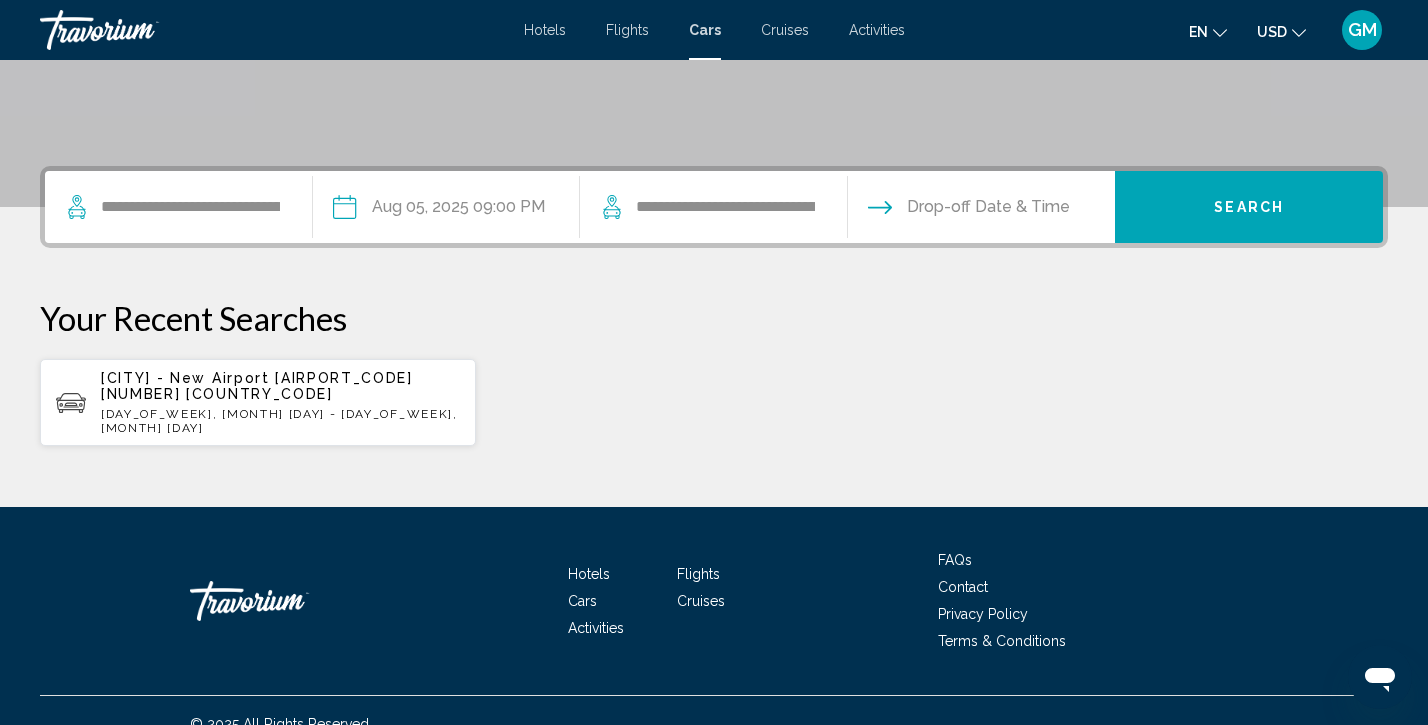 click at bounding box center (981, 210) 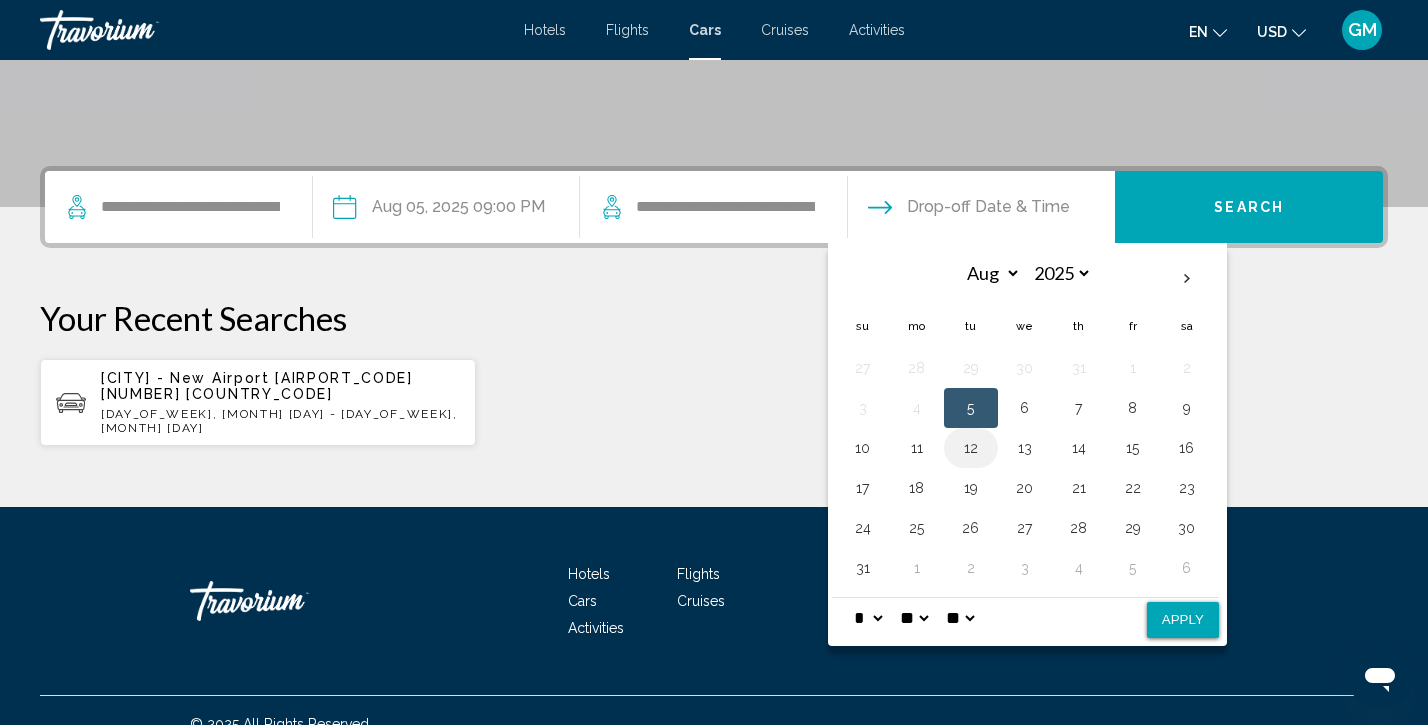 click on "12" at bounding box center [971, 448] 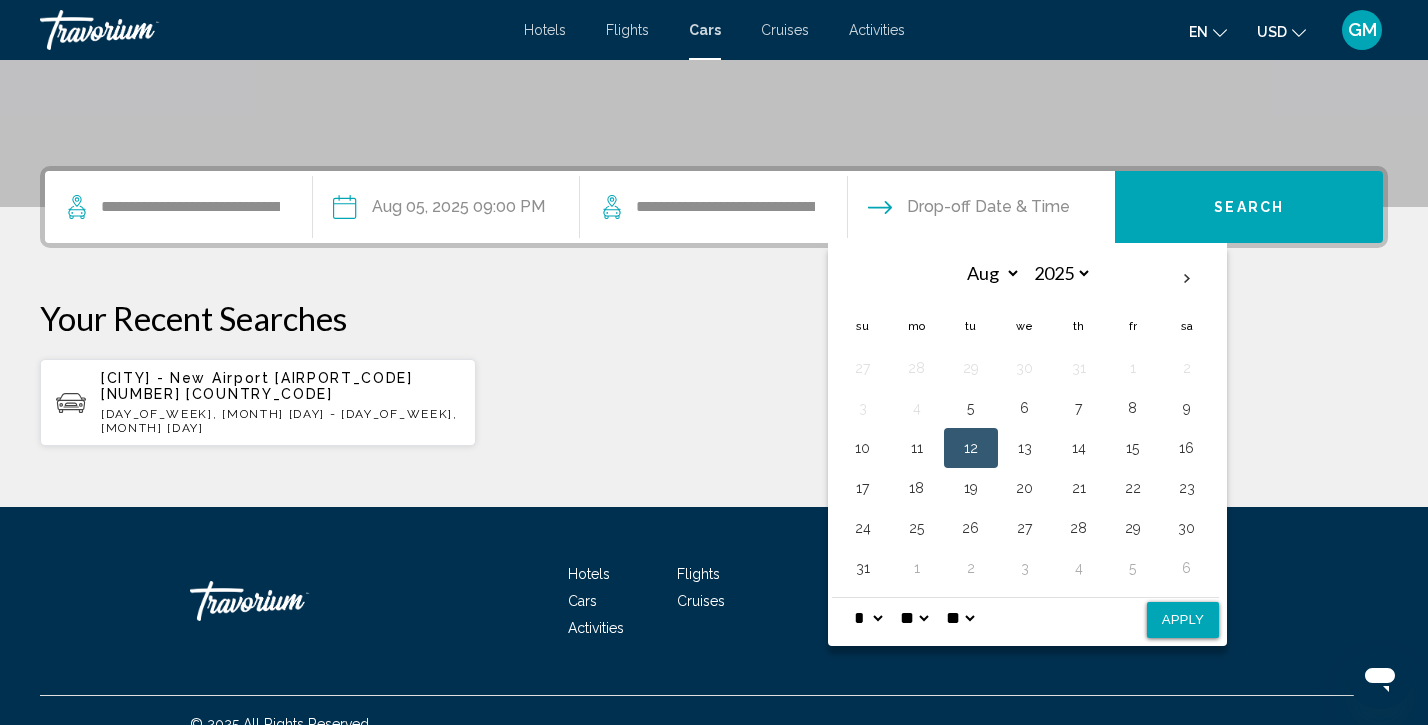 click on "Apply" at bounding box center [1183, 620] 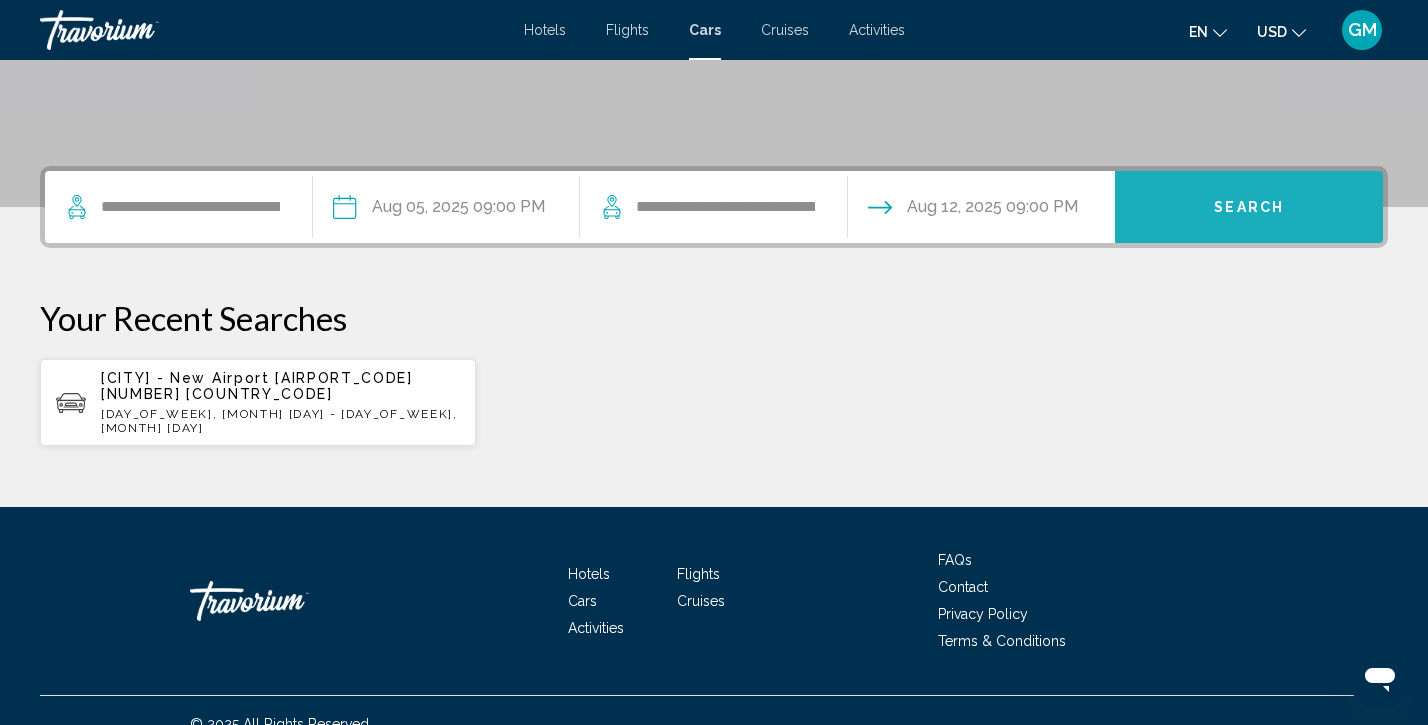 click on "Search" at bounding box center [1249, 208] 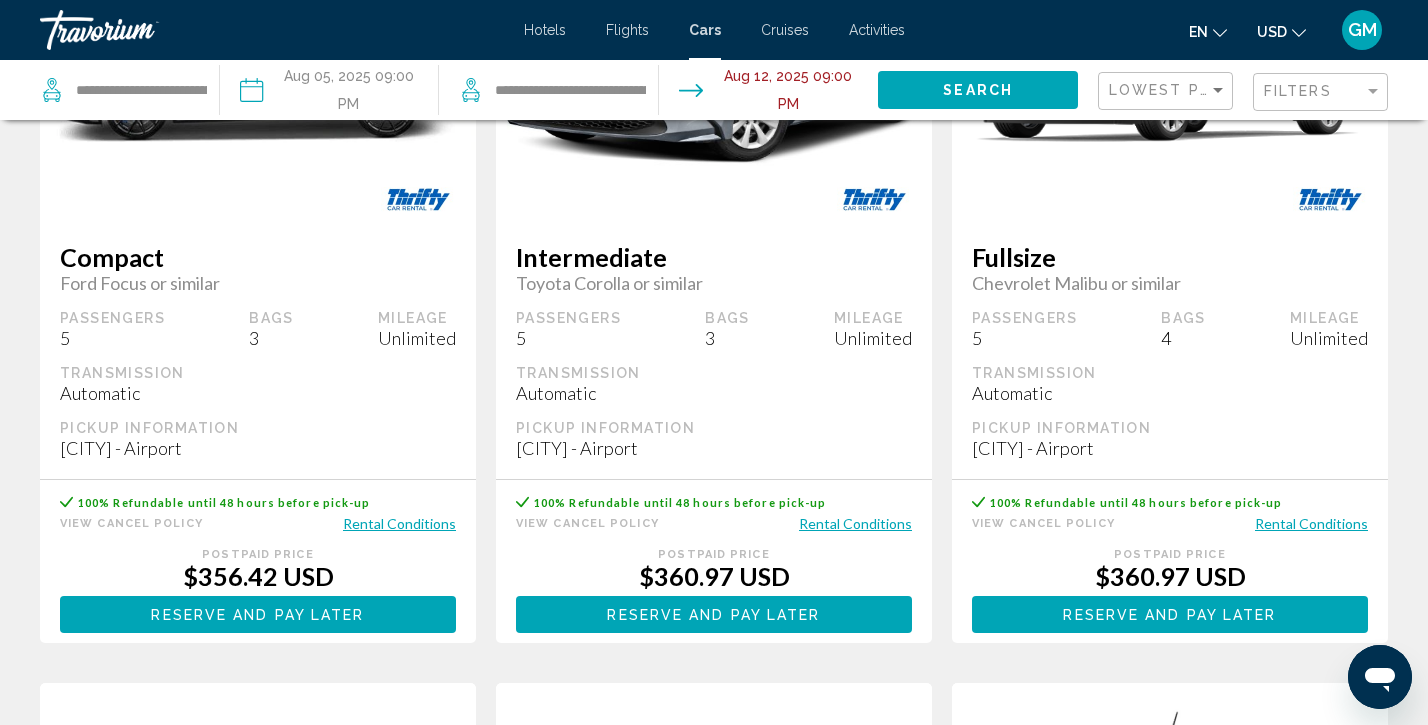 scroll, scrollTop: 290, scrollLeft: 0, axis: vertical 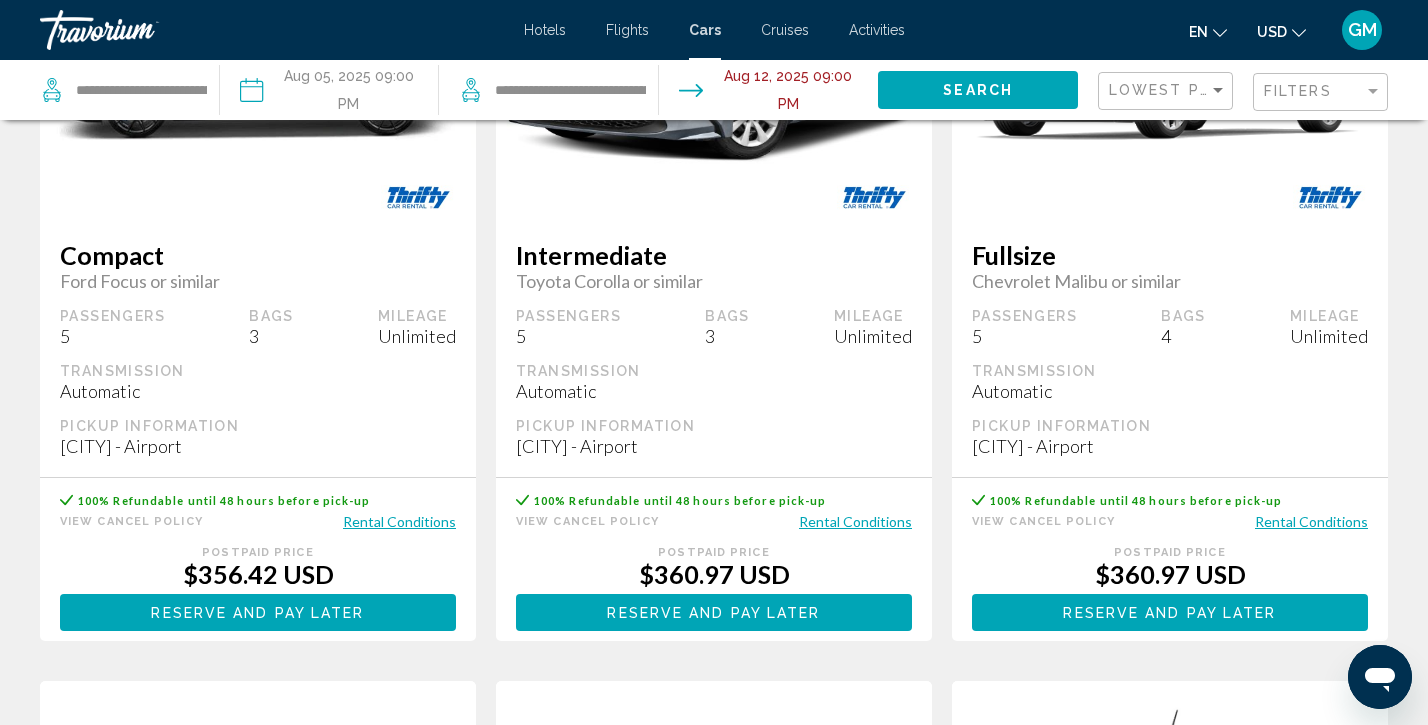 click at bounding box center [258, 60] 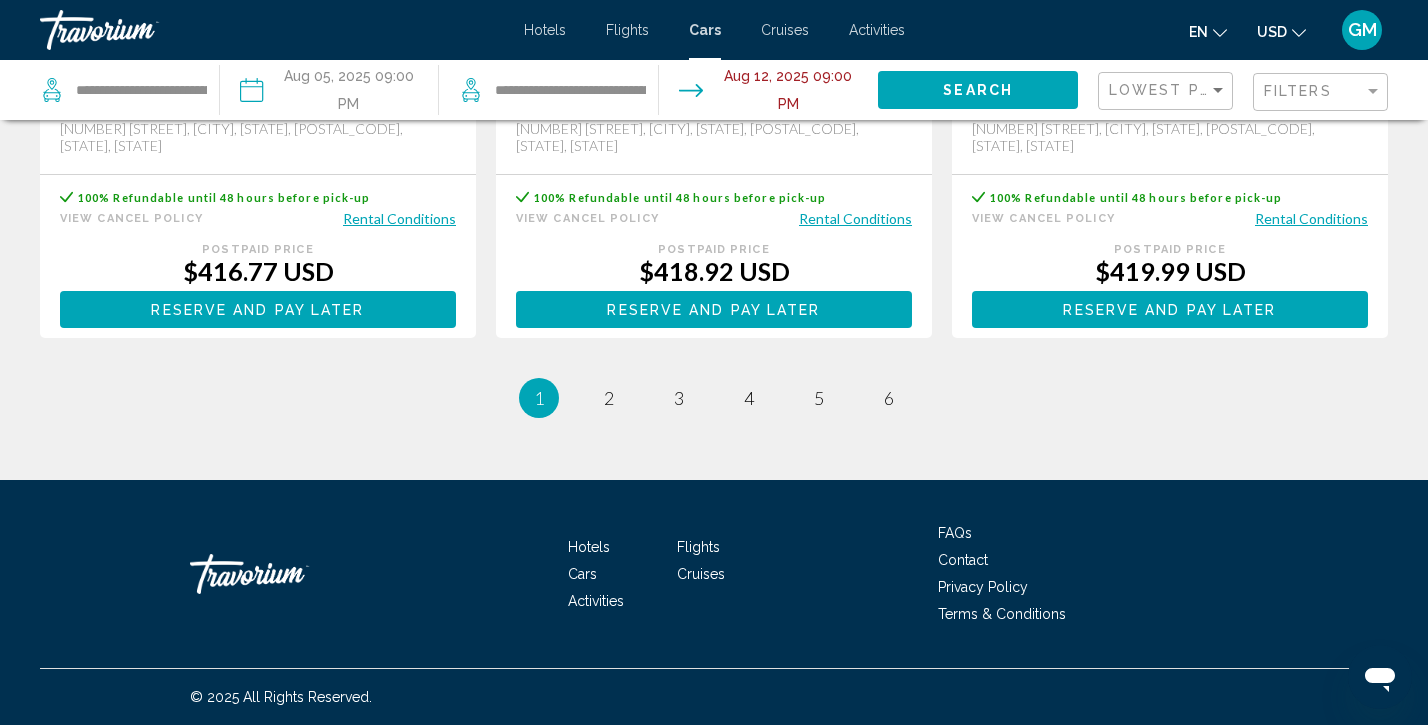scroll, scrollTop: 3018, scrollLeft: 0, axis: vertical 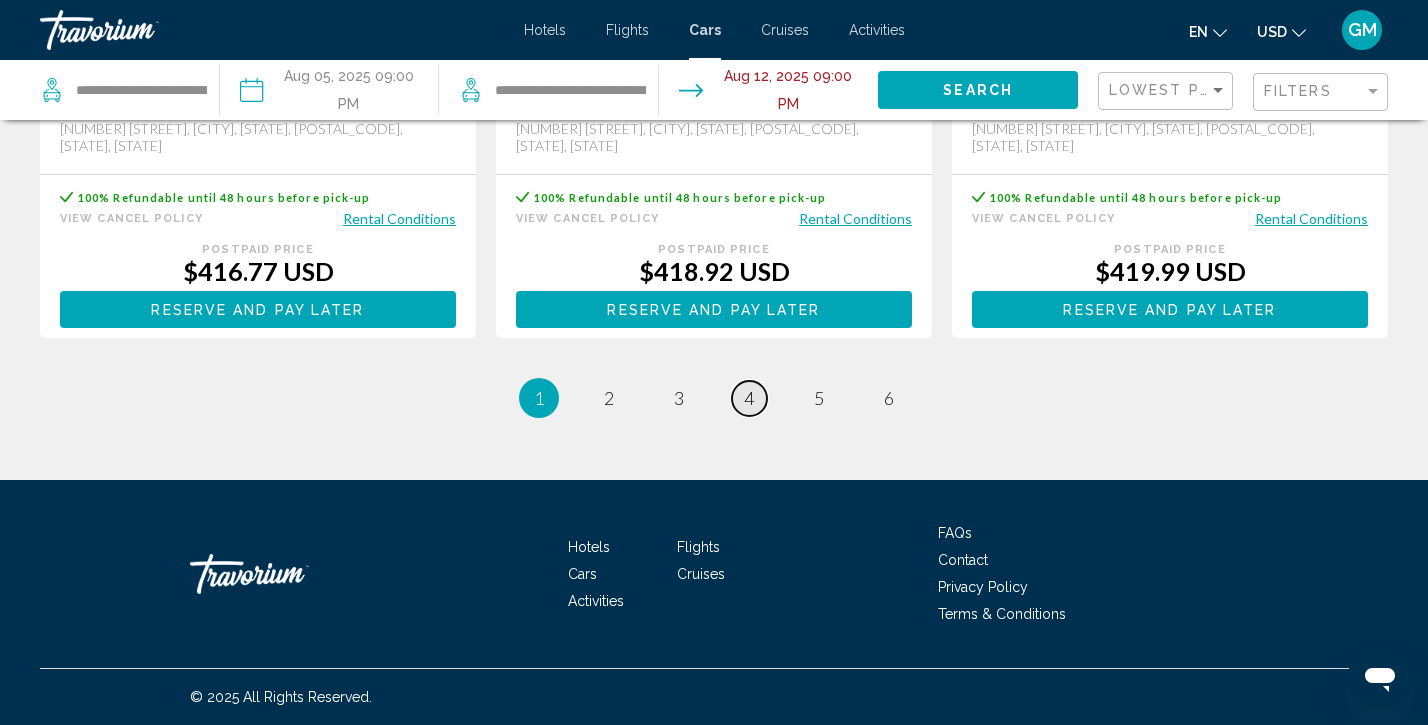 click on "page  4" at bounding box center (749, 398) 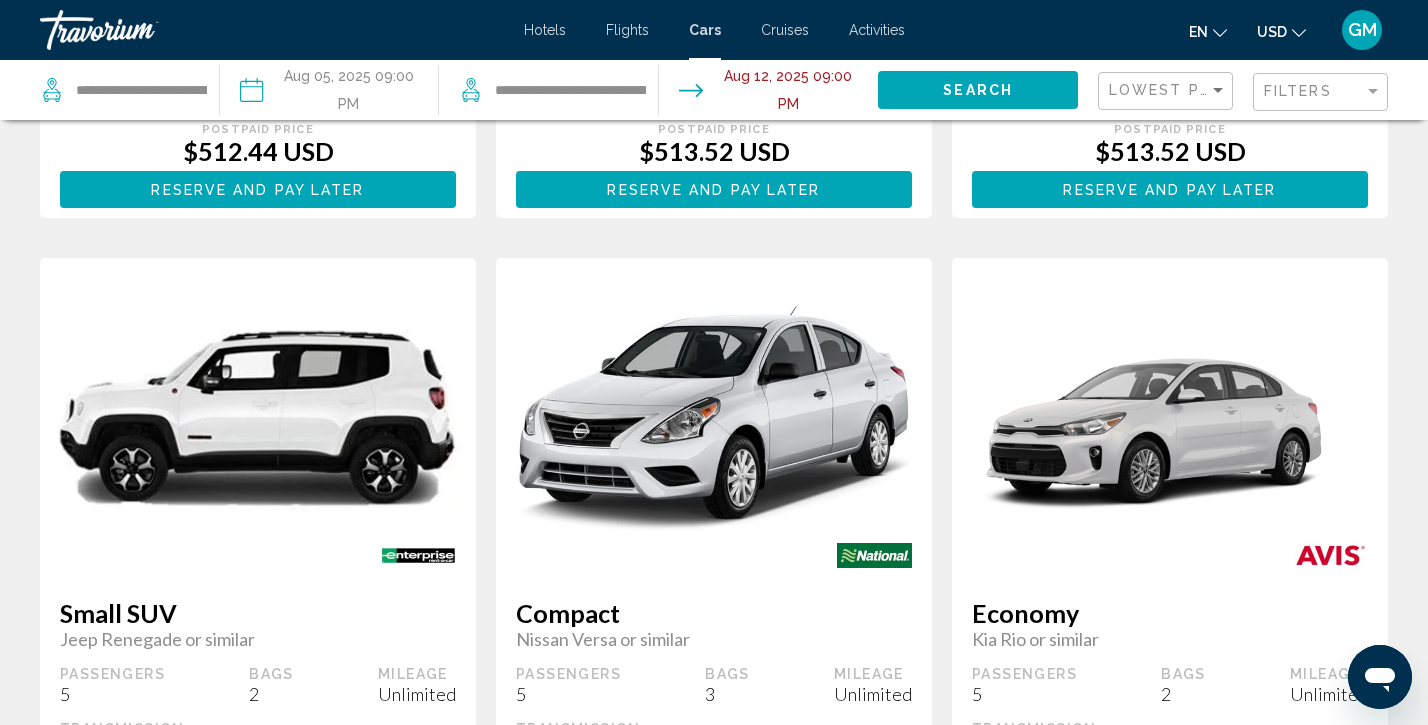 scroll, scrollTop: 0, scrollLeft: 0, axis: both 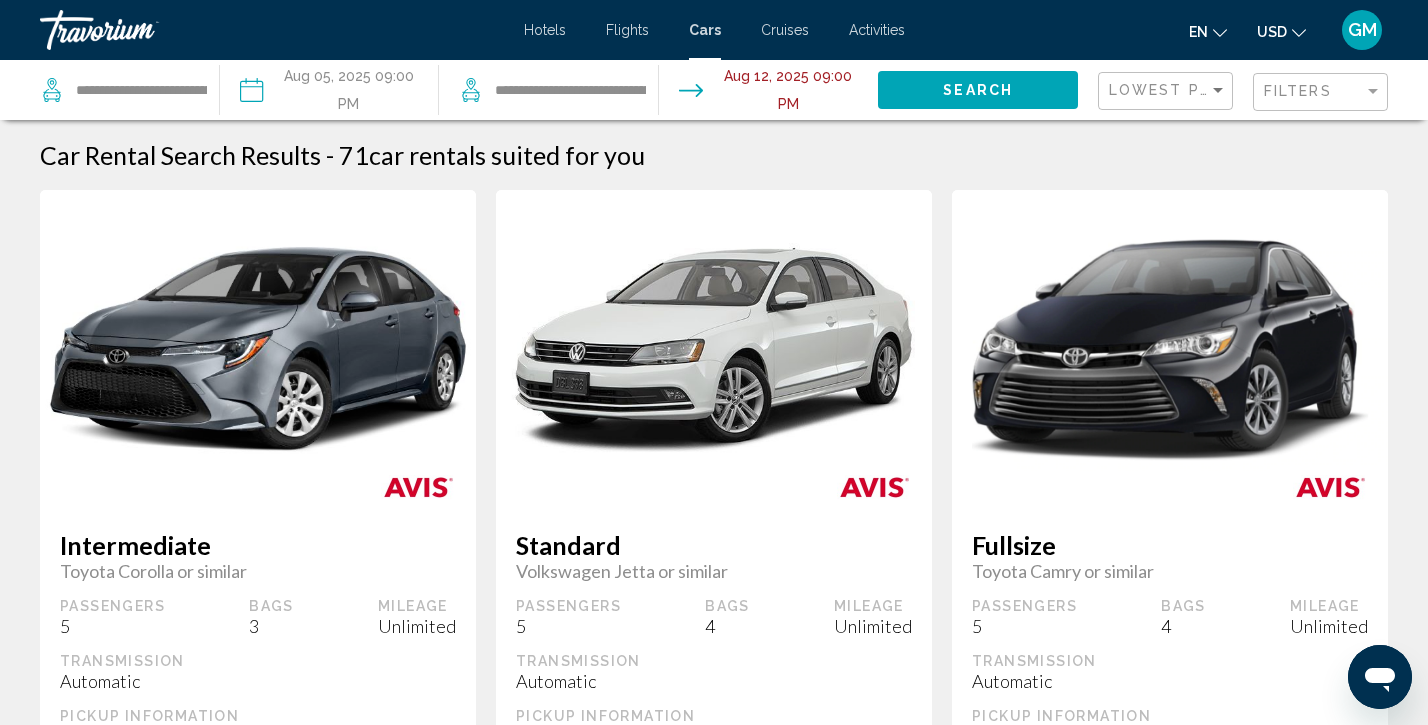 click on "Save  NaN%  Fullsize Toyota Camry or similar Passengers 5 Bags 4 Mileage Unlimited Transmission Automatic Pickup Information Dayton - Airport [NUMBER] [STREET]  Dayton Intl Airport, [CITY], [POSTAL_CODE], [STATE], [STATE] Retail Price  $0.00 USD  You save
100% Refundable until 48 hours before pick-up View Cancel Policy Rental Conditions Prepaid Price Postpaid Price  $513.52 USD  when redeeming 0  Points Reserve and pay now Reserve and pay later You earn  0  Points" at bounding box center (1170, 577) 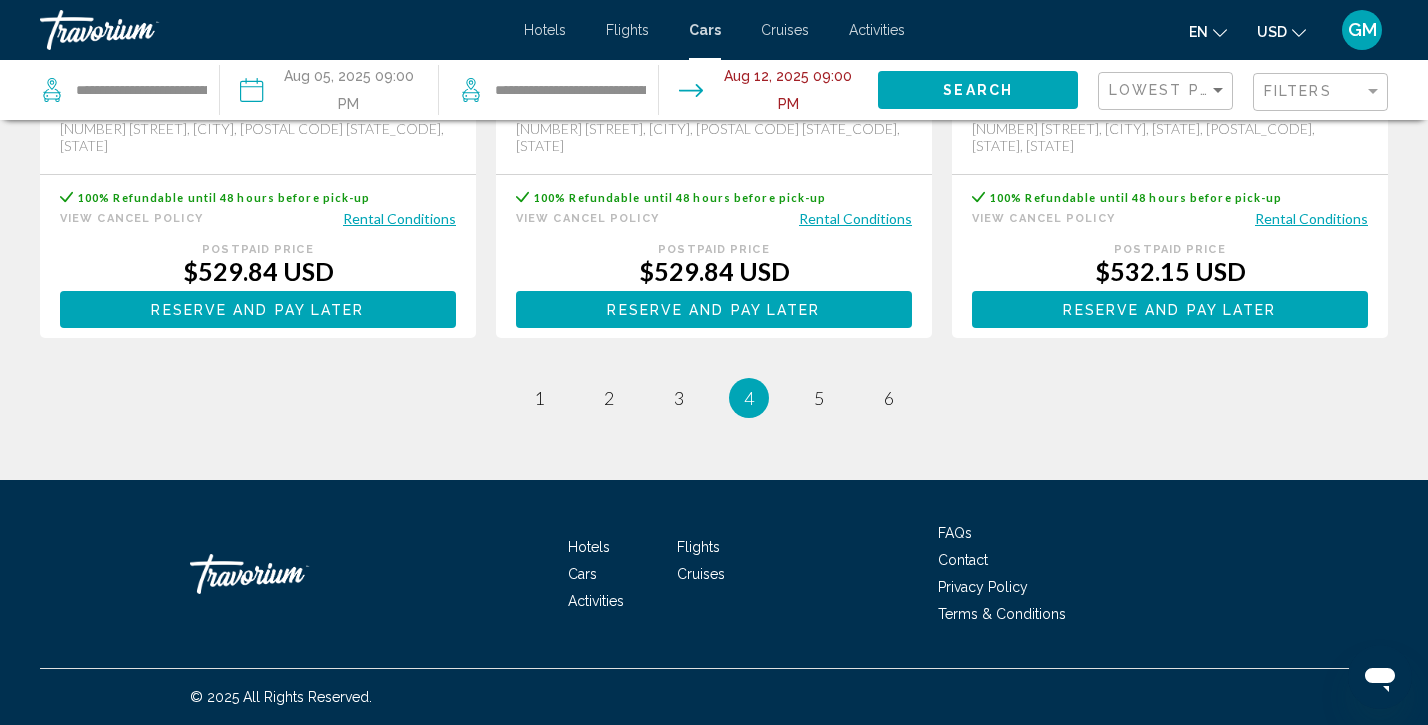 scroll, scrollTop: 3086, scrollLeft: 0, axis: vertical 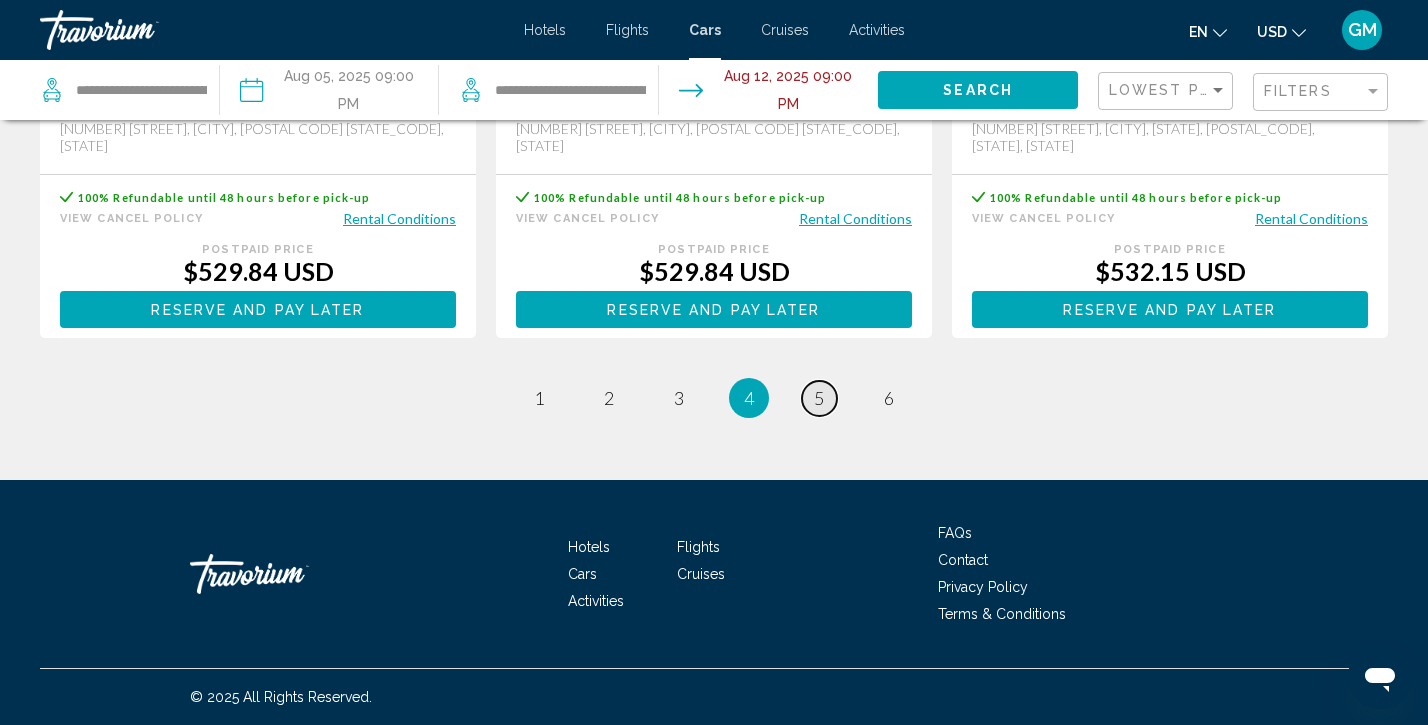 click on "5" at bounding box center (819, 398) 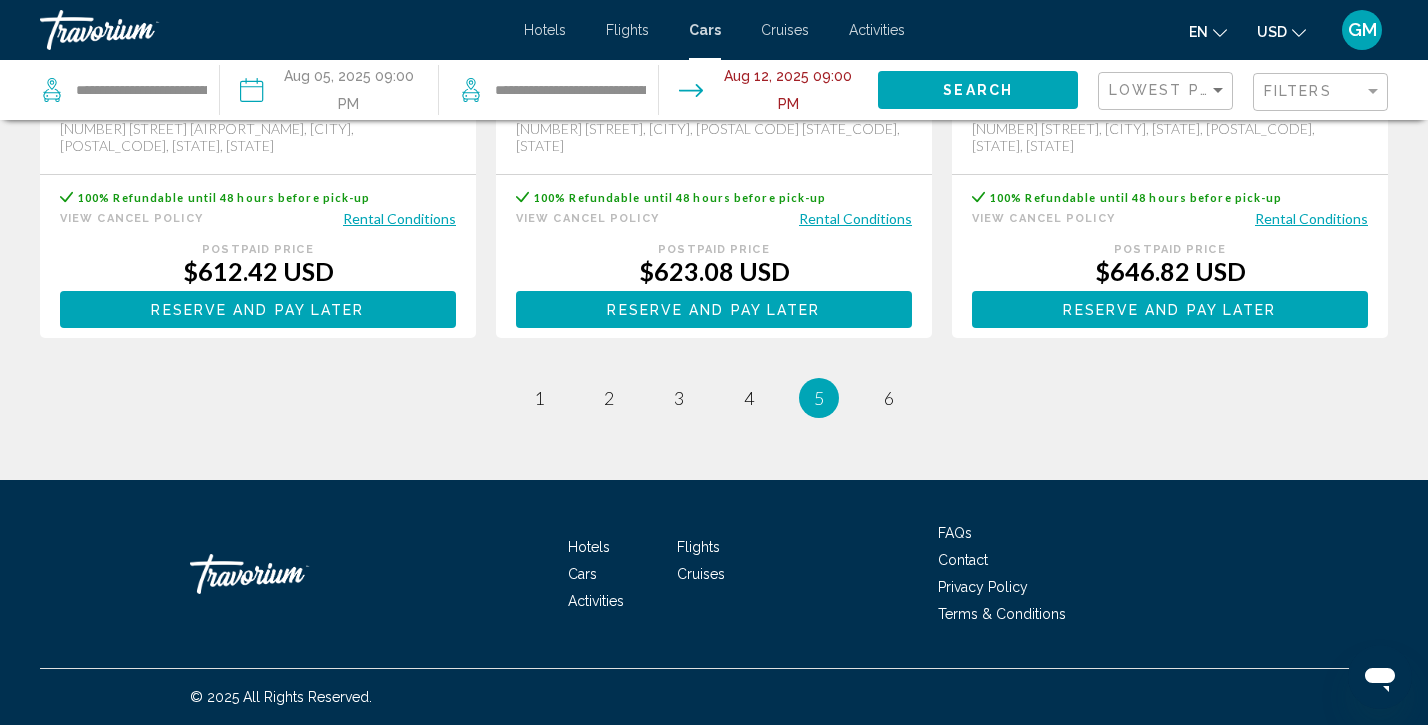 scroll, scrollTop: 3069, scrollLeft: 0, axis: vertical 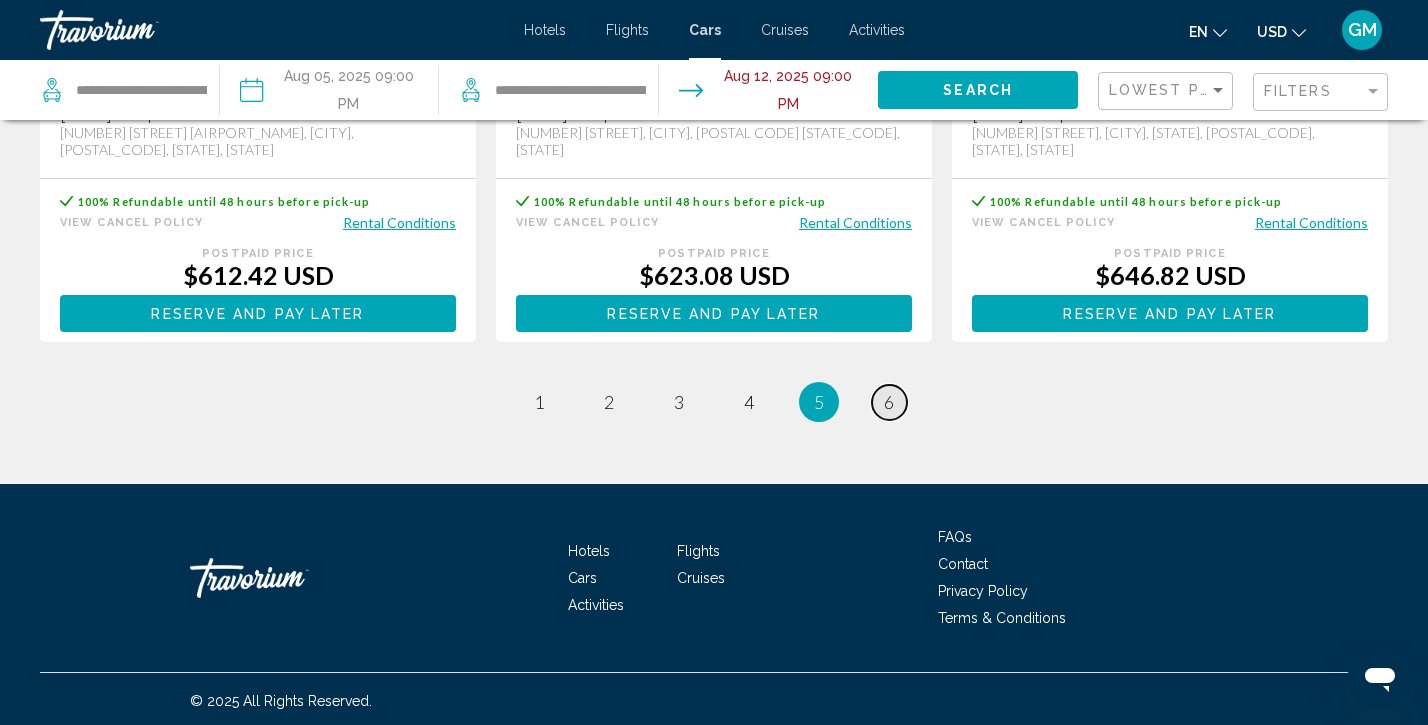 click on "page  6" at bounding box center [889, 402] 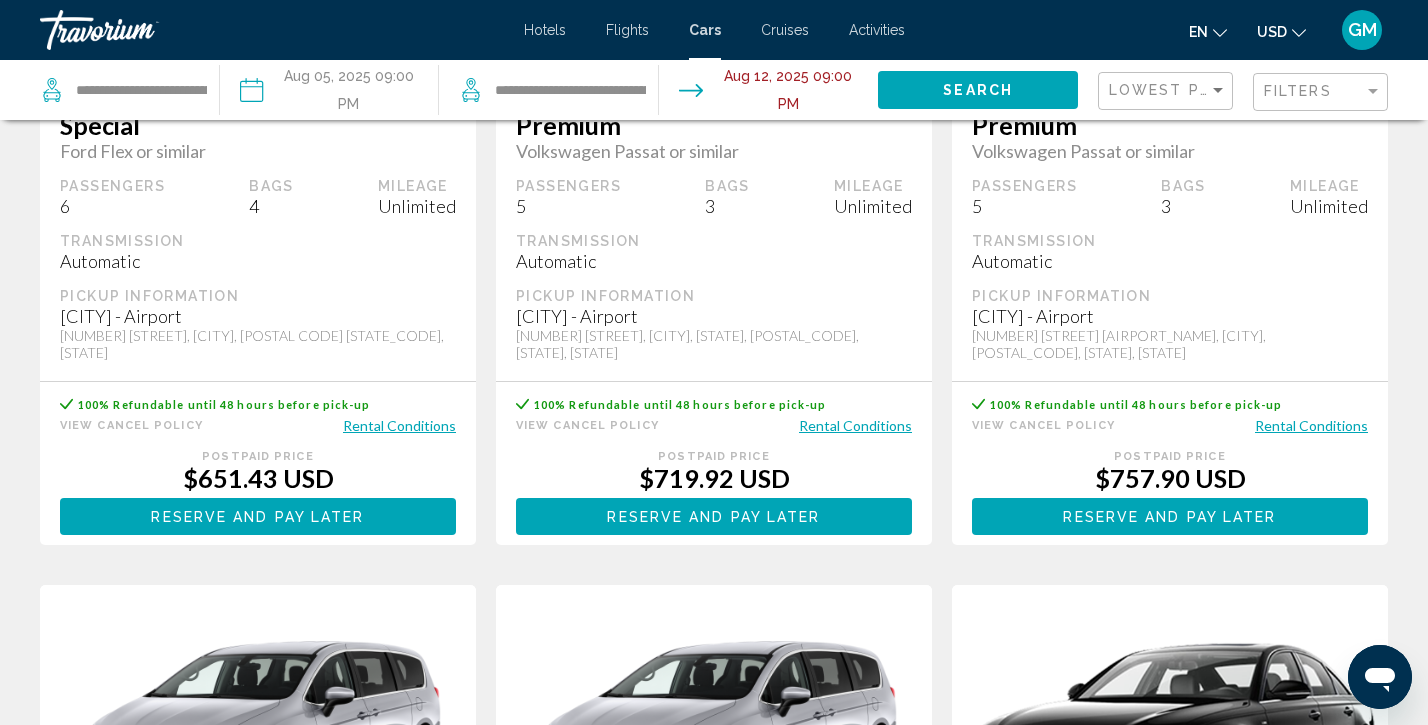 scroll, scrollTop: 0, scrollLeft: 0, axis: both 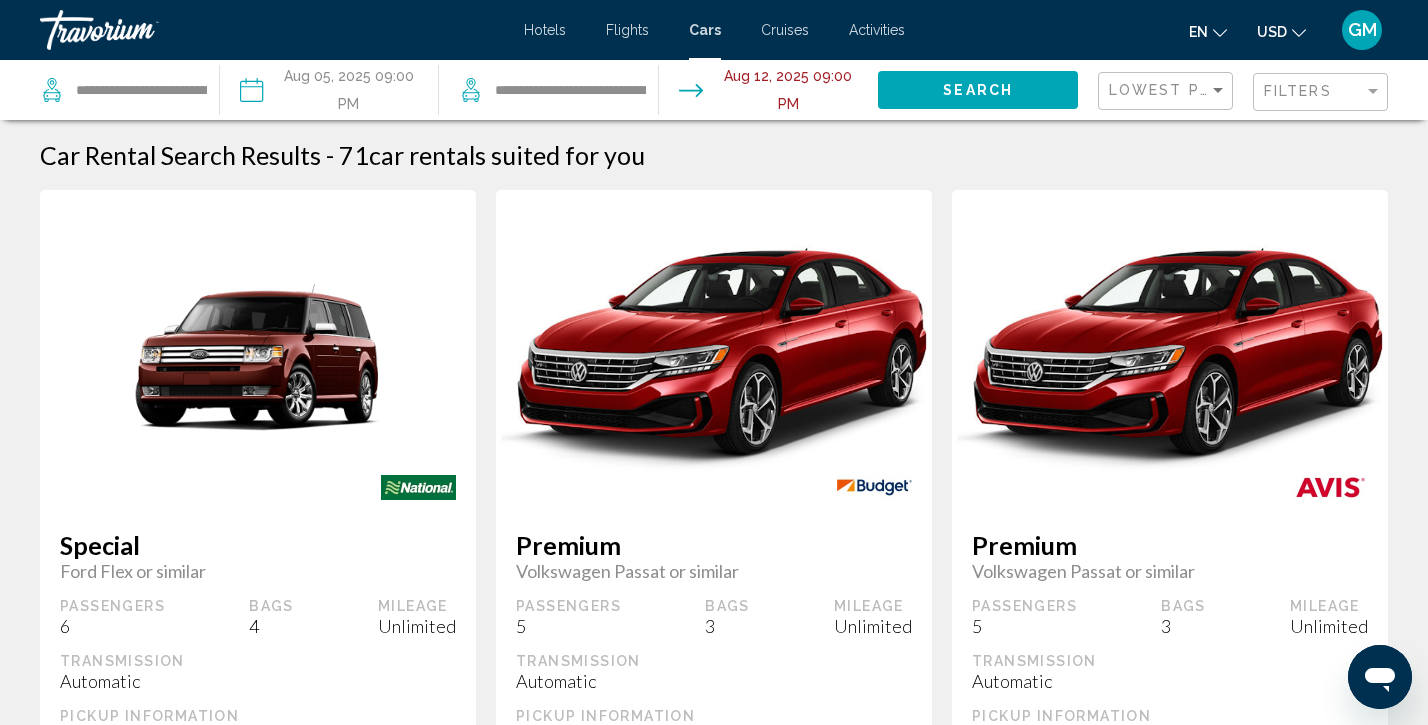 click on "Save  NaN%  Premium Volkswagen Passat or similar Passengers 5 Bags 3 Mileage Unlimited Transmission Automatic Pickup Information [CITY] - Airport [AIRPORT_CODE] [CITY_CODE] [STATE_CODE], [STATE] Retail Price  $[PRICE] USD  You save
100% Refundable until 48 hours before pick-up View Cancel Policy Rental Conditions Prepaid Price Postpaid Price  $[PRICE] USD  when redeeming 0  Points Reserve and pay now Reserve and pay later You earn  0  Points" at bounding box center (714, 577) 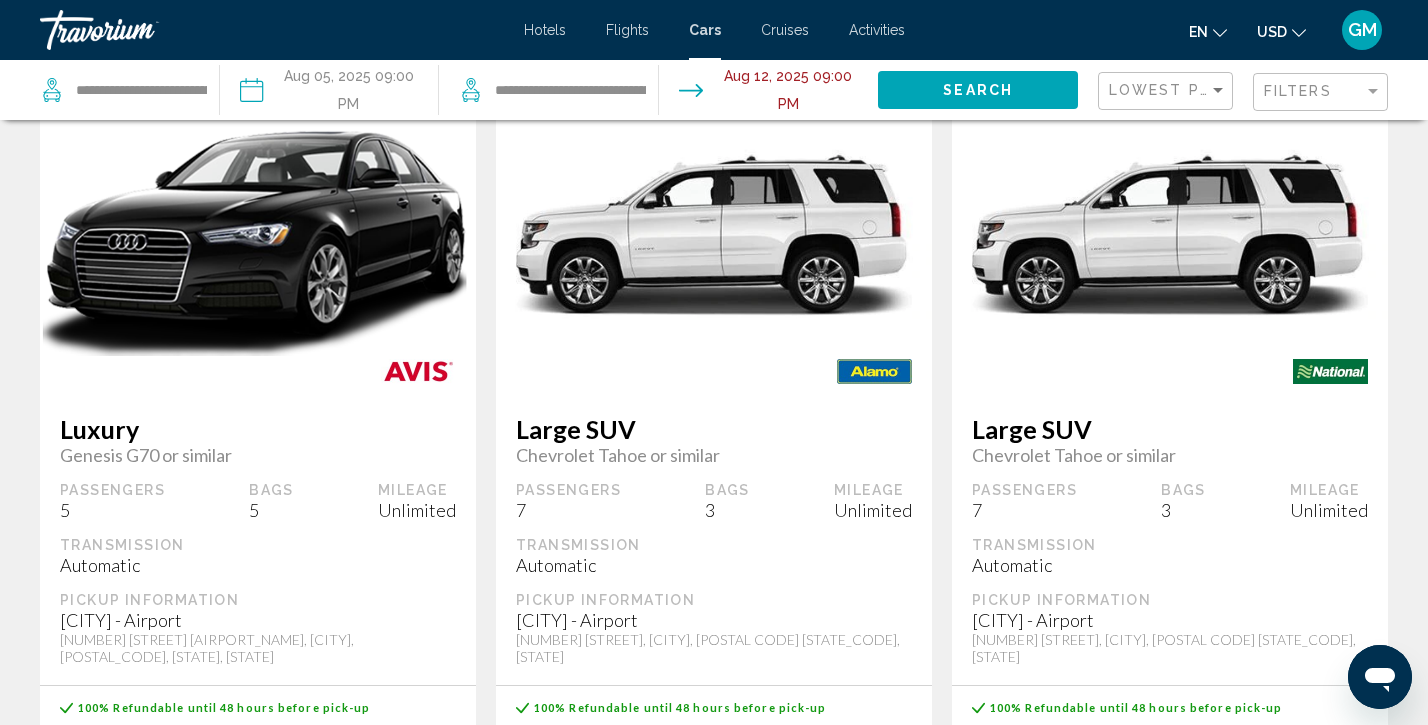 scroll, scrollTop: 1846, scrollLeft: 0, axis: vertical 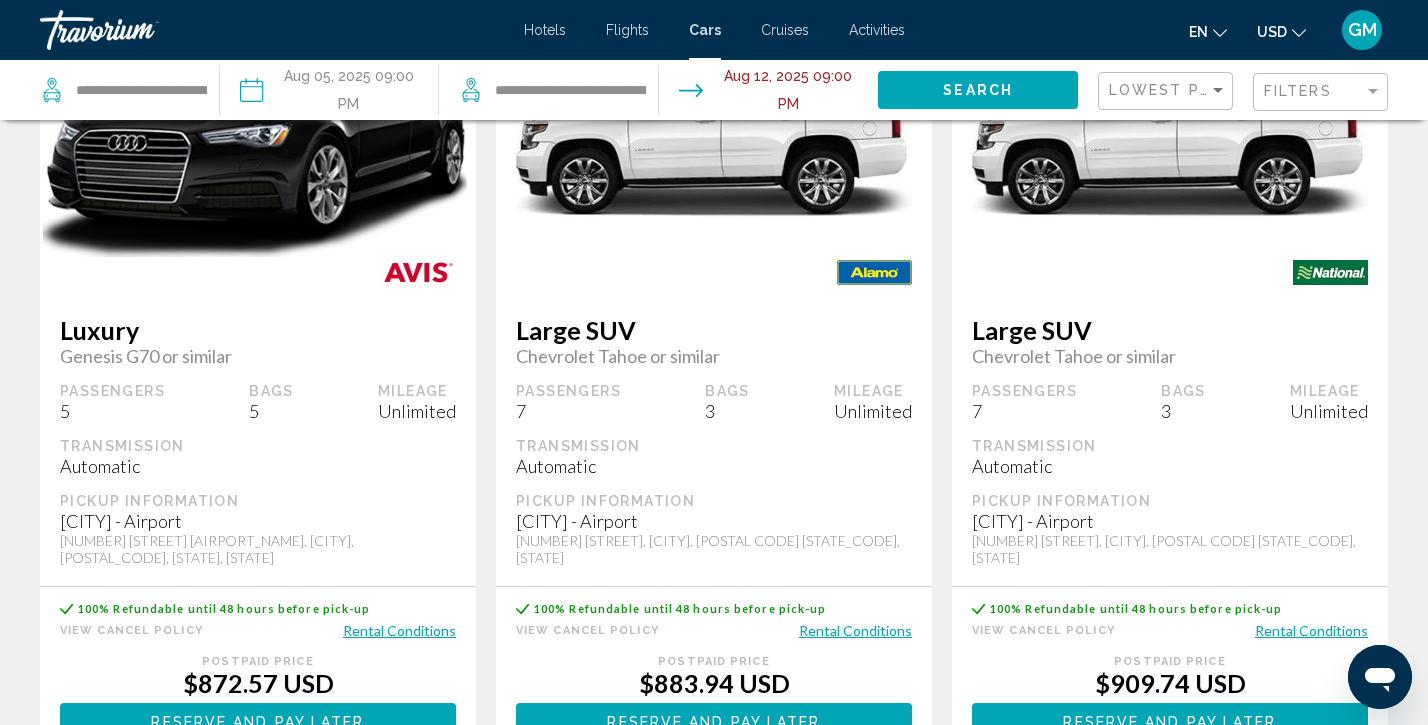 click on "Dayton - Airport [STREET_ADDRESS], [POSTAL_CODE] [STATE] Retail Price $0.00 USD You save 100% Refundable until 48 hours before pick-up View Cancel Policy Rental Conditions Prepaid Price Postpaid Price $651.43 USD when redeeming 0 Points Reserve and pay now Reserve and pay later You earn 0 Points Save NaN% Premium Volkswagen Passat or similar Passengers 5 Bags 3 Mileage Unlimited Transmission Automatic Pickup Information Dayton - Airport [STREET_ADDRESS] [CITY] [AIRPORT_NAME], [CITY], [POSTAL_CODE], [STATE] Retail Price $0.00 USD You save 100% Refundable until 48 hours before pick-up View Cancel Policy Rental Conditions Prepaid Price Postpaid Price $719.92 USD when redeeming 0 Points Reserve and pay now Reserve and pay later You earn 0 Points Save NaN% 5" at bounding box center [714, -31] 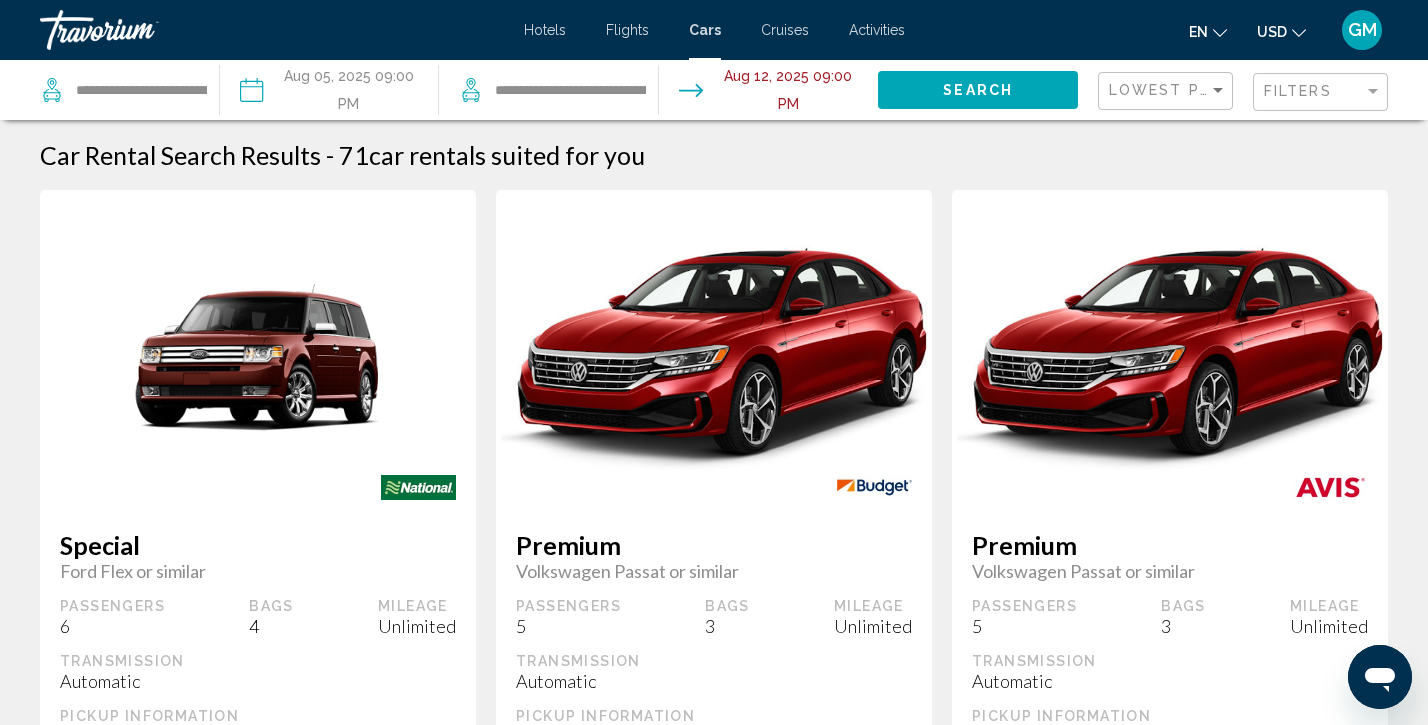 scroll, scrollTop: 0, scrollLeft: 0, axis: both 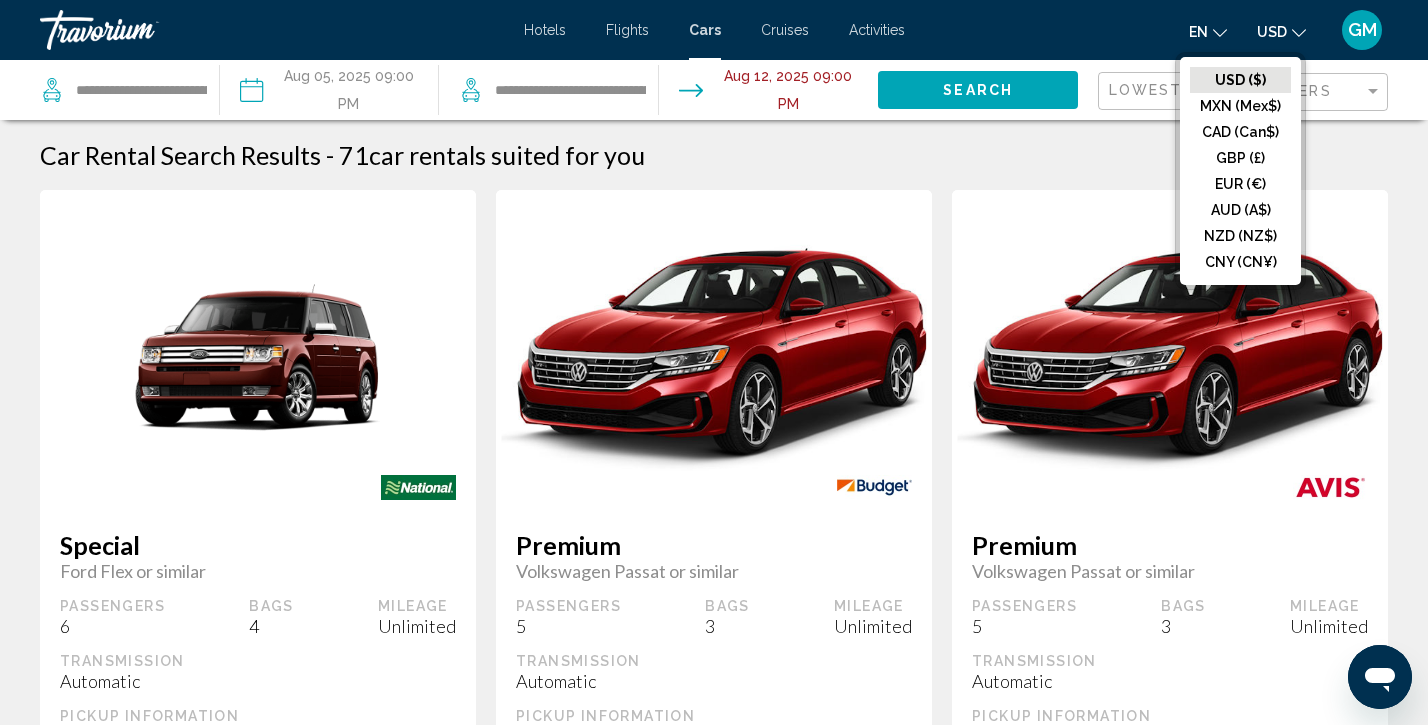 click on "GM" at bounding box center [1362, 30] 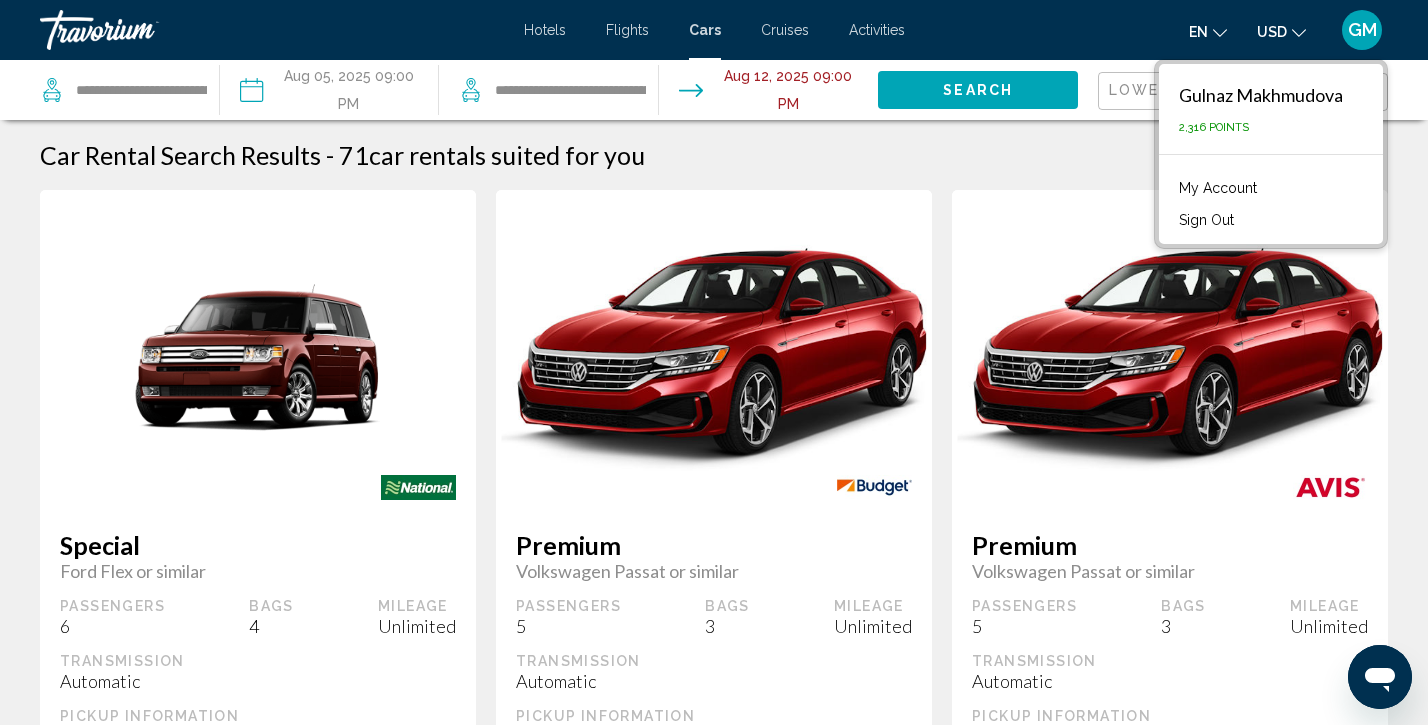 click on "My Account" at bounding box center [1218, 188] 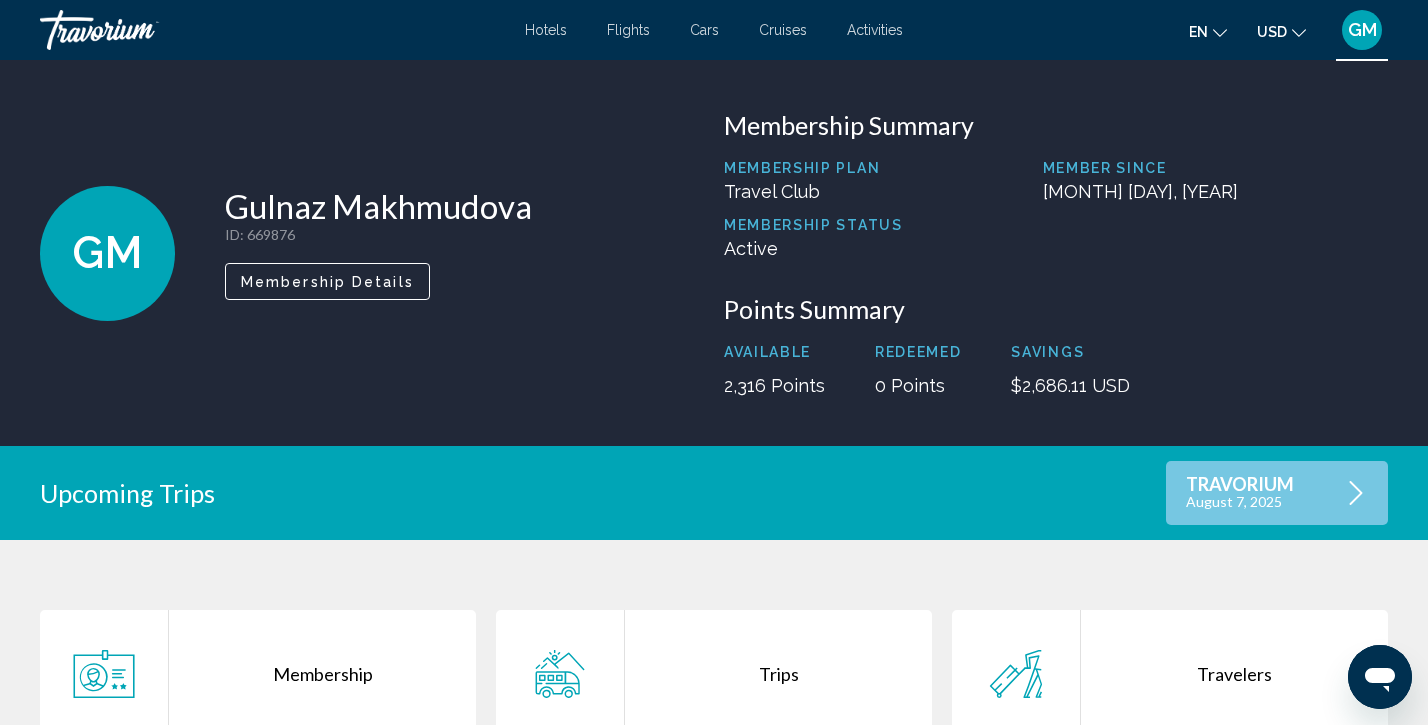 click on "TRAVORIUM" at bounding box center [1240, 484] 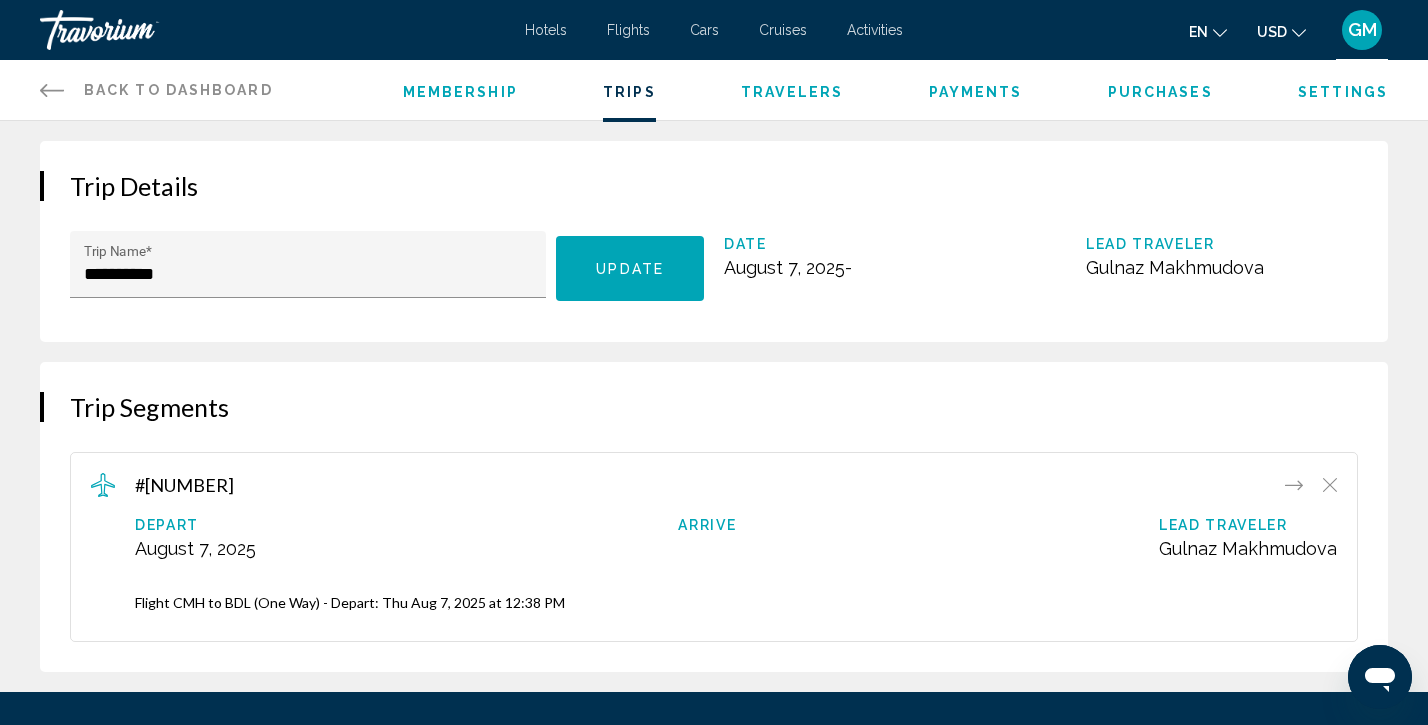 click on "Trip Segments
#[NUMBER]
Depart [MONTH] [DAY], [YEAR] Arrive Lead Traveler [FULL NAME] Flight [ORIGIN_AIRPORT] to [DESTINATION_AIRPORT] (One Way) - Depart: [DAY_OF_WEEK] [MONTH] [DAY], [YEAR] at [TIME]" at bounding box center (714, 517) 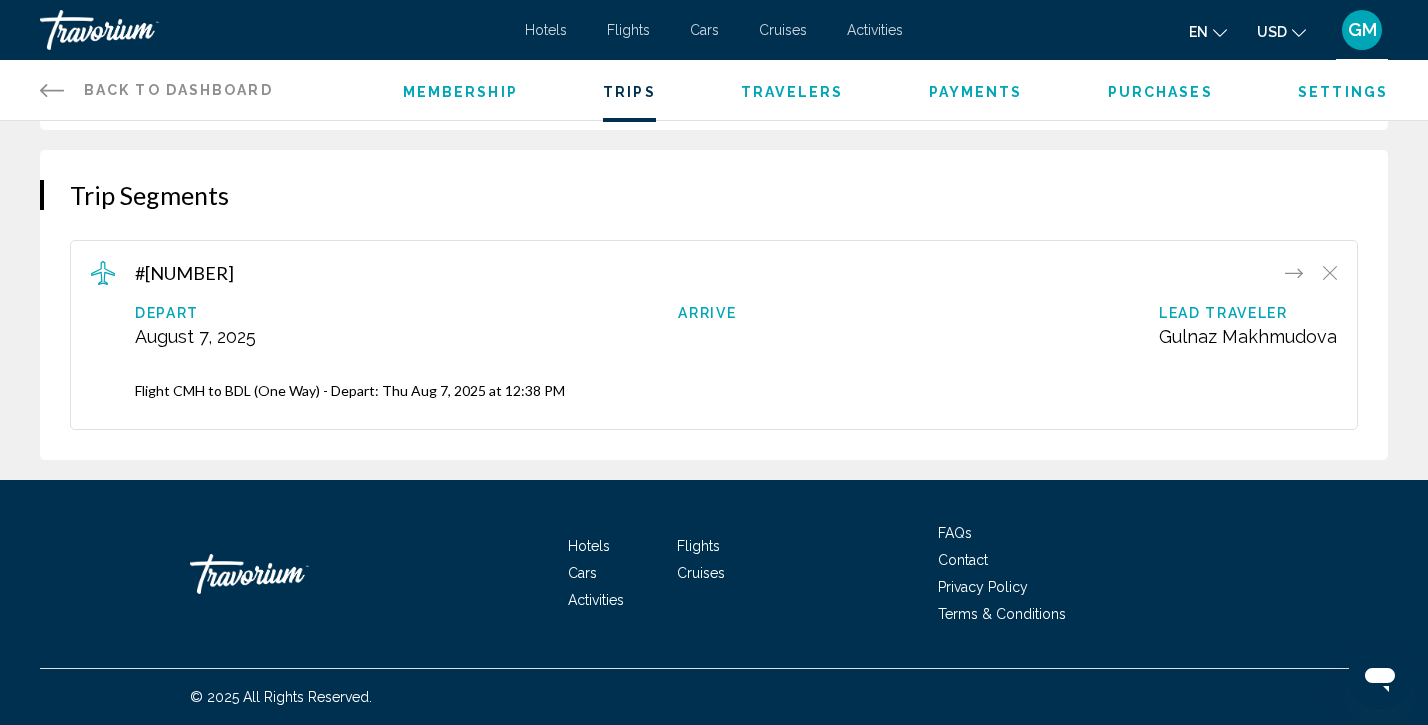 scroll, scrollTop: 212, scrollLeft: 0, axis: vertical 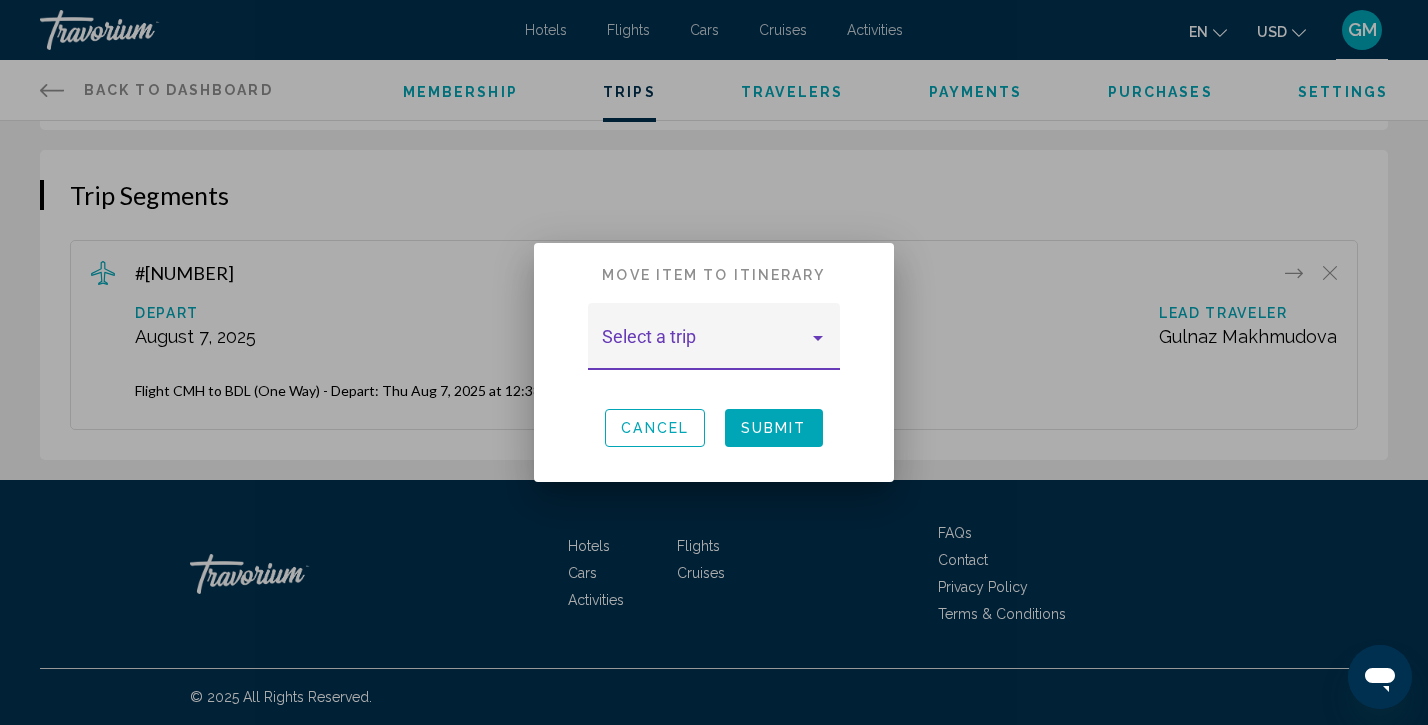 click at bounding box center [818, 338] 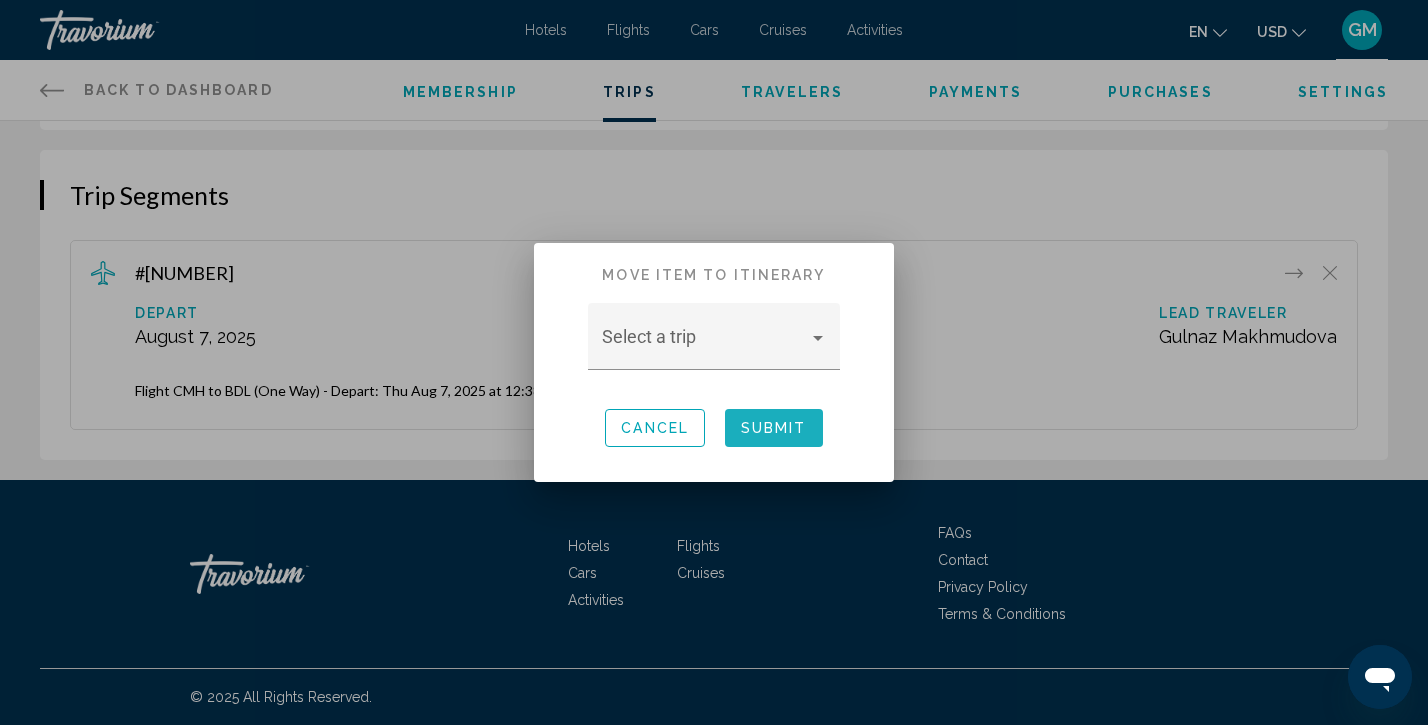 click on "Submit" at bounding box center (774, 429) 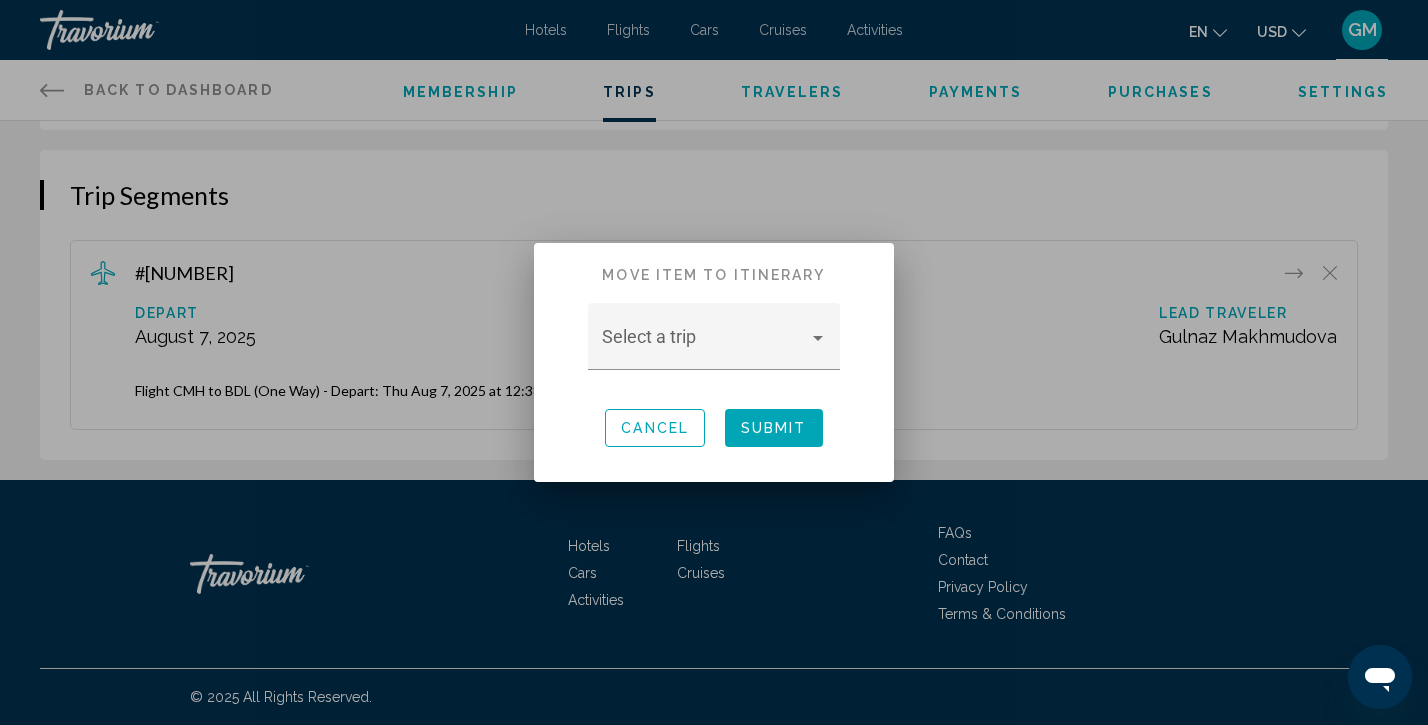 click at bounding box center (714, 362) 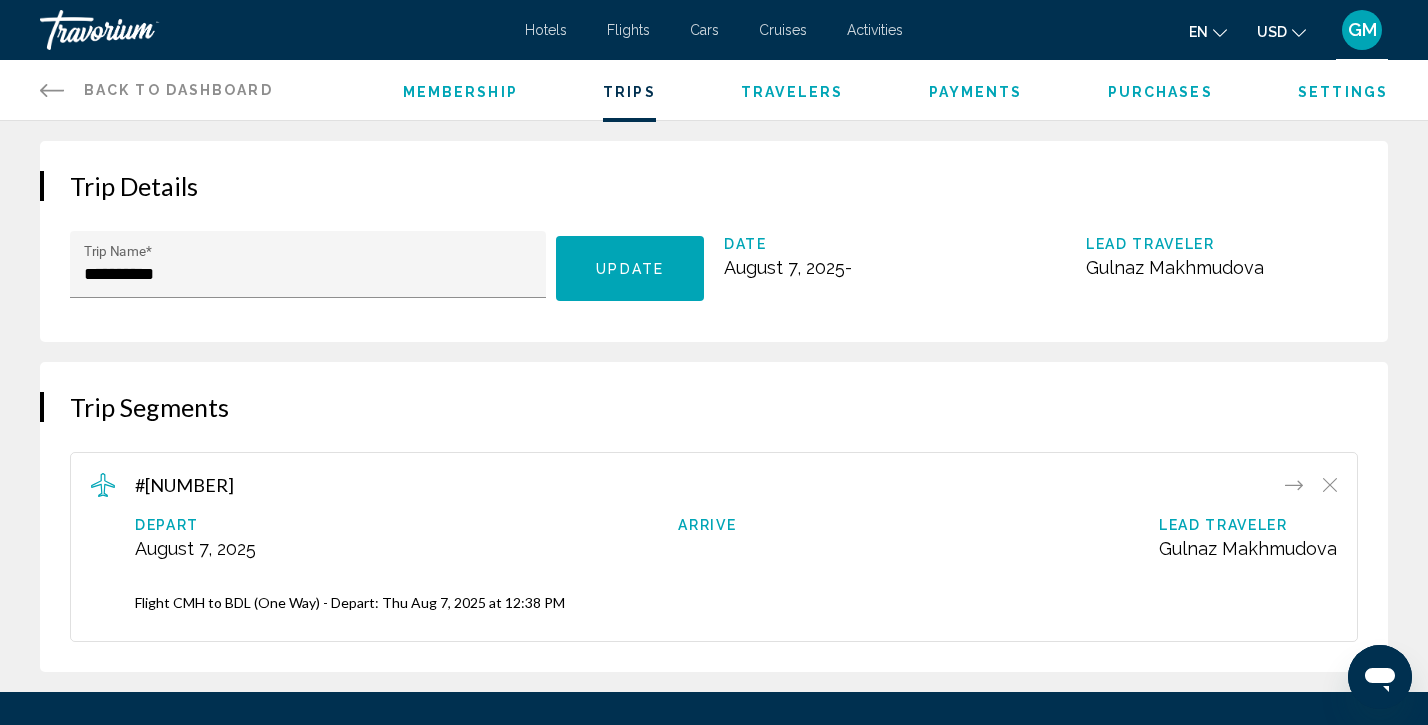 scroll, scrollTop: 212, scrollLeft: 0, axis: vertical 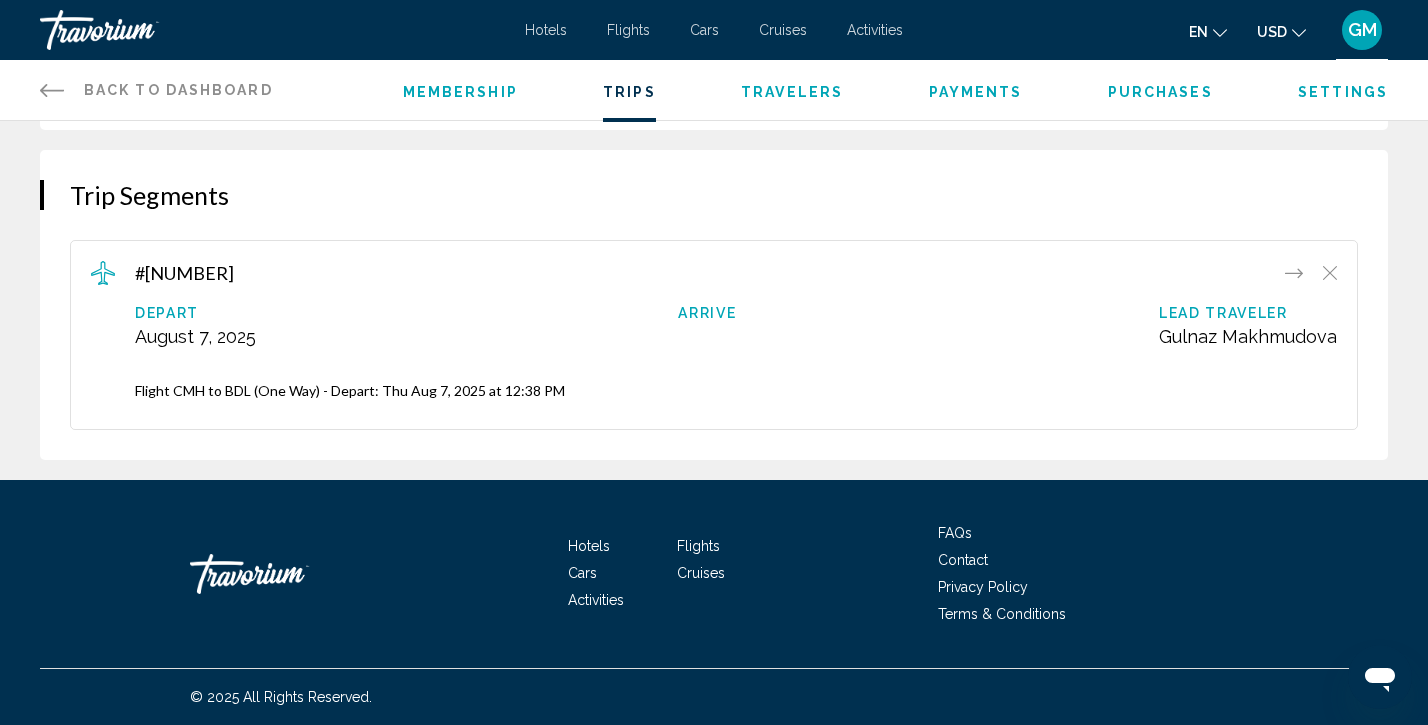 click on "Trip Segments" at bounding box center [714, 195] 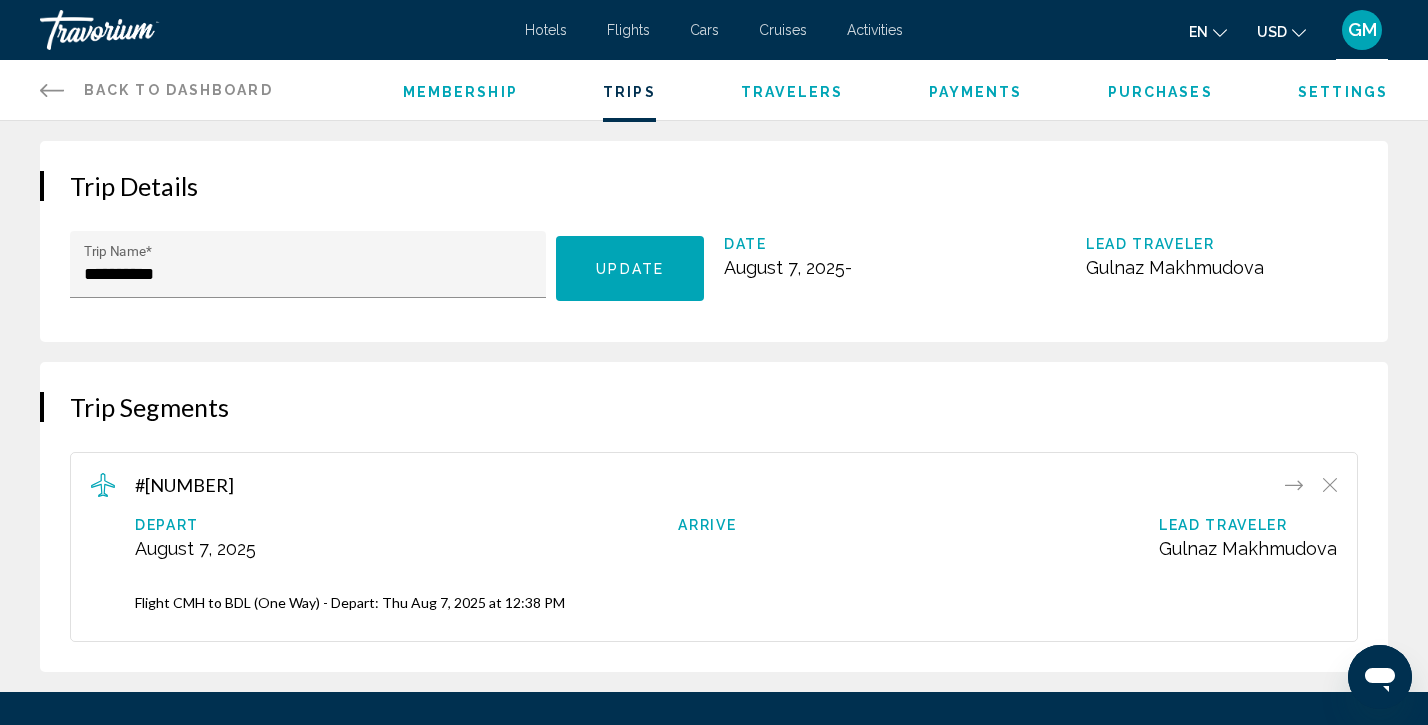scroll, scrollTop: 0, scrollLeft: 0, axis: both 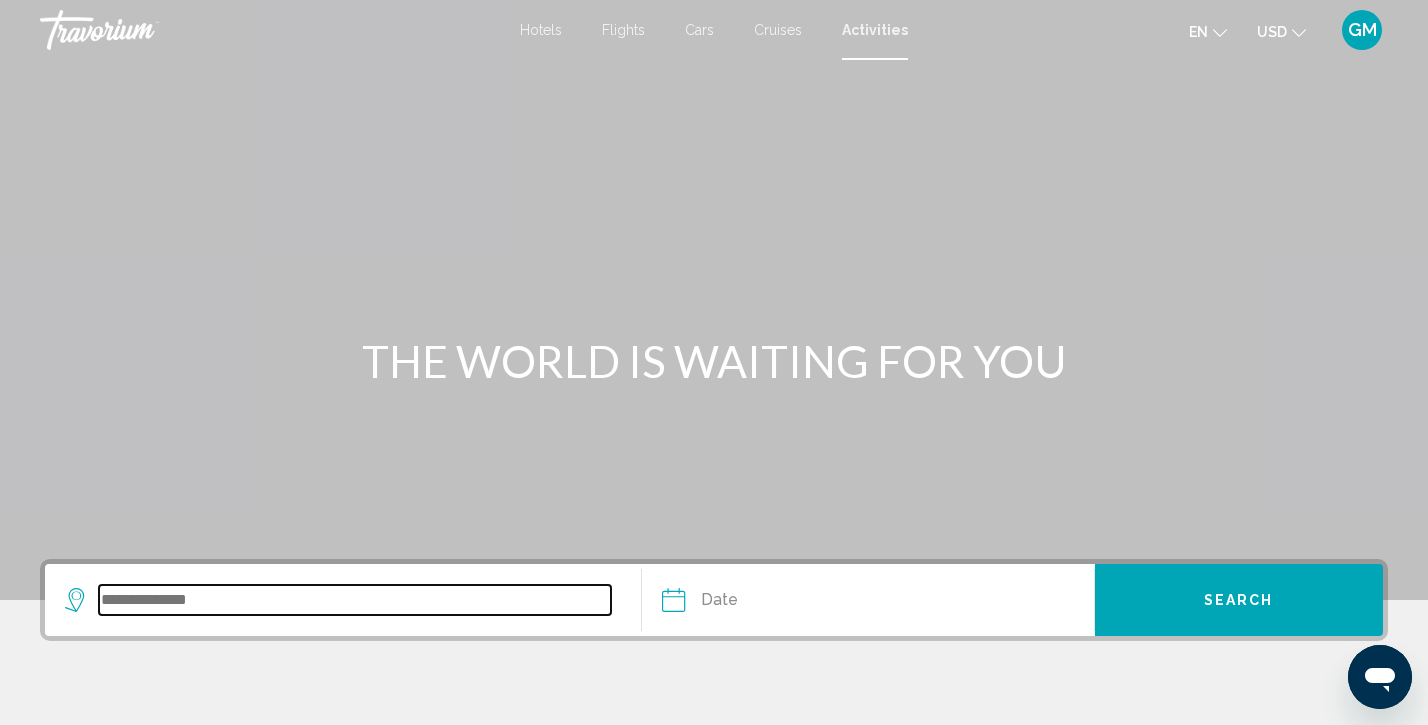 click at bounding box center (355, 600) 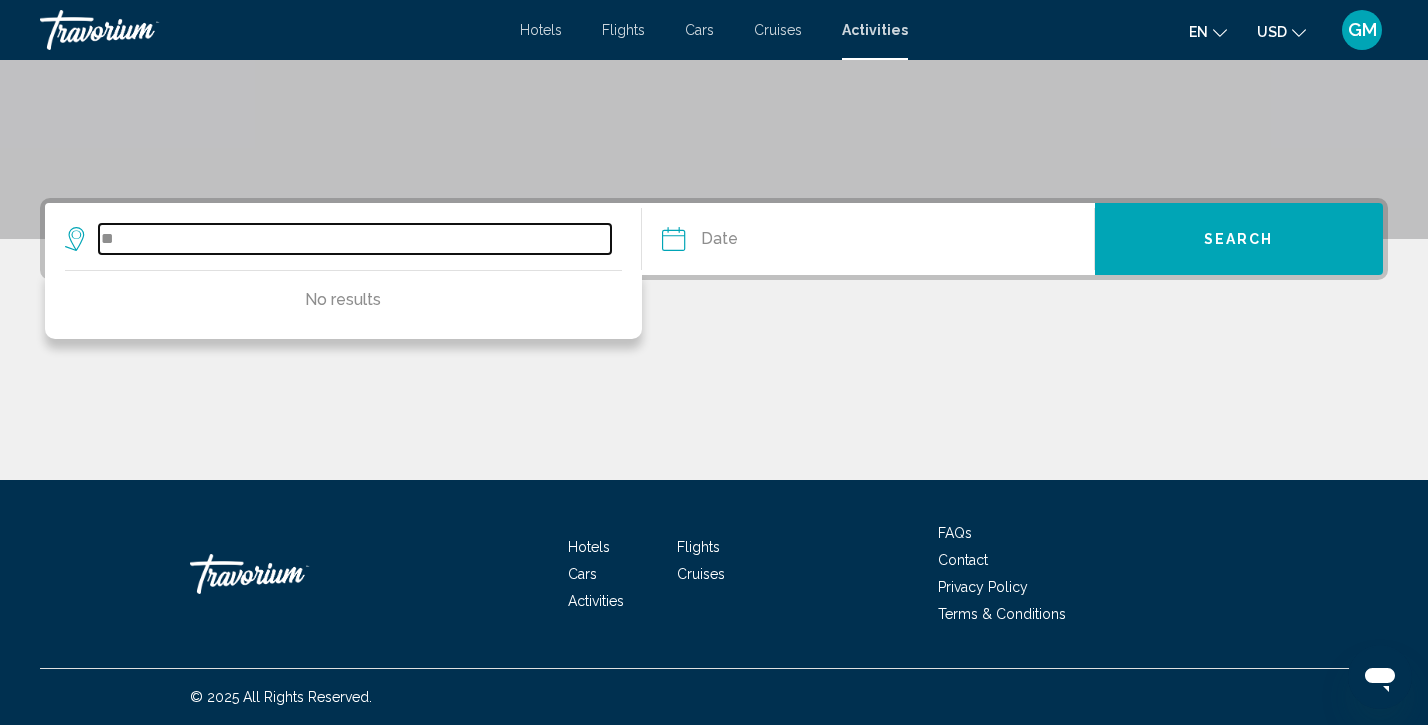 type on "*" 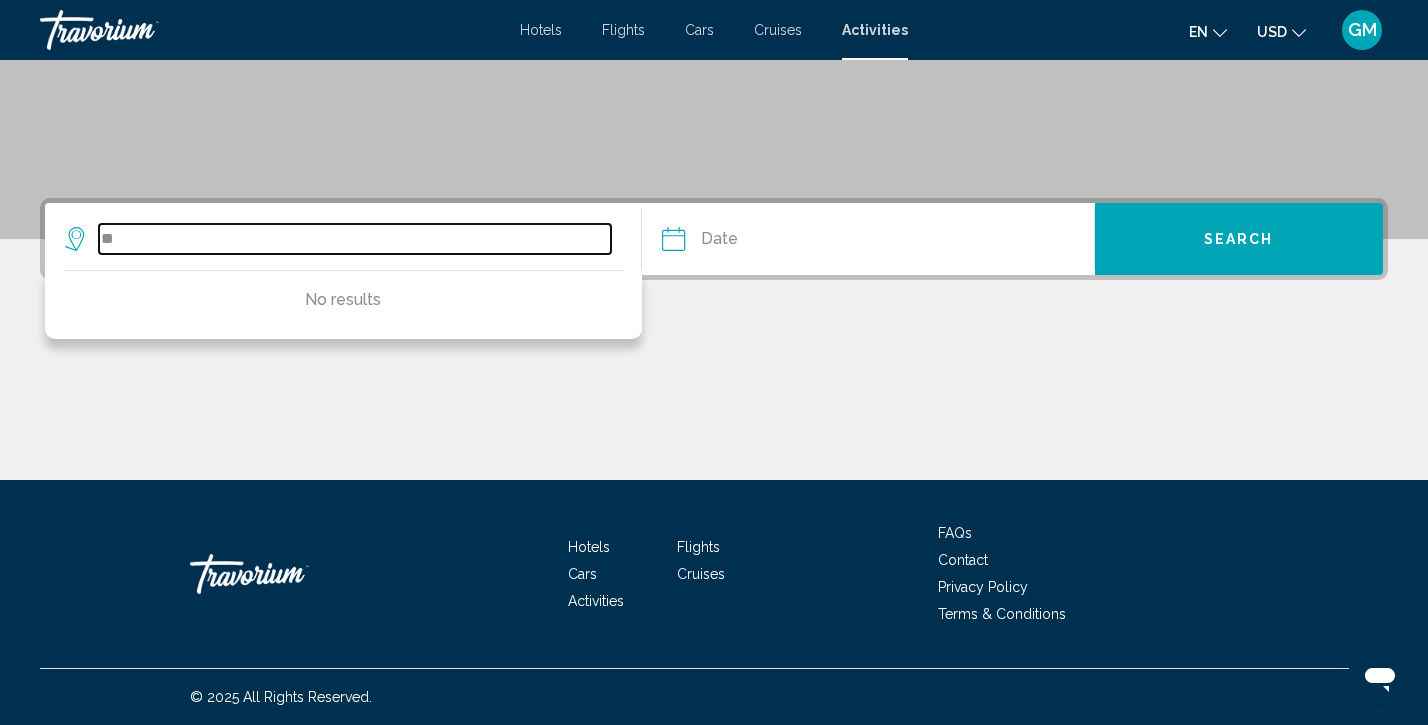 click on "**" at bounding box center (355, 239) 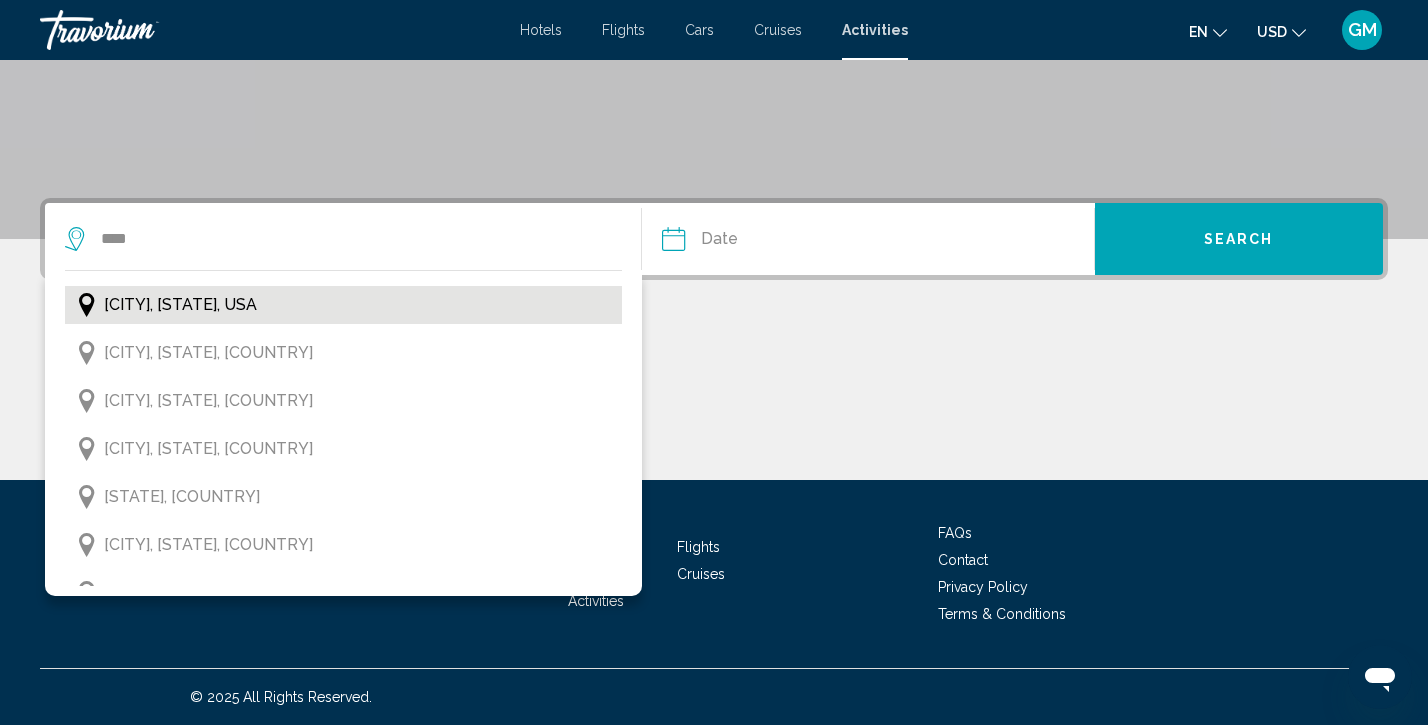 click on "[CITY], [STATE], USA" at bounding box center (180, 305) 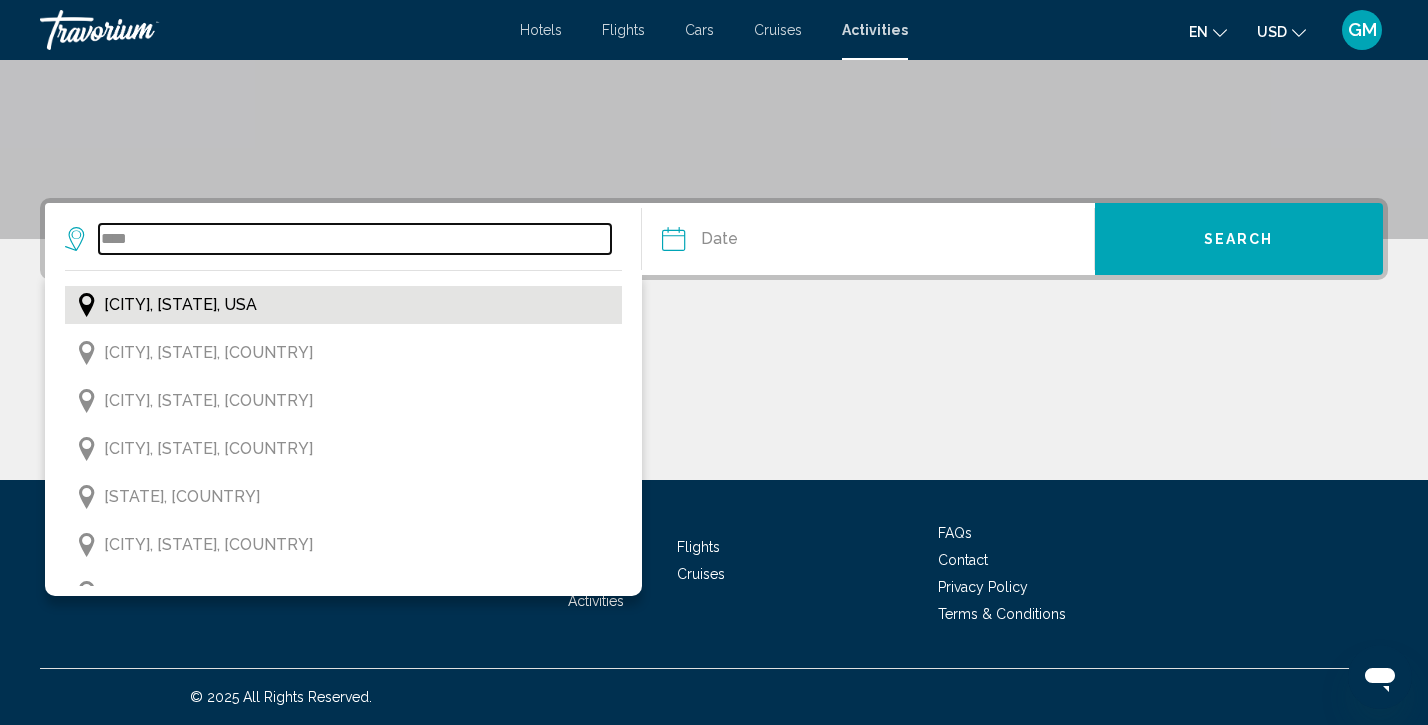 type on "**********" 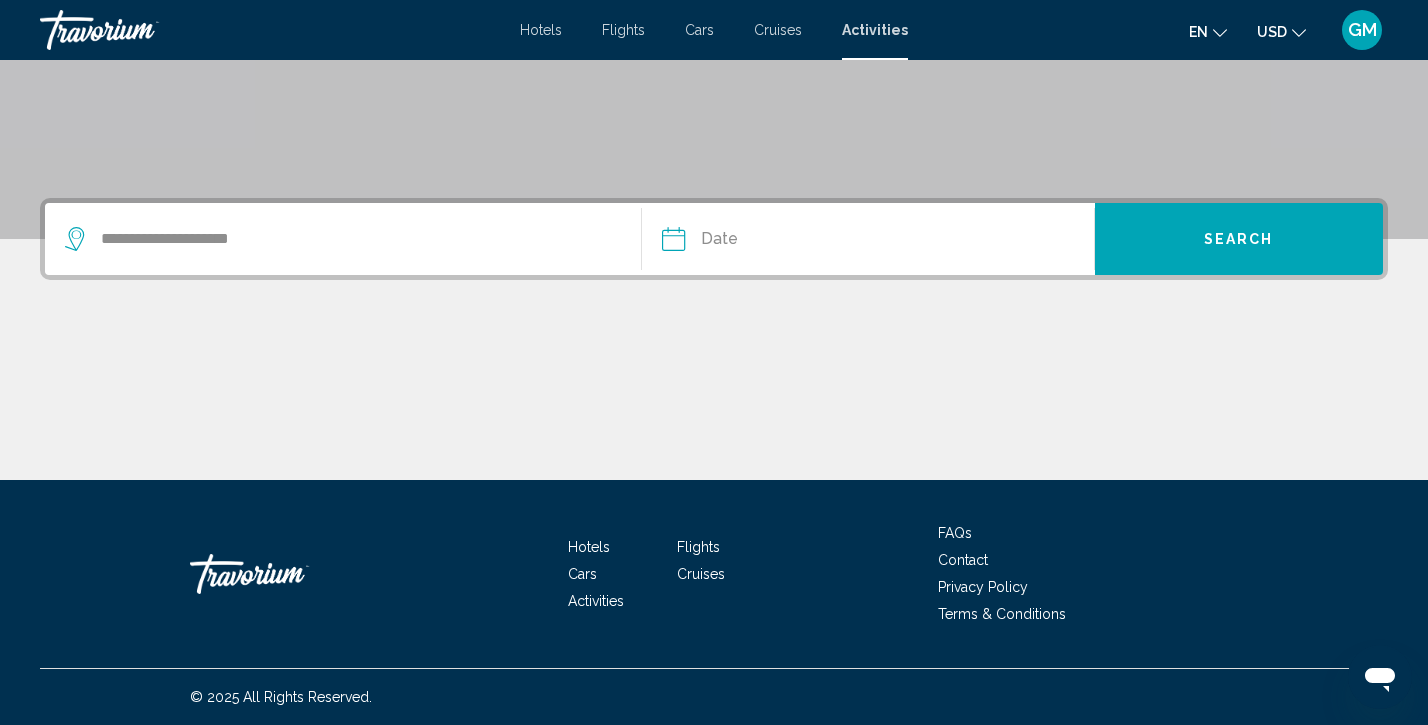 click at bounding box center [769, 242] 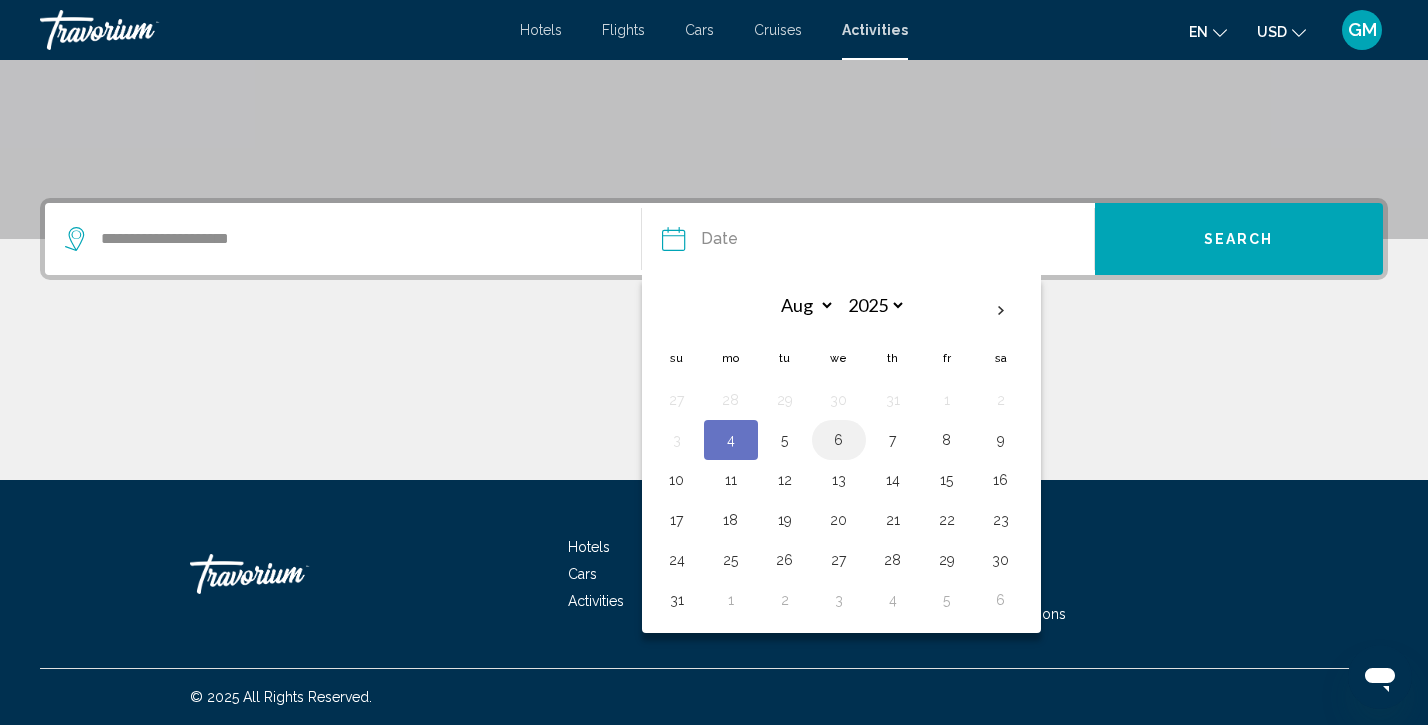 click on "6" at bounding box center [839, 440] 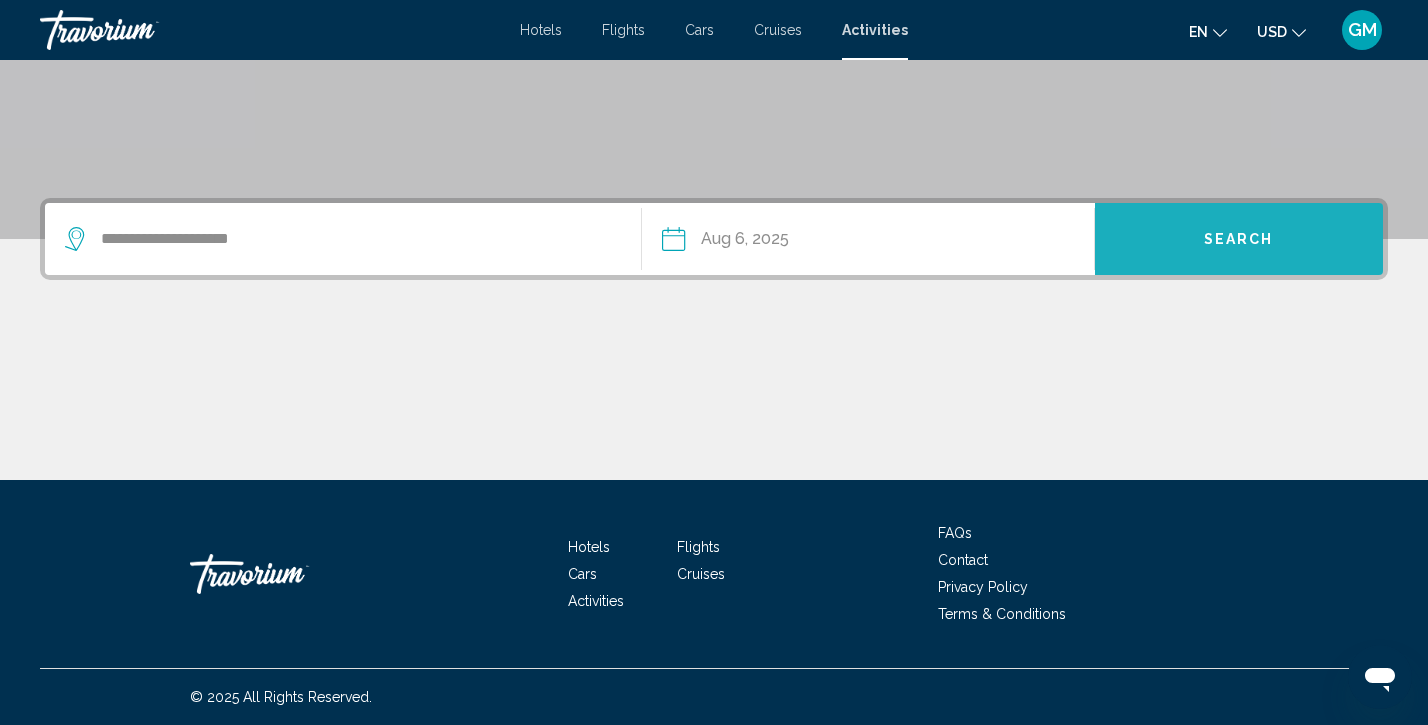 click on "Search" at bounding box center (1239, 239) 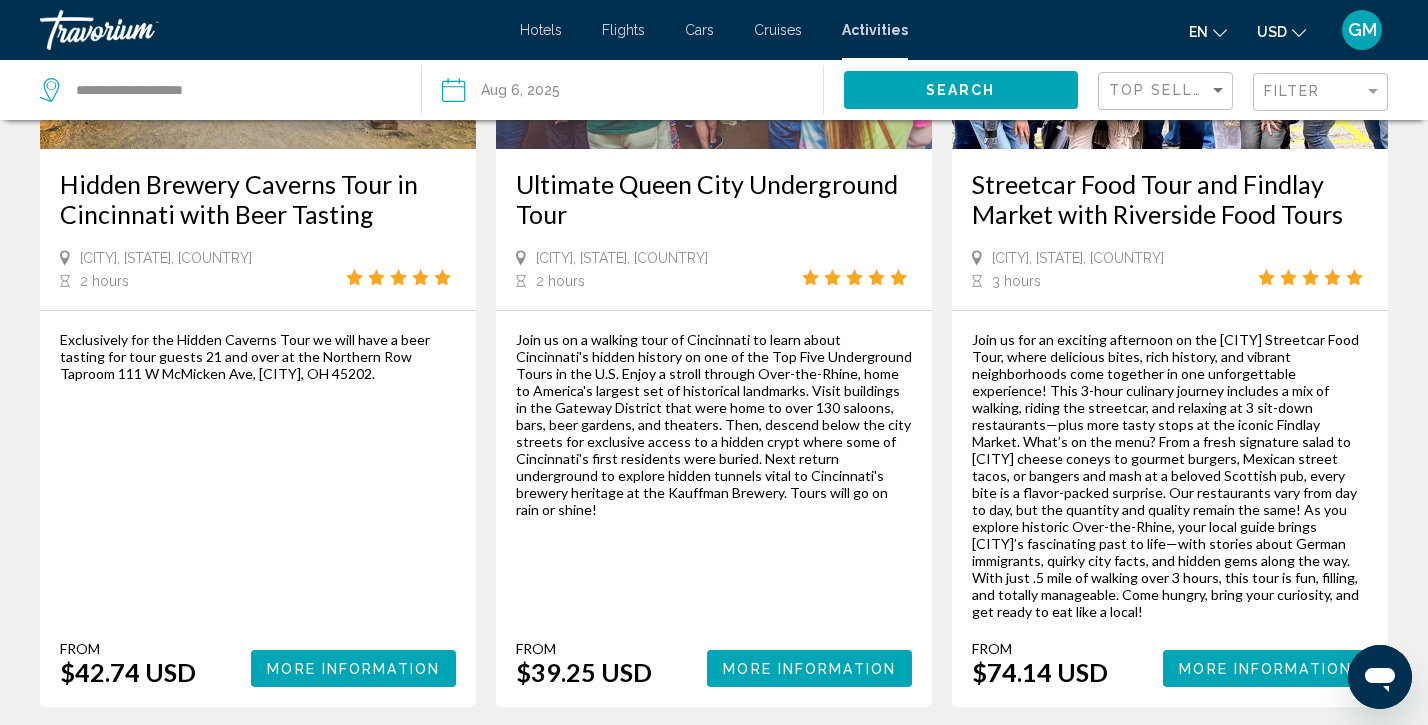 scroll, scrollTop: 0, scrollLeft: 0, axis: both 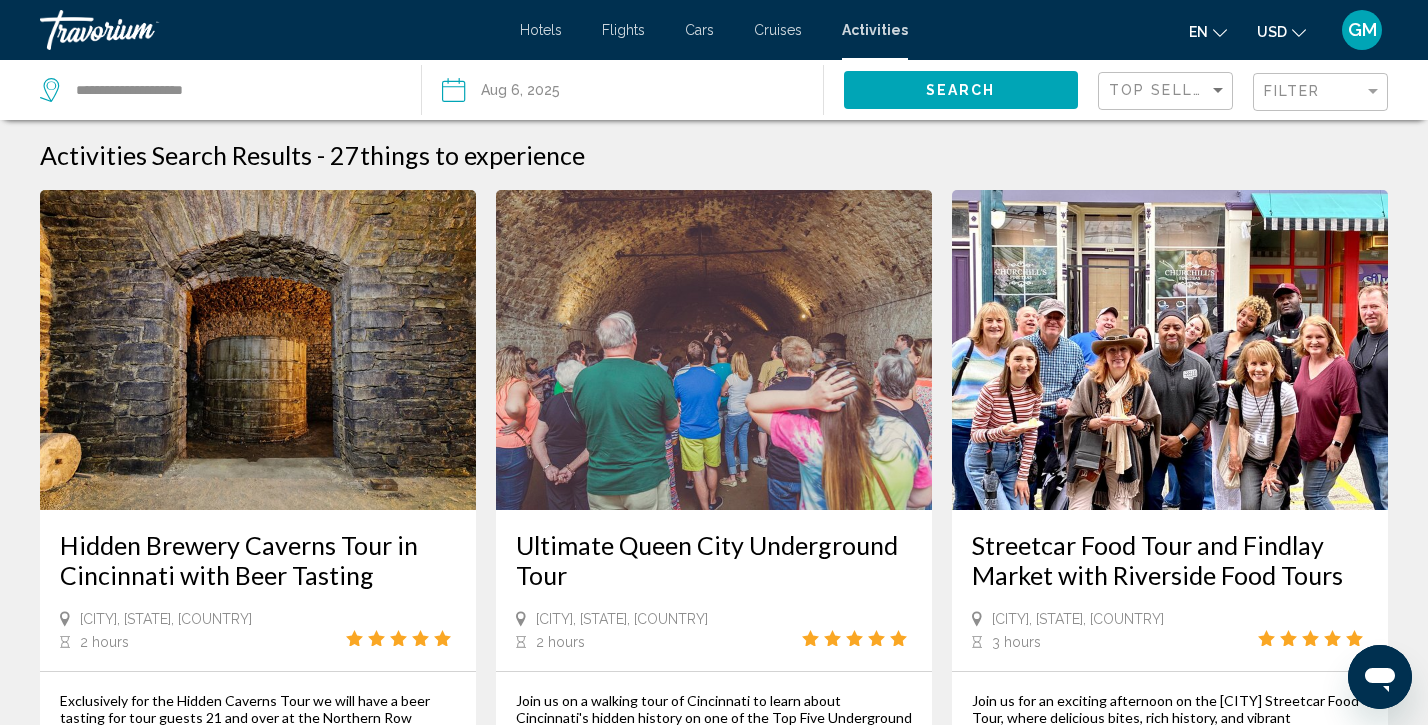 click on "Activities Search Results  -   27  things to experience  Hidden Brewery Caverns Tour in [CITY] with Beer Tasting
[CITY], [STATE], [COUNTRY]
2 hours
Join American Legacy Tours as we take you back Underground on our newest tour. The Hidden Caverns tour will go underground to explore the Linck brewery tunnels. Next we will visit the site where Johnny Cash filmed a movie. After that we will visit the site of one of [CITY]'s most important inclines. Exclusively for the Hidden Caverns Tour we will have a beer tasting for tour guests 21 and over at the Northern Row Taproom [NUMBER] [STREET], [CITY], [STATE] [POSTAL_CODE].
Tours will go on rain or shine!  From  $42.74 USD  More Information  Ultimate Queen City Underground Tour
[CITY], [STATE], [COUNTRY]
2 hours
From 1 2" at bounding box center [714, 1968] 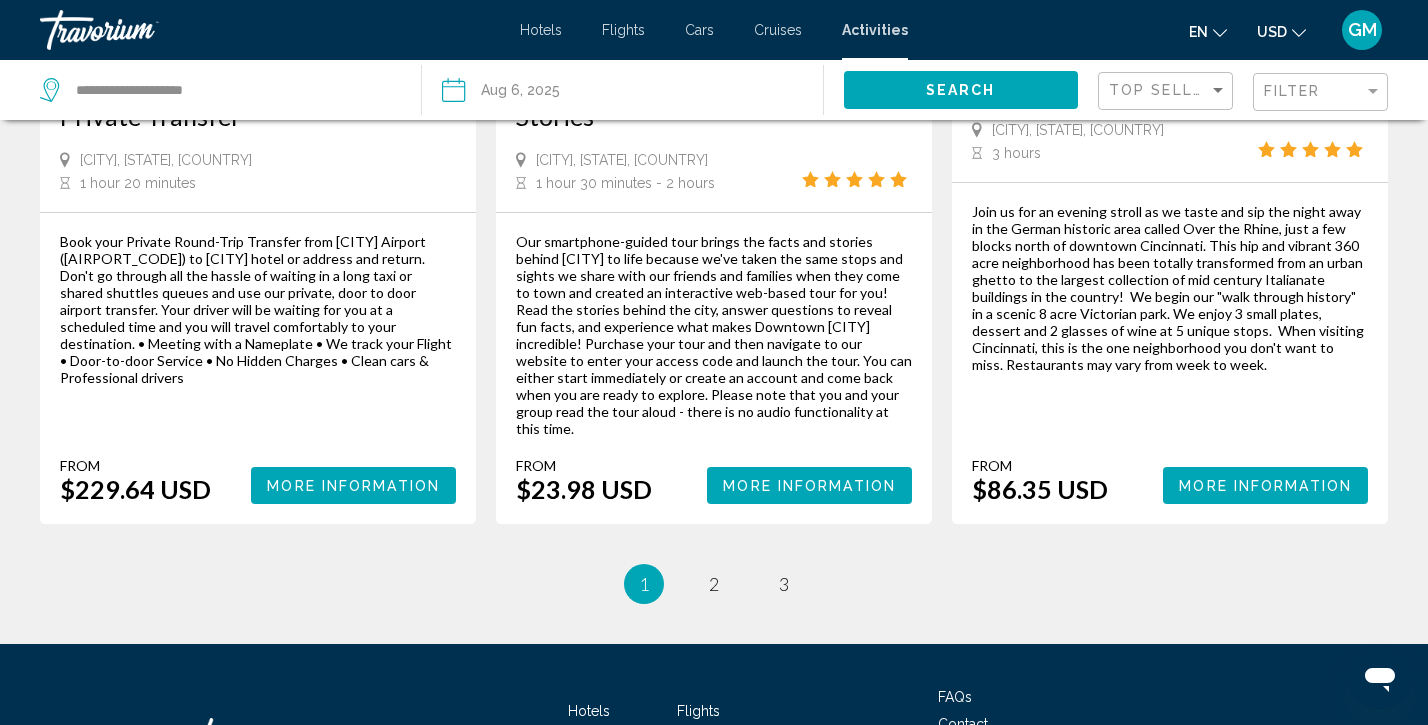 scroll, scrollTop: 3203, scrollLeft: 0, axis: vertical 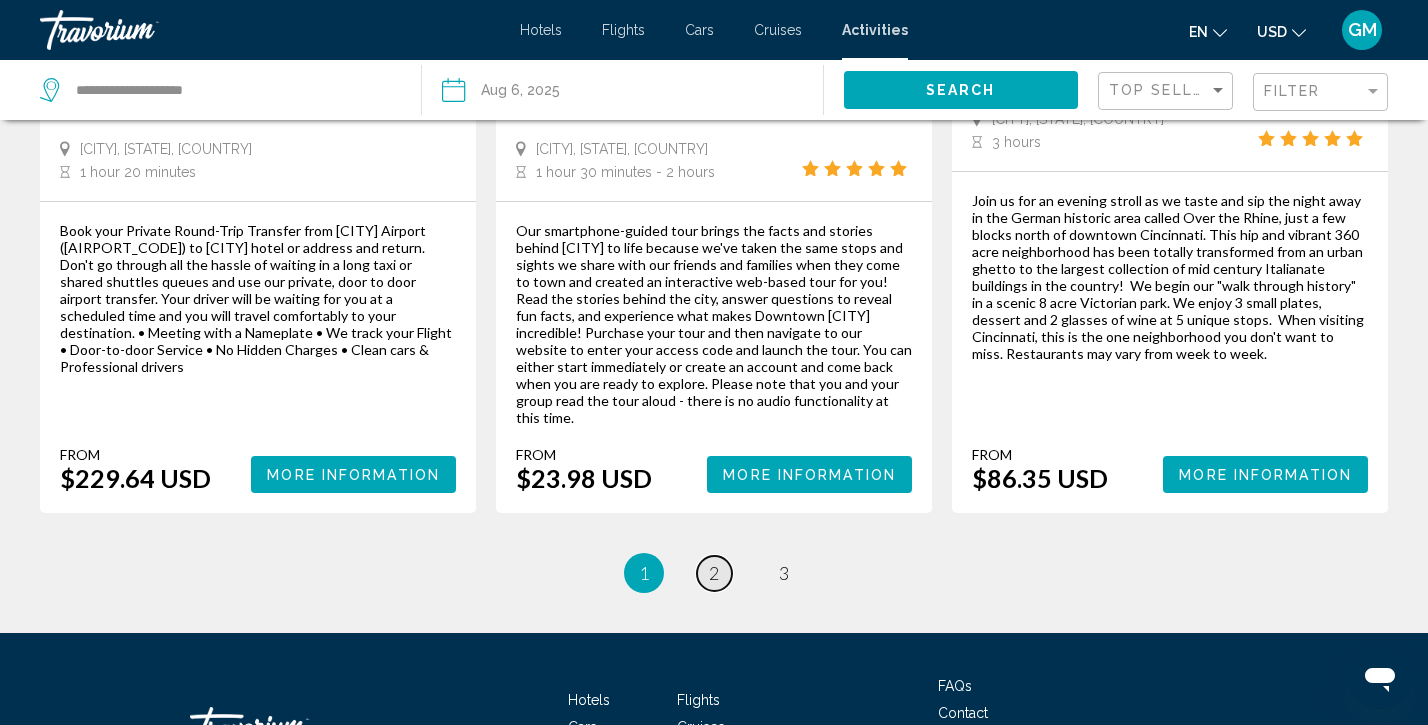 click on "2" at bounding box center [714, 573] 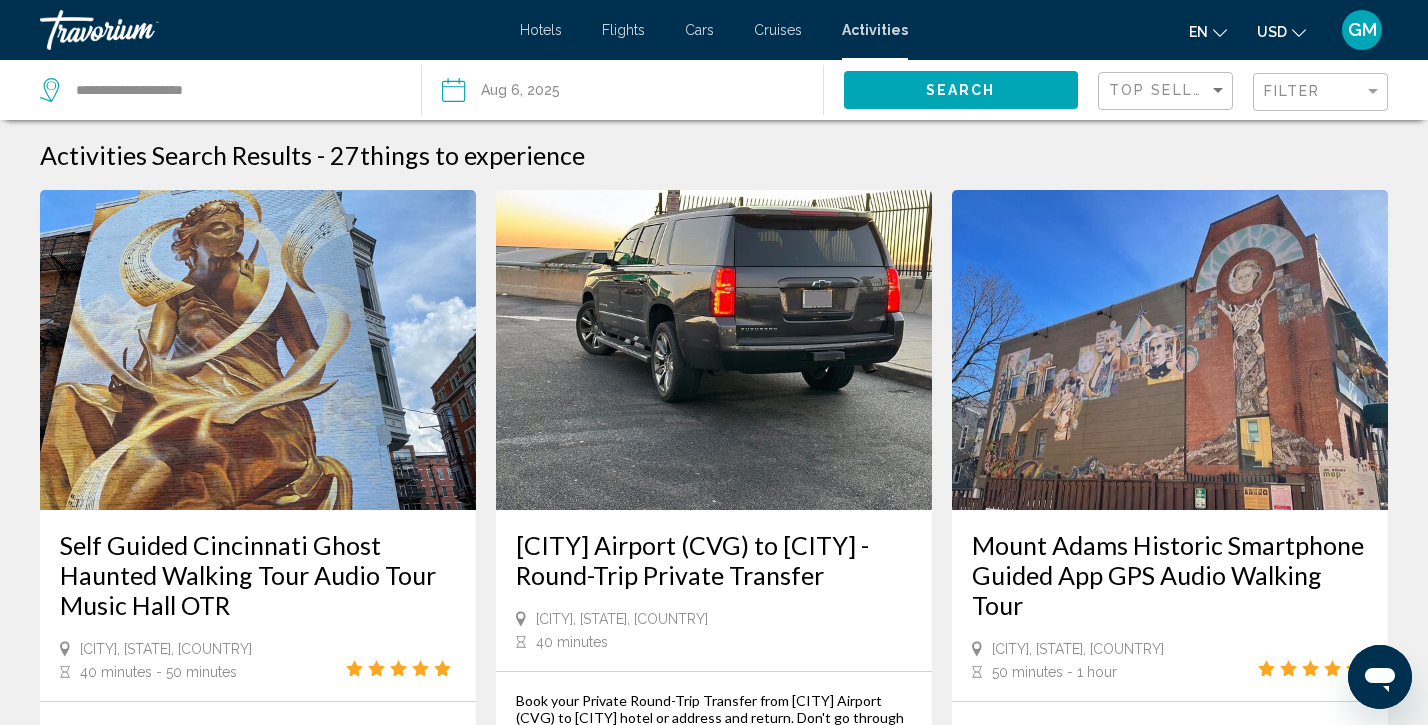 scroll, scrollTop: 0, scrollLeft: 0, axis: both 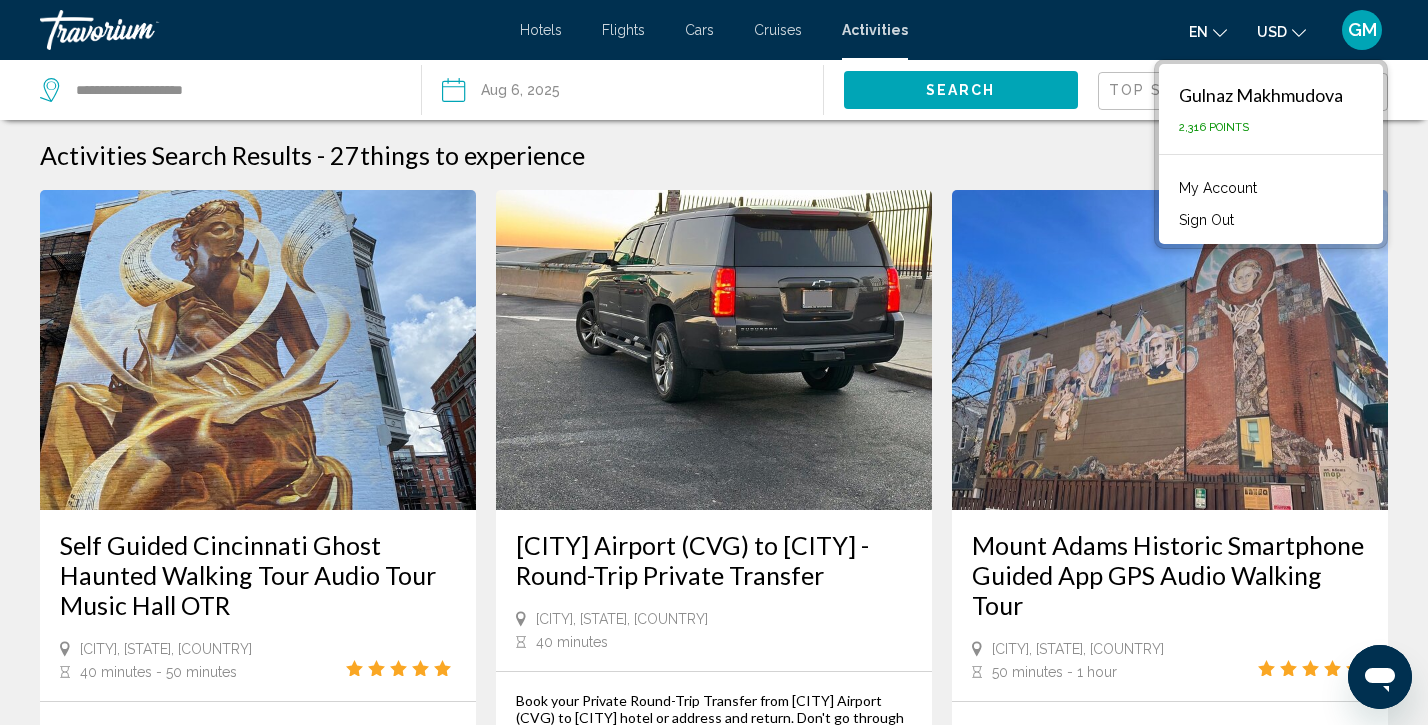 click on "My Account" at bounding box center (1218, 188) 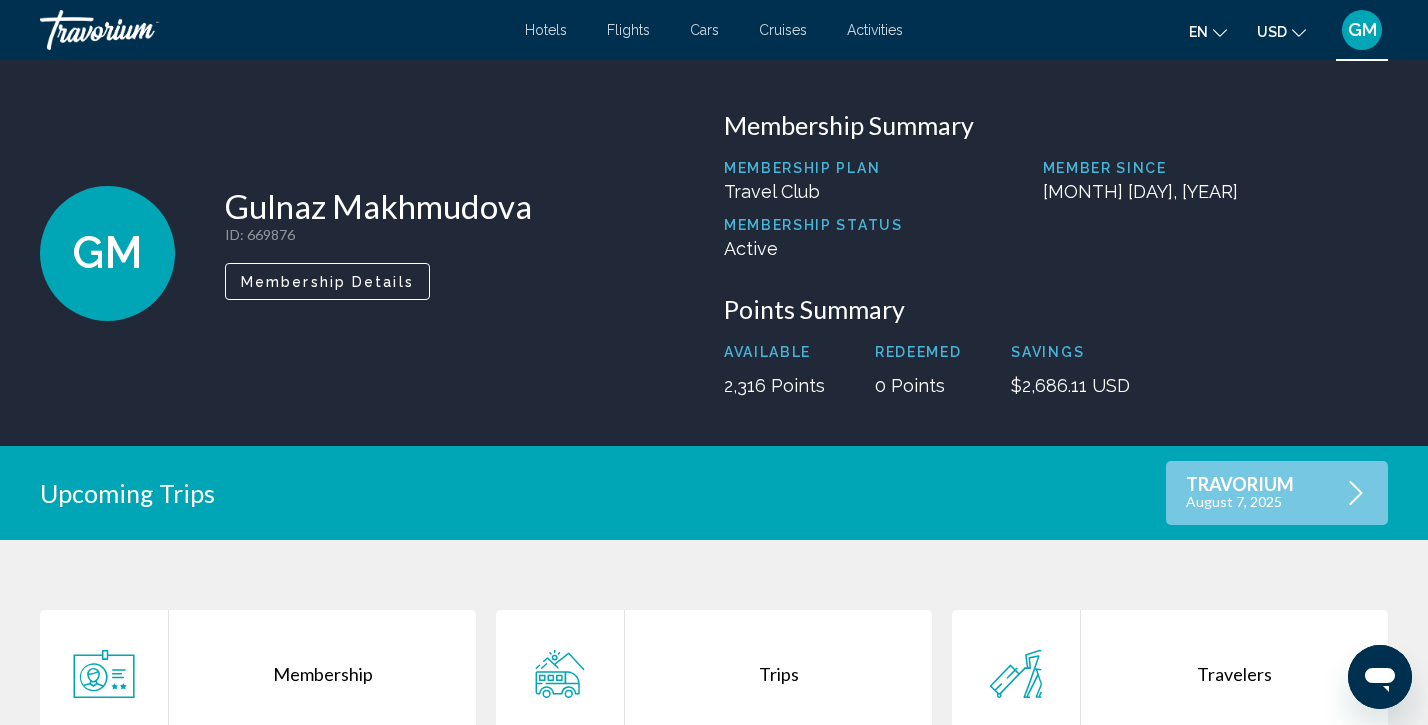 click on "Upcoming Trips TRAVORIUM August 7, 2025" at bounding box center (714, 493) 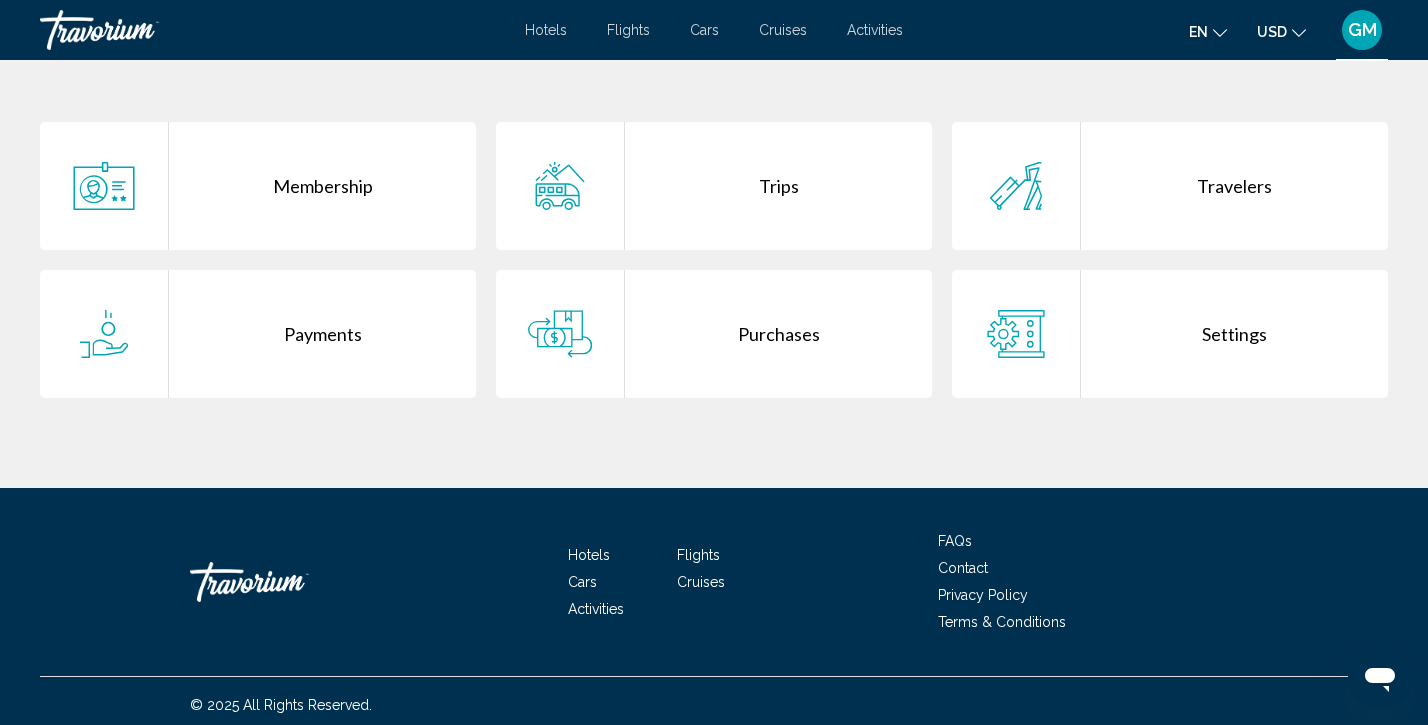 scroll, scrollTop: 494, scrollLeft: 0, axis: vertical 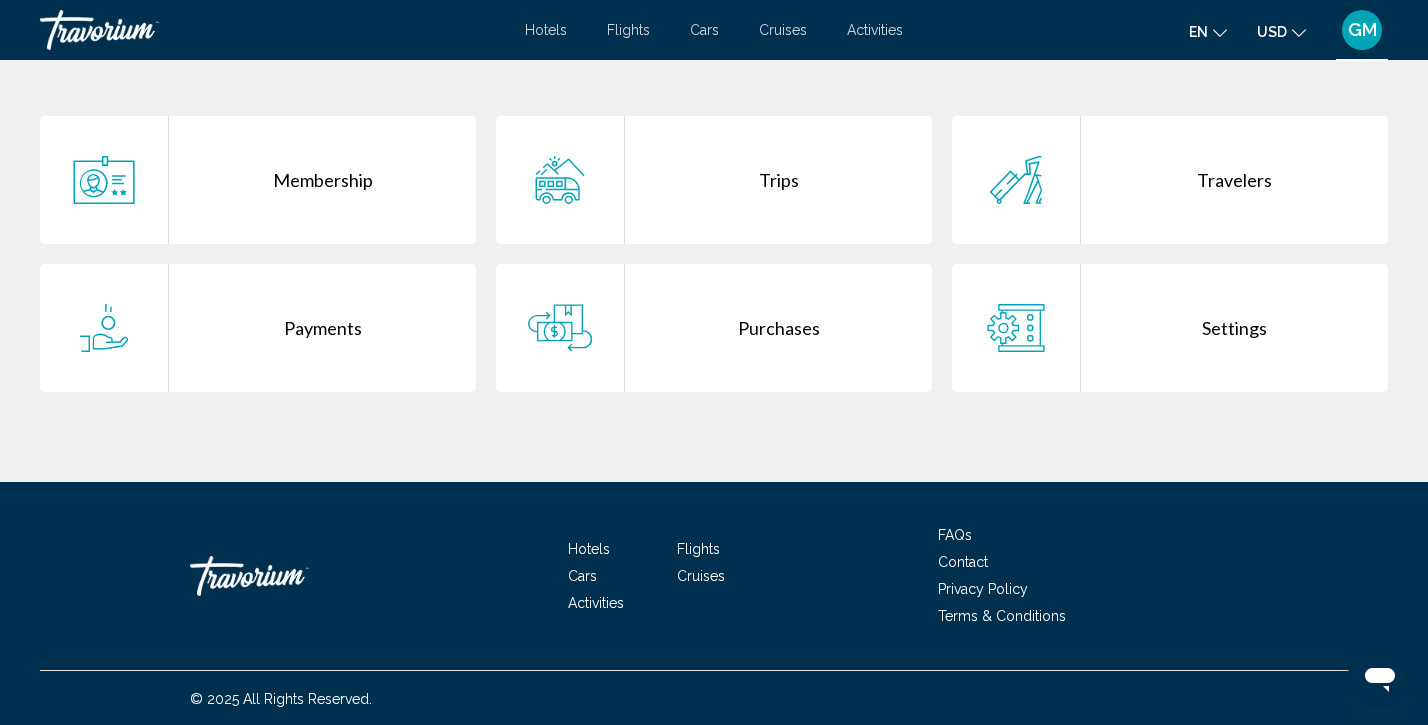 click on "Travelers" at bounding box center (1234, 180) 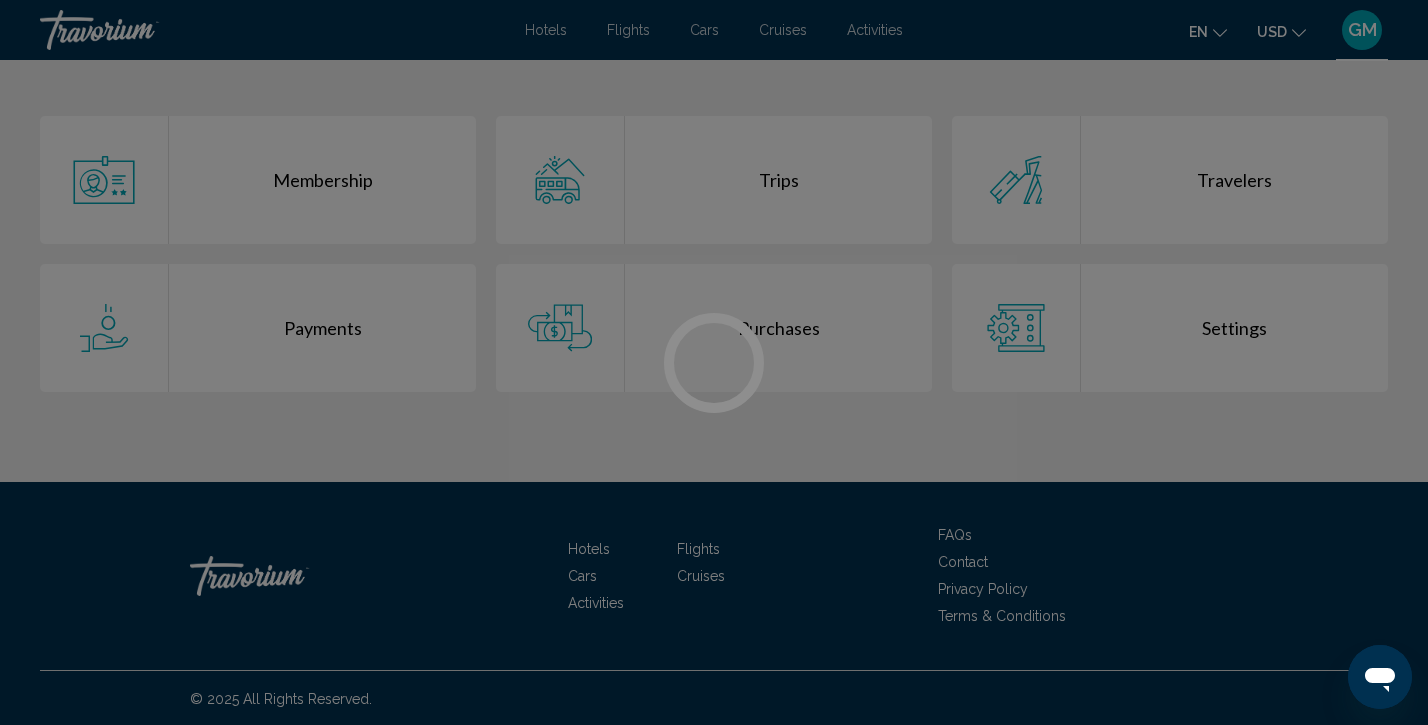 scroll, scrollTop: 0, scrollLeft: 0, axis: both 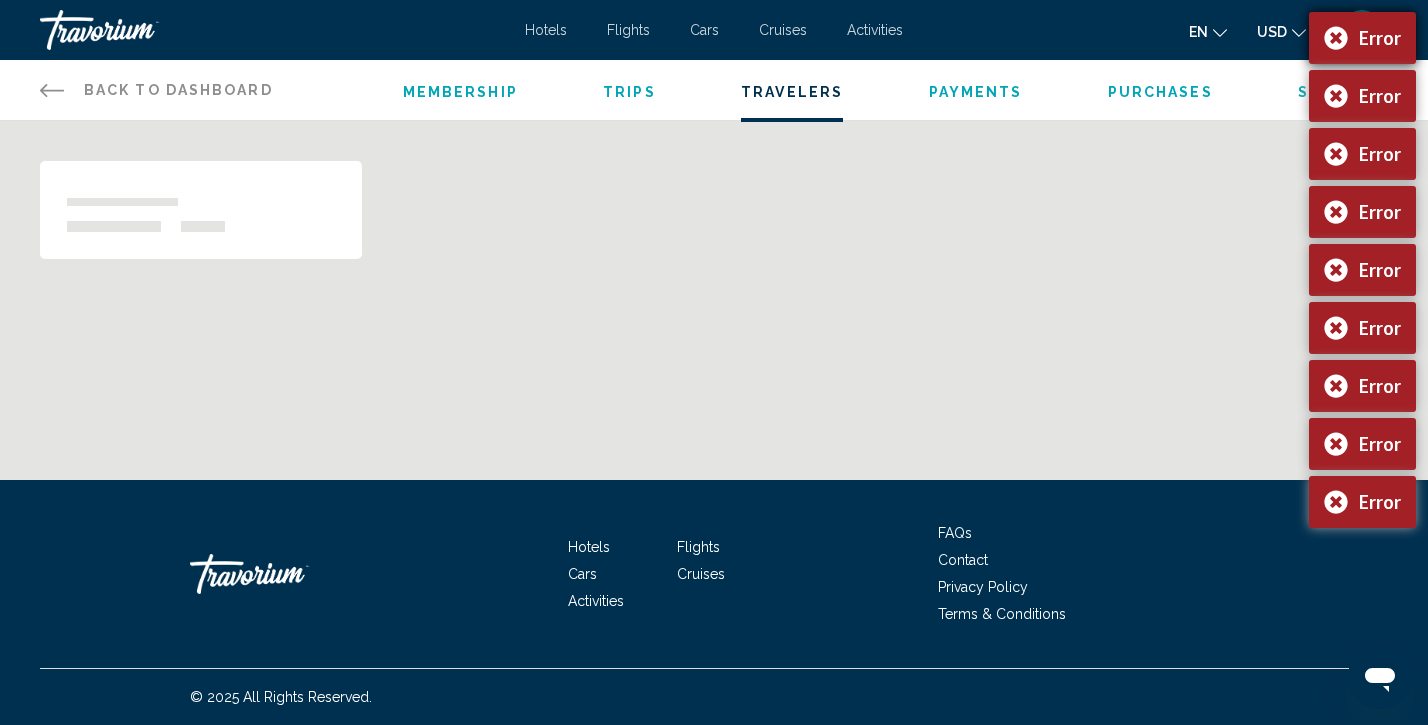 click on "Error" at bounding box center [1362, 38] 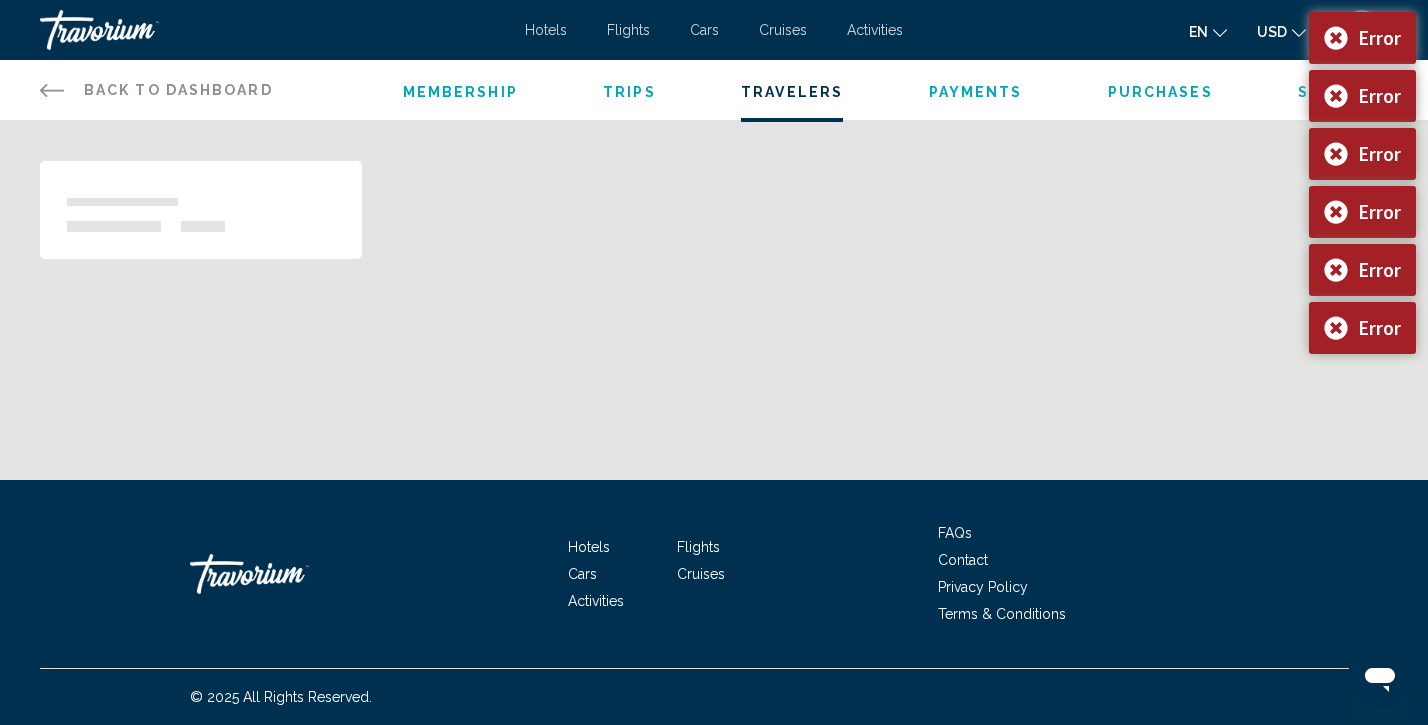 click on "Error" at bounding box center (1362, 38) 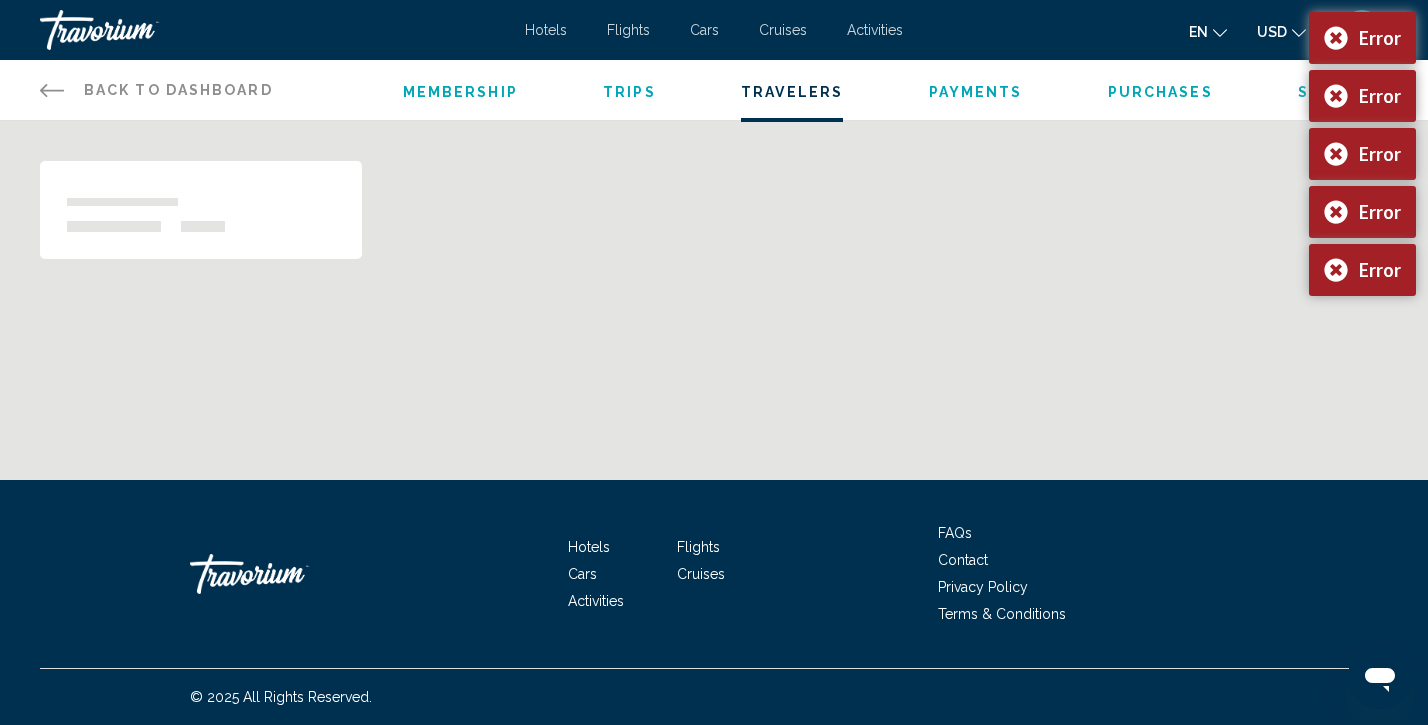 click on "Error" at bounding box center [1362, 38] 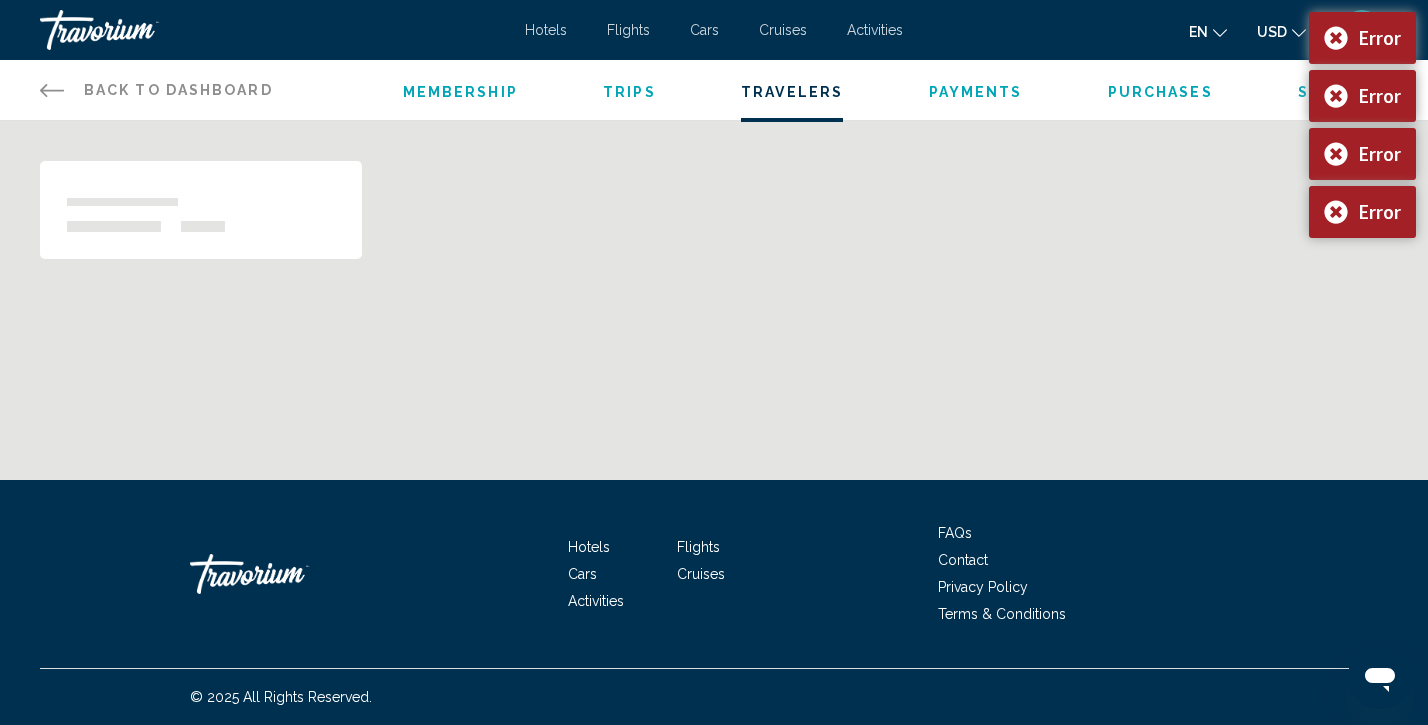 click on "Error" at bounding box center (1362, 38) 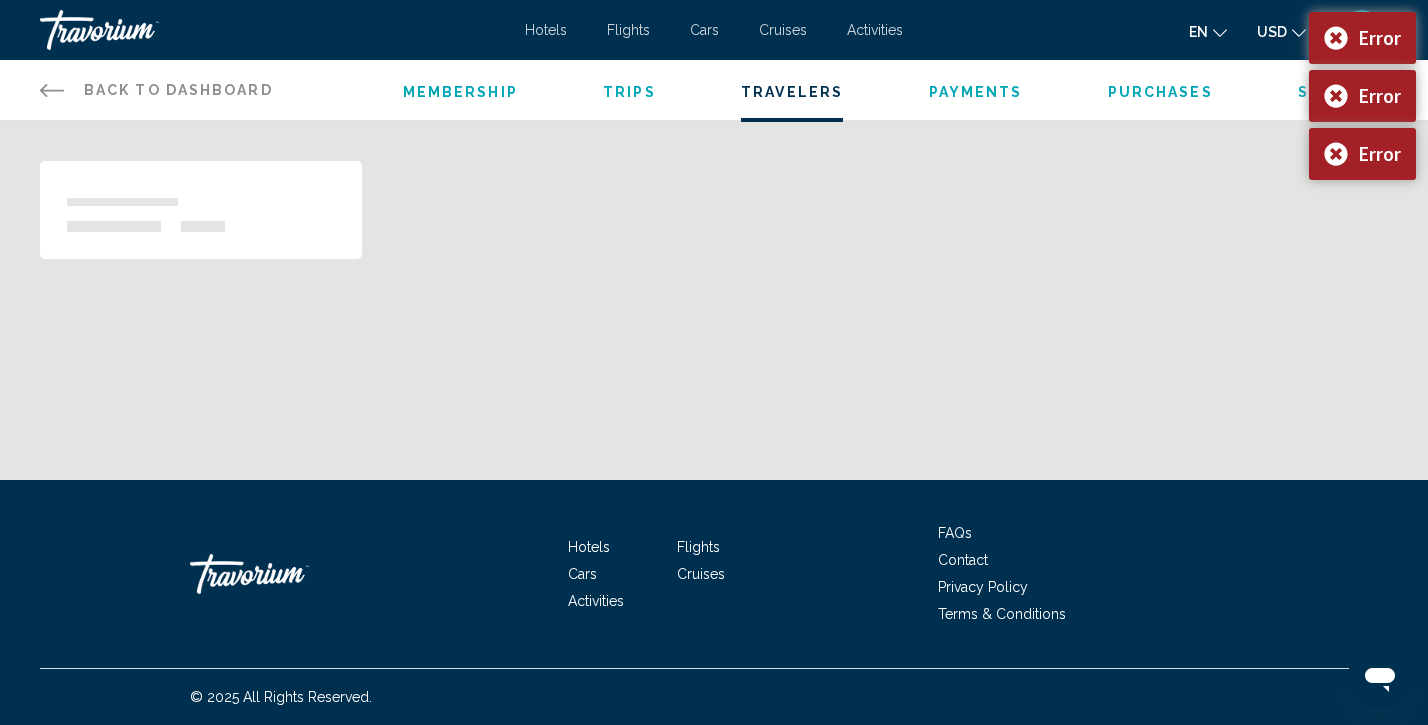 click on "Error" at bounding box center [1362, 38] 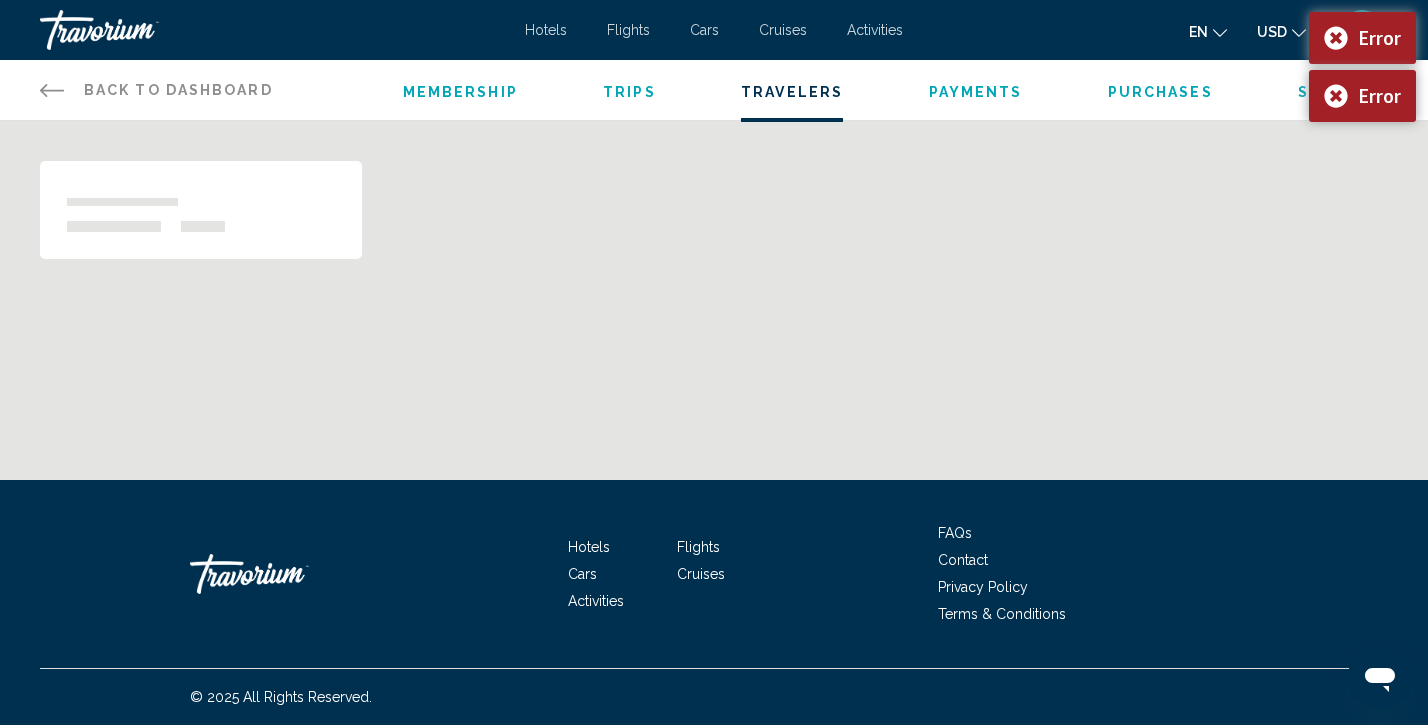 click on "Error" at bounding box center (1362, 38) 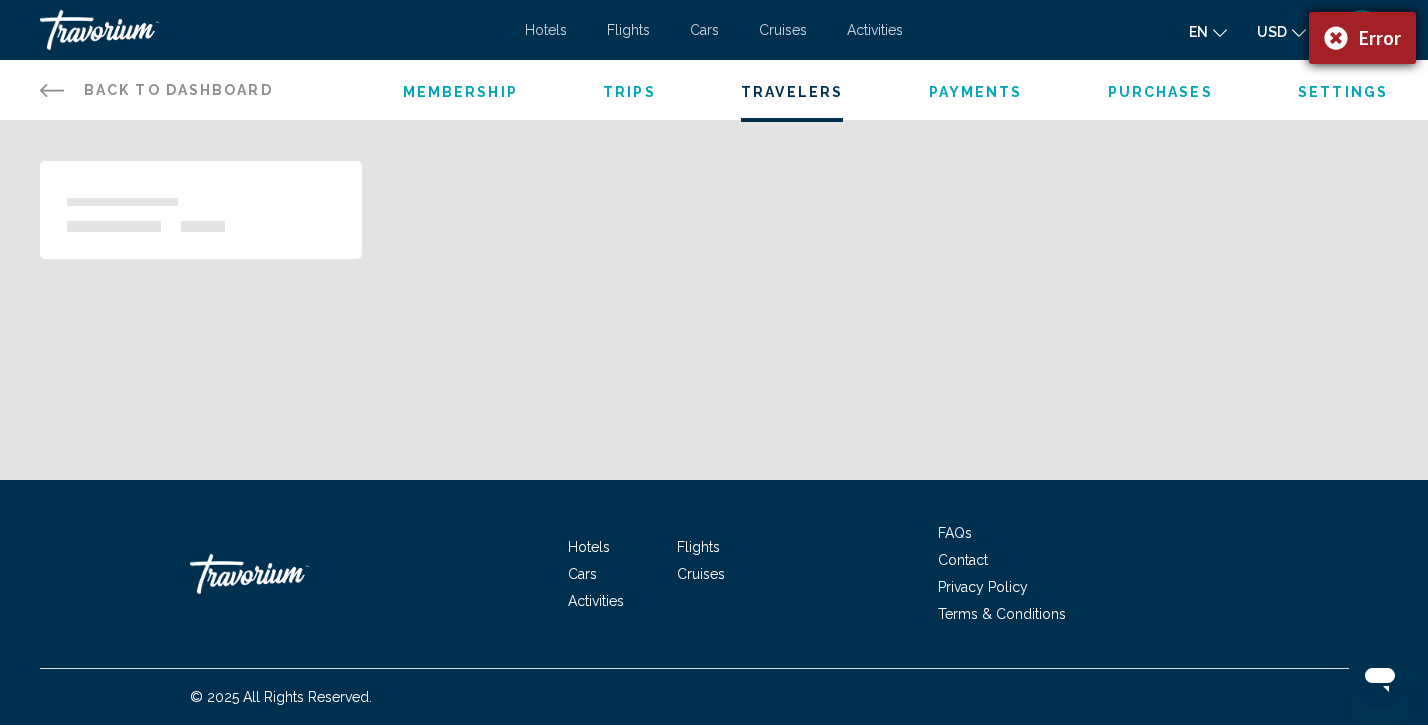 click on "Error" at bounding box center [1362, 38] 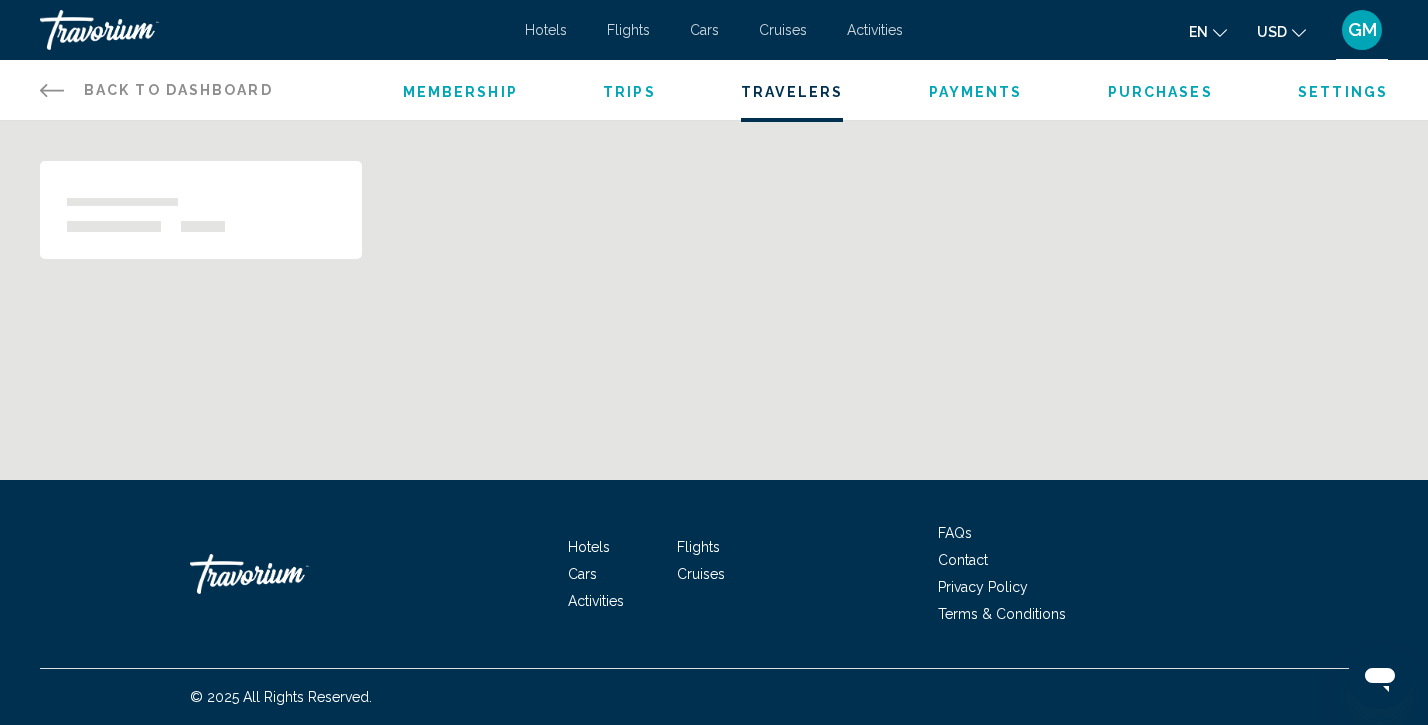 click on "Membership
Trips
Travelers
Payments
Purchases
Settings" at bounding box center (895, 90) 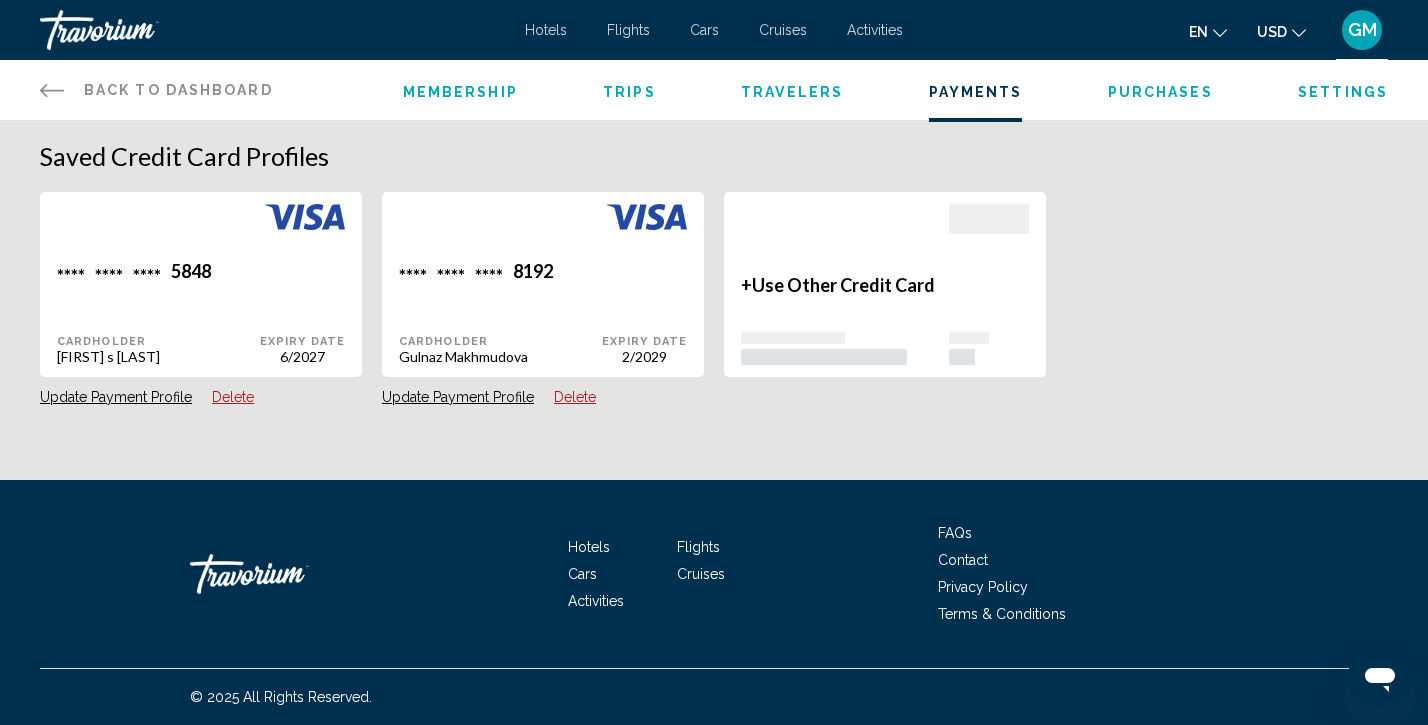 click on "Purchases" at bounding box center [1160, 92] 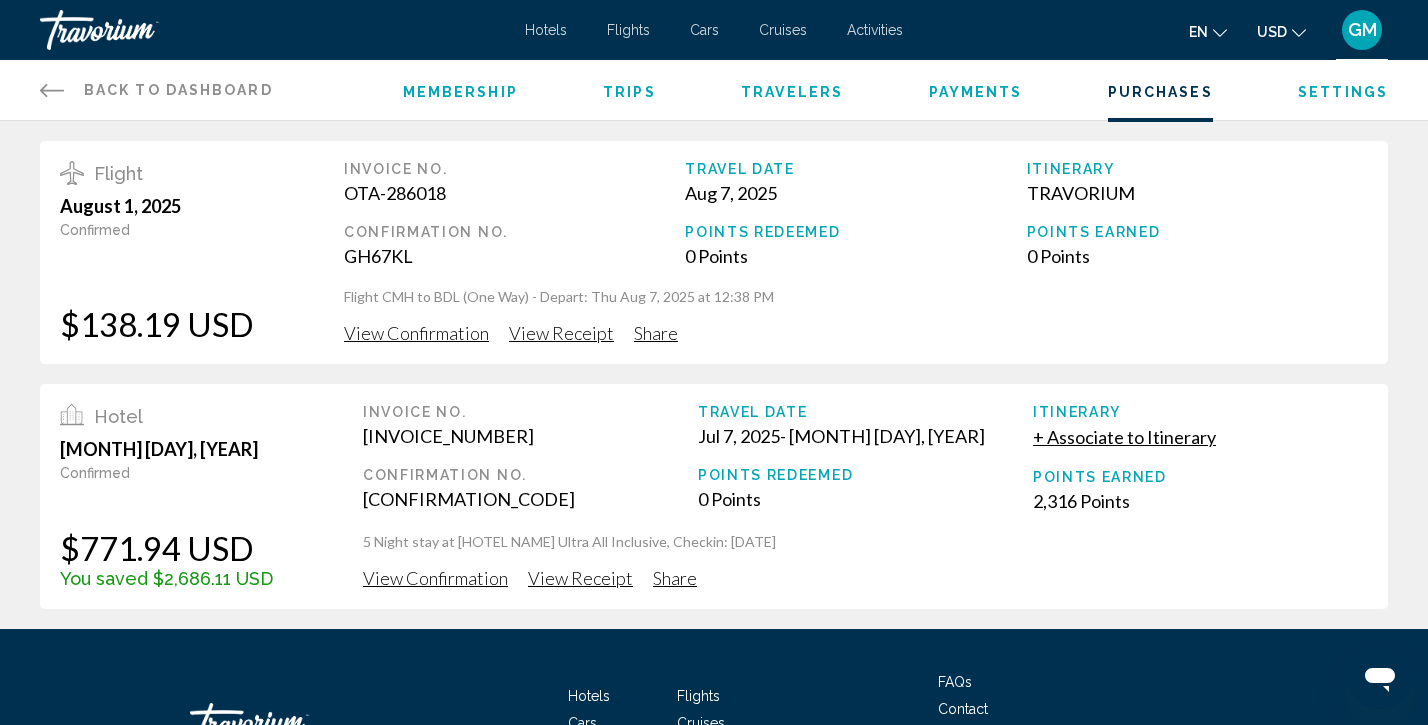 click on "Flight August 1, 2025 Confirmed  $138.19 USD  Invoice No. OTA-286018 Confirmation No.  GH67KL  Travel Date  Aug 7, 2025 Points Redeemed 0  Points Itinerary TRAVORIUM  Points Earned 0  Points Flight [CITY_CODE] to [CITY_CODE] (One Way) - Depart: Thu Aug 7, 2025 at 12:38 PM View Confirmation View Receipt Share
Hotel June 4, 2025 Confirmed  $771.94 USD  You saved $2,686.11 USD Invoice No. OTA-281077 Confirmation No.  XMJ5P6  Travel Date  Jul 7, 2025  - Jul 12, 2025 Points Redeemed 0  Points Itinerary + Associate to Itinerary Points Earned 2,316  Points 5 Night stay at Grand Mir'Amor Hotel Ultra All Inclusive, Checkin: 2025-07-07 View Confirmation View Receipt Share Show More There are no purchases available for display." at bounding box center (714, 375) 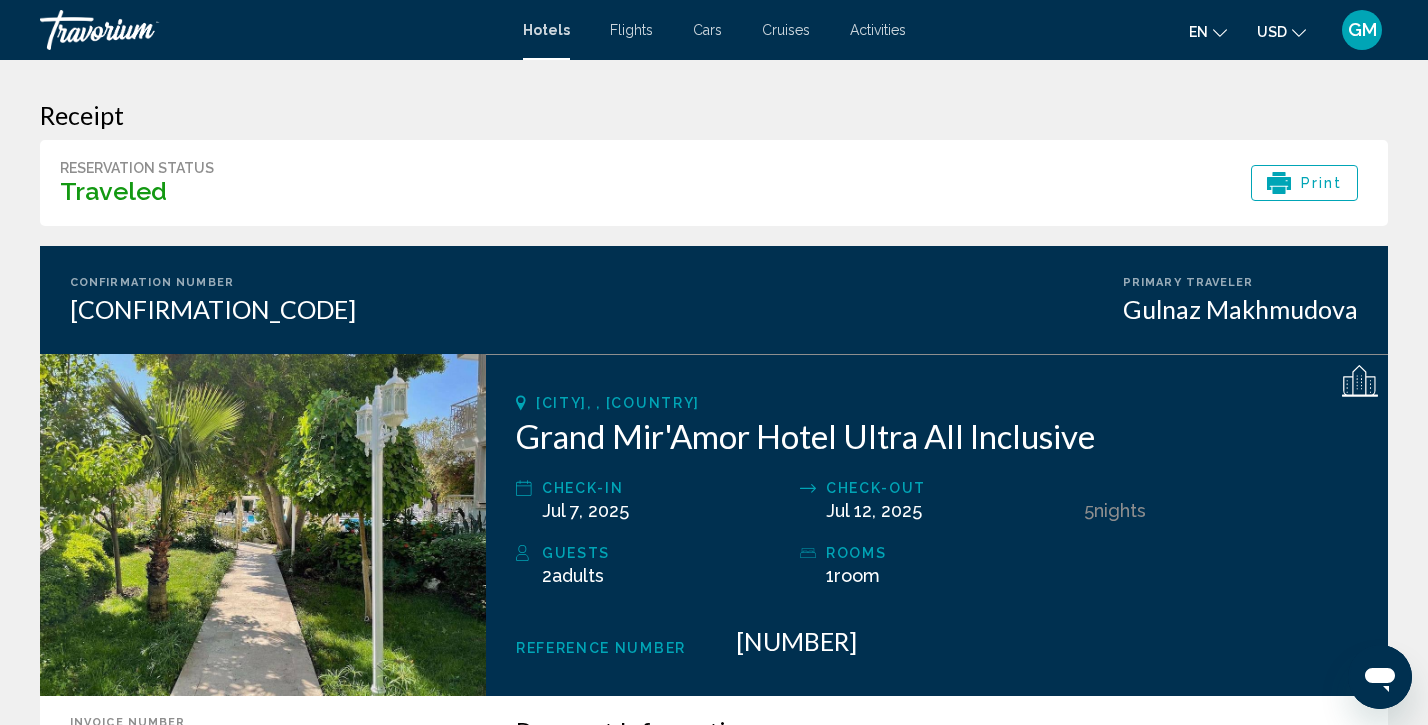 click on "Confirmation Number [CONFIRMATION_CODE] Primary Traveler [FULL_NAME] Kemer, , Turkey Grand Mir'Amor Hotel Ultra All Inclusive Check-in Jul 7, 2025 Check-out Jul 12, 2025 5 Night Nights Guests 2 Adult Adults , Child Children ( ages ) rooms 1 Room rooms Reference Number [REFERENCE_NUMBER] Invoice Number [INVOICE_NUMBER] Reference number [REFERENCE_NUMBER] Payment Information Cardholder [FULL_NAME] Card Type VISA Card Number **** **** **** 5848 Expiration Date 06/27 Retail Price" at bounding box center [714, 772] 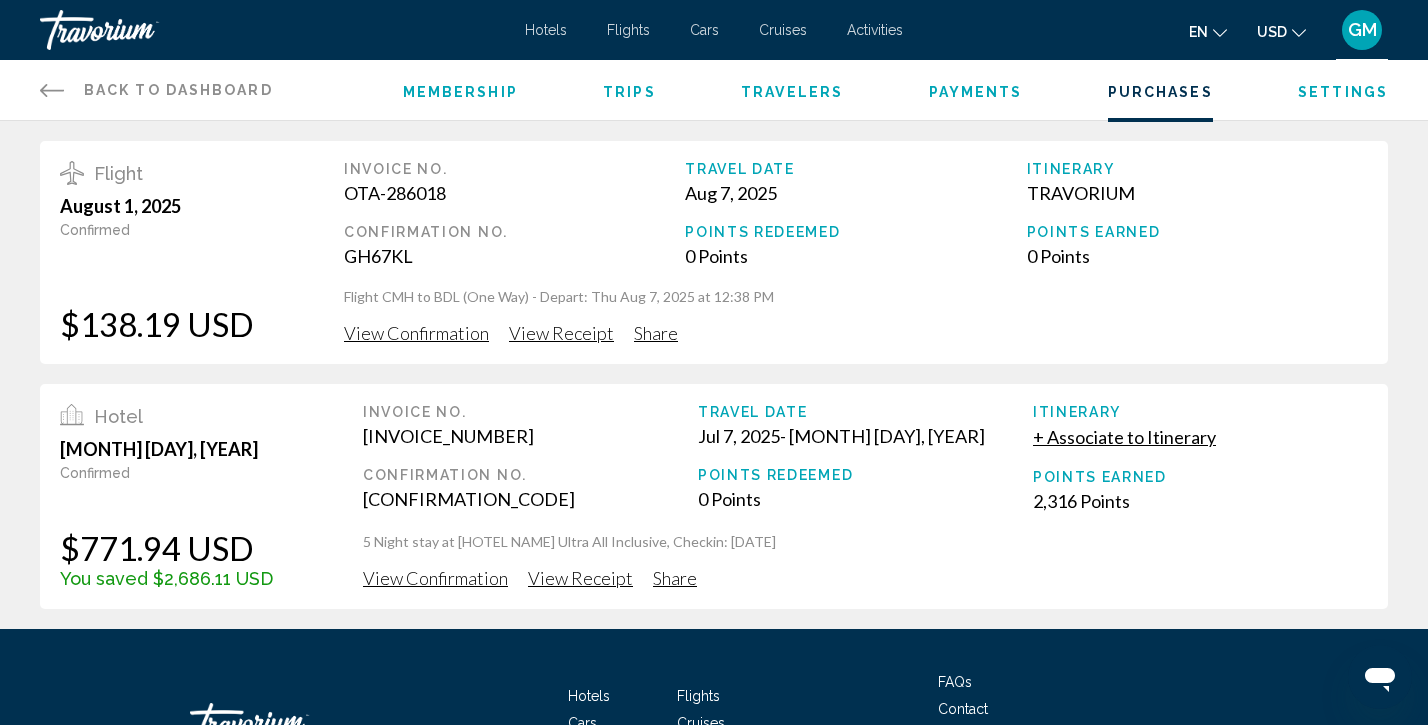 click on "View Confirmation" at bounding box center [416, 333] 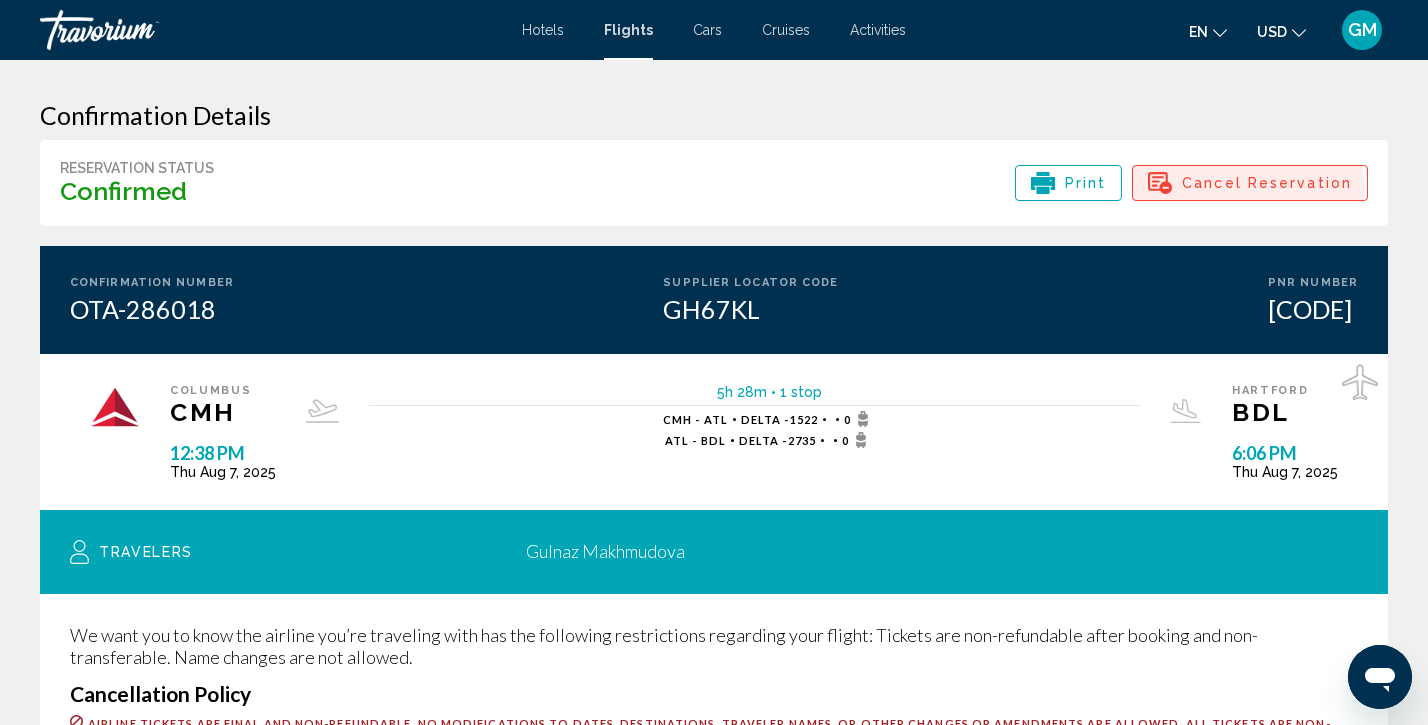 click on "Cancel Reservation" at bounding box center (1267, 183) 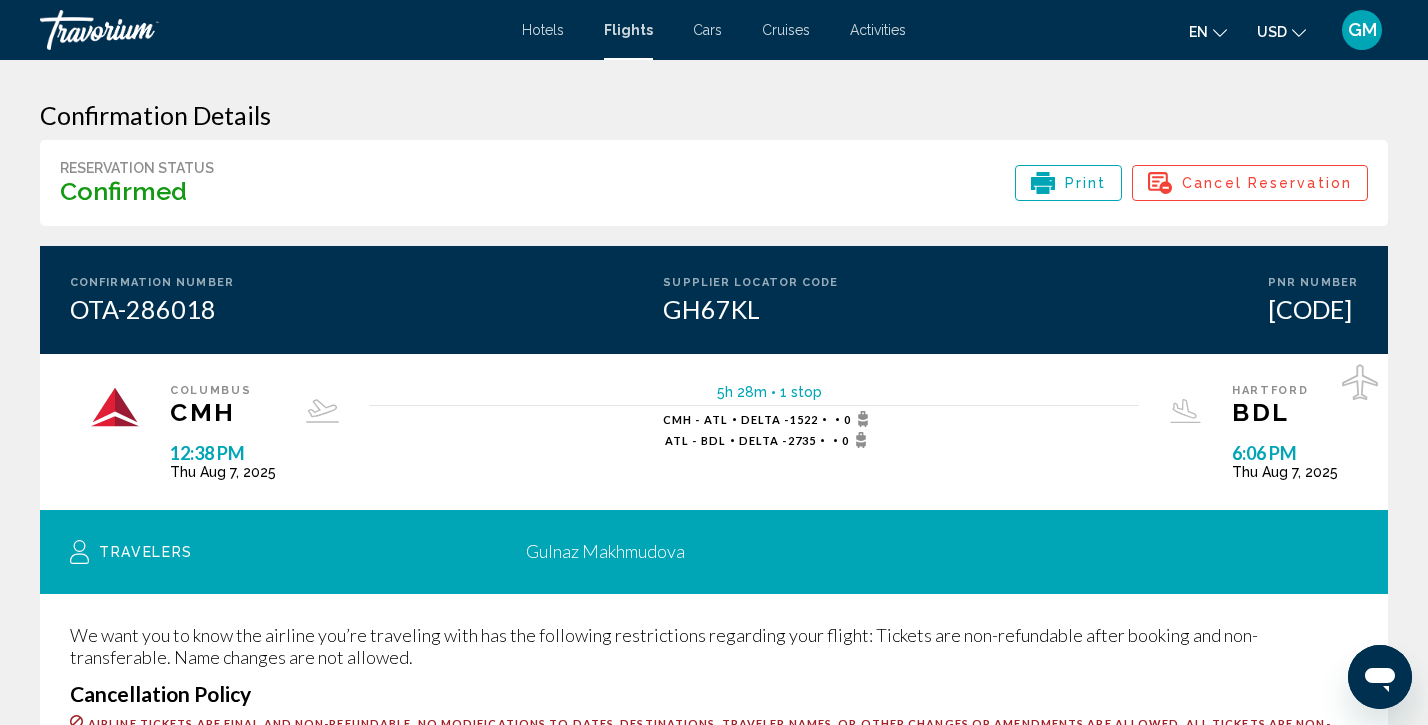 click on "Confirmation Details Reservation Status Confirmed
Print
Cancel Reservation Confirmation Number [COMPANY_CODE]-[NUMBER] Supplier Locator Code [CODE] Pnr Number [CODE]
[CITY] [AIRPORT_CODE] [TIME] [DAY_OF_WEEK] [MONTH] [DAY], [YEAR]
5h 28m 1 stop
1 stop [ORIGIN_AIRPORT] - [INTERMEDIATE_AIRPORT] [AIRLINE] -  1522  0
[INTERMEDIATE_AIRPORT] - [DESTINATION_AIRPORT] [AIRLINE] -  2735  0
Flight Details Flight Rules
[CITY] [DESTINATION_AIRPORT] [TIME] [DAY_OF_WEEK] [MONTH] [DAY], [YEAR] Next Day Flight Details Flight Rules
Travelers  [FULL NAME]  We want you to know the airline you’re traveling with has the following restrictions regarding your flight: Tickets are non-refundable after booking and non-transferable. Name changes are not allowed. Cancellation Policy" at bounding box center (714, 489) 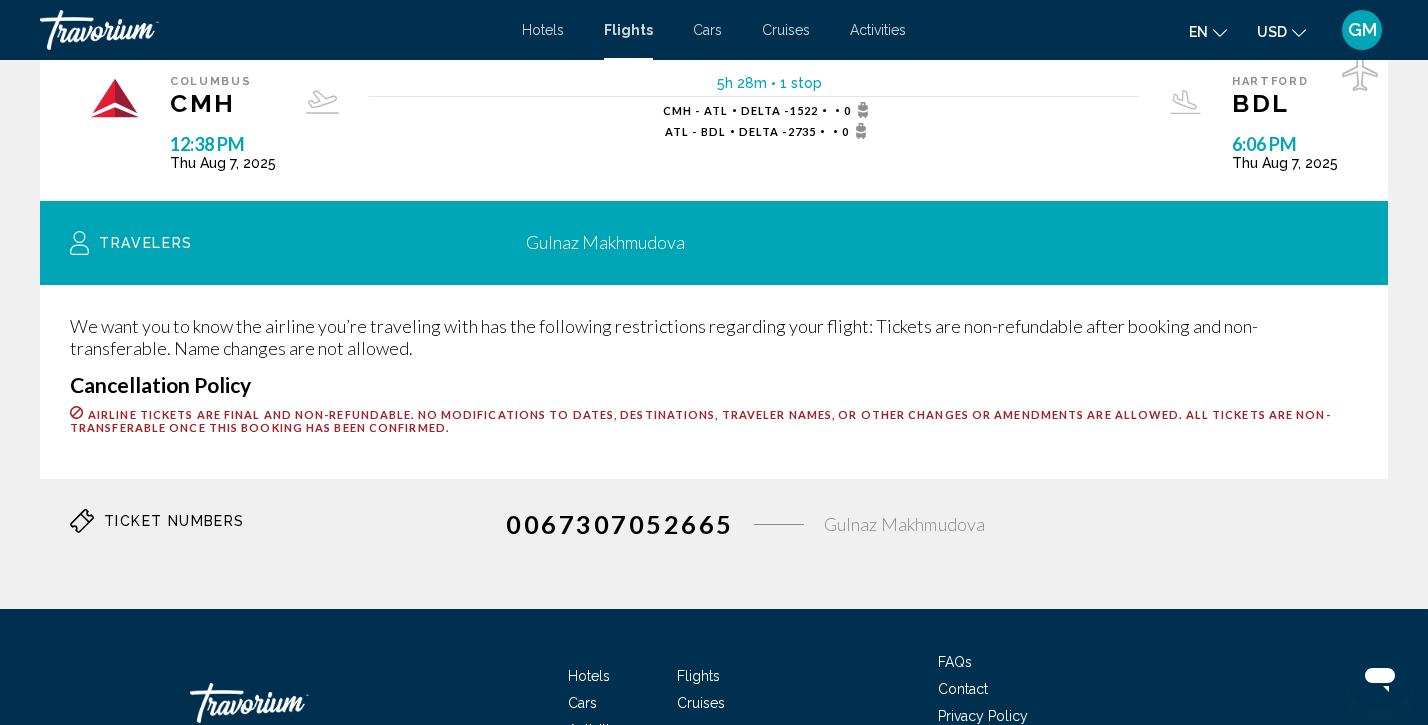 scroll, scrollTop: 321, scrollLeft: 0, axis: vertical 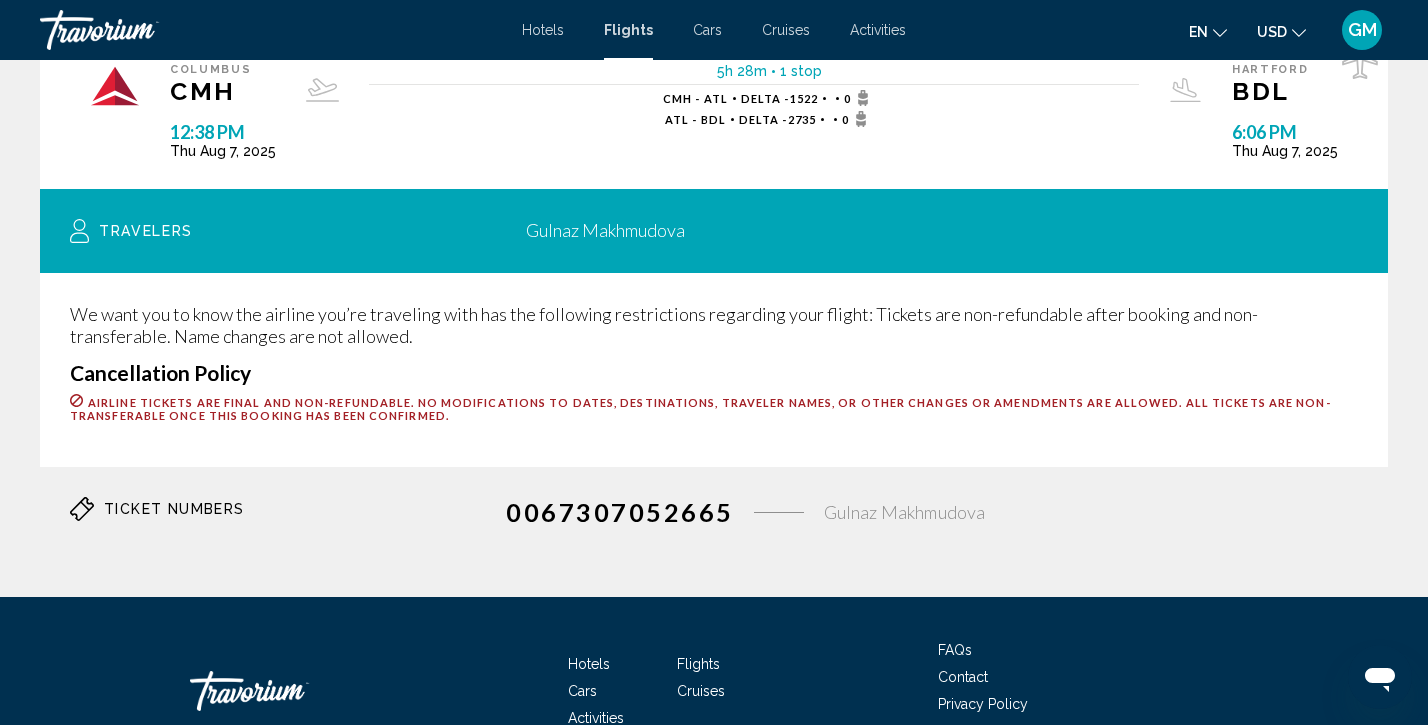 click on "[CITY] CMH 12:38 PM Thu Aug 7, 2025 5h 28m 1 stop 1 stop CMH - ATL Delta - 1522 0 ATL - BDL Delta - 2735 0 Flight Details Flight Rules Hartford BDL 6:06 PM Thu Aug 7, 2025 Next Day Flight Details Flight Rules" 